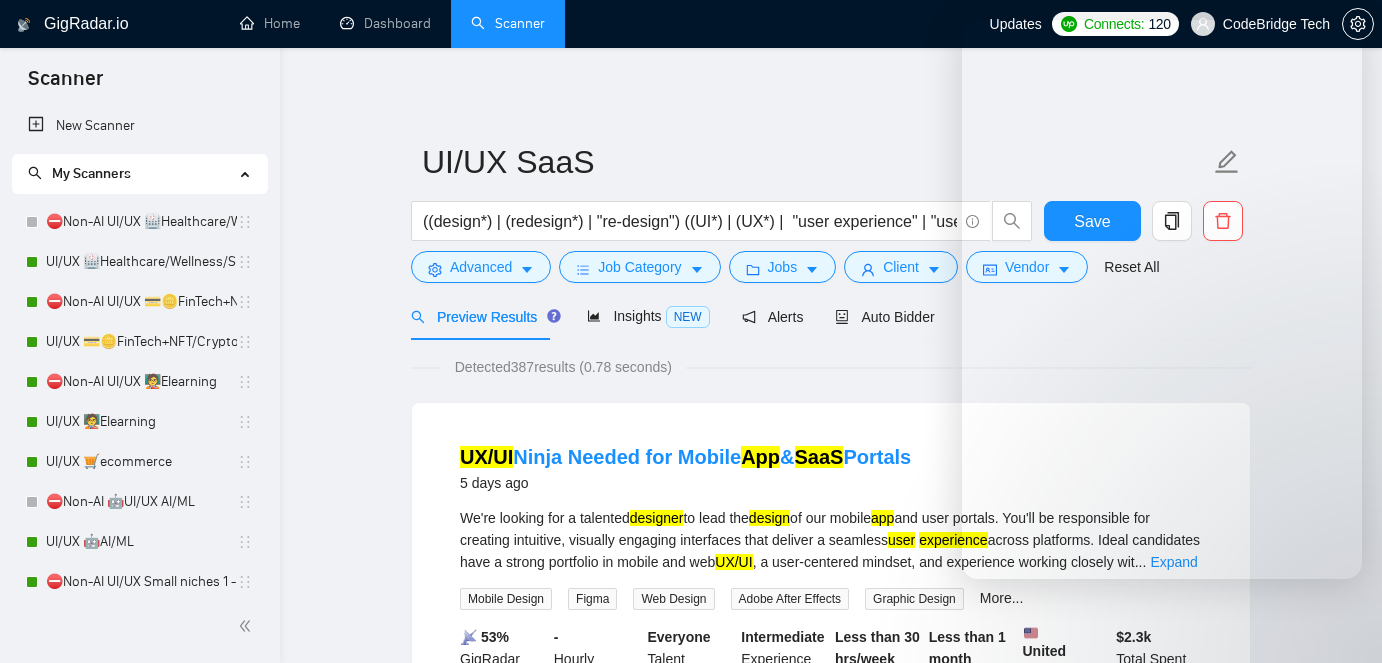 scroll, scrollTop: 0, scrollLeft: 0, axis: both 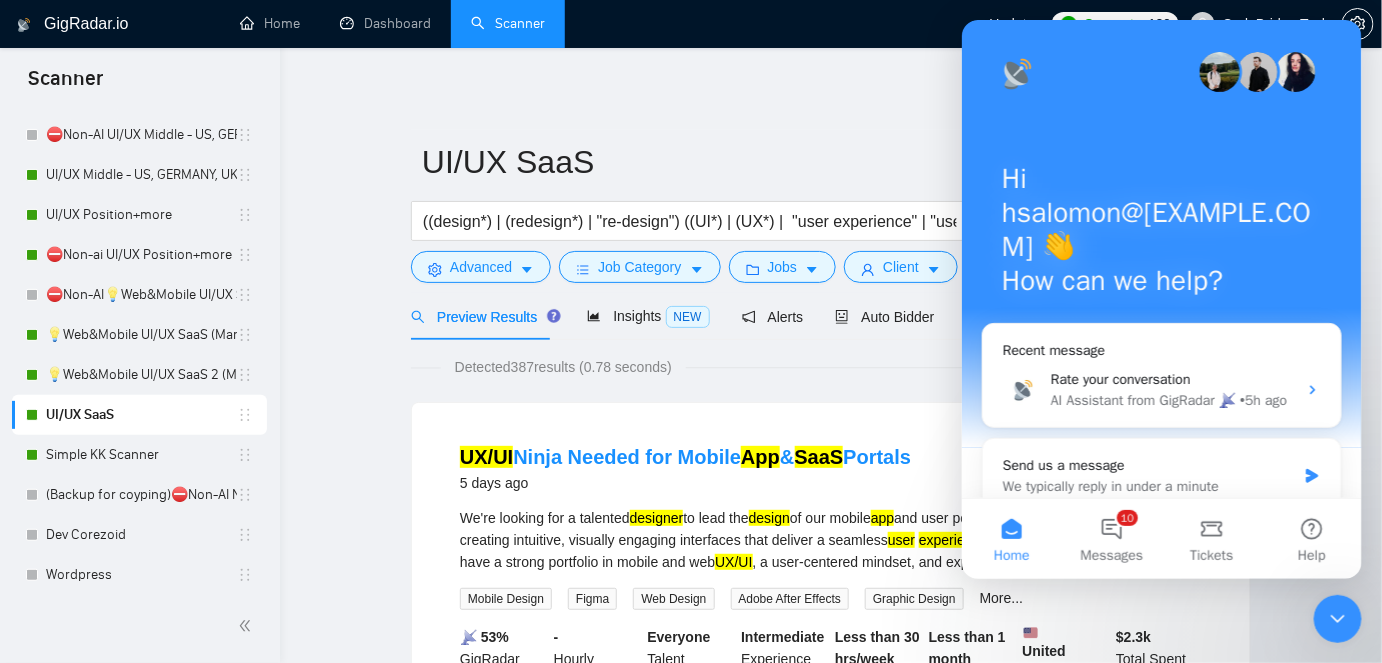 click 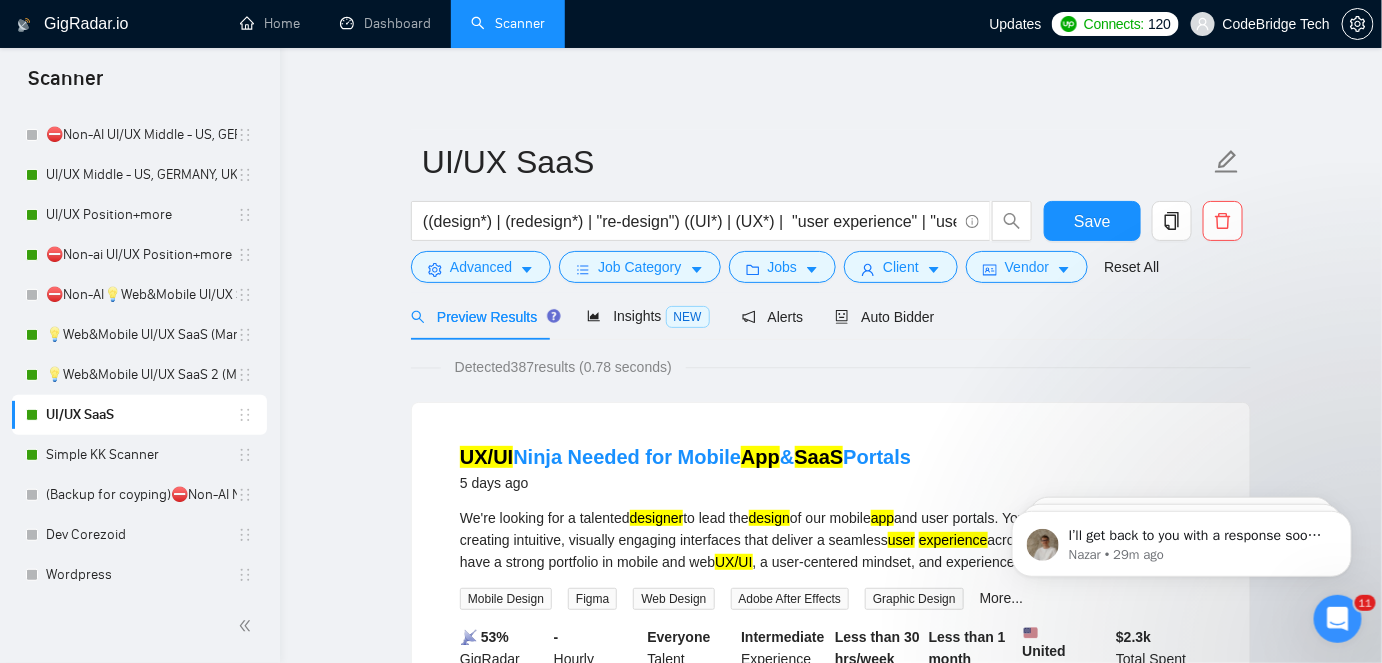 scroll, scrollTop: 0, scrollLeft: 0, axis: both 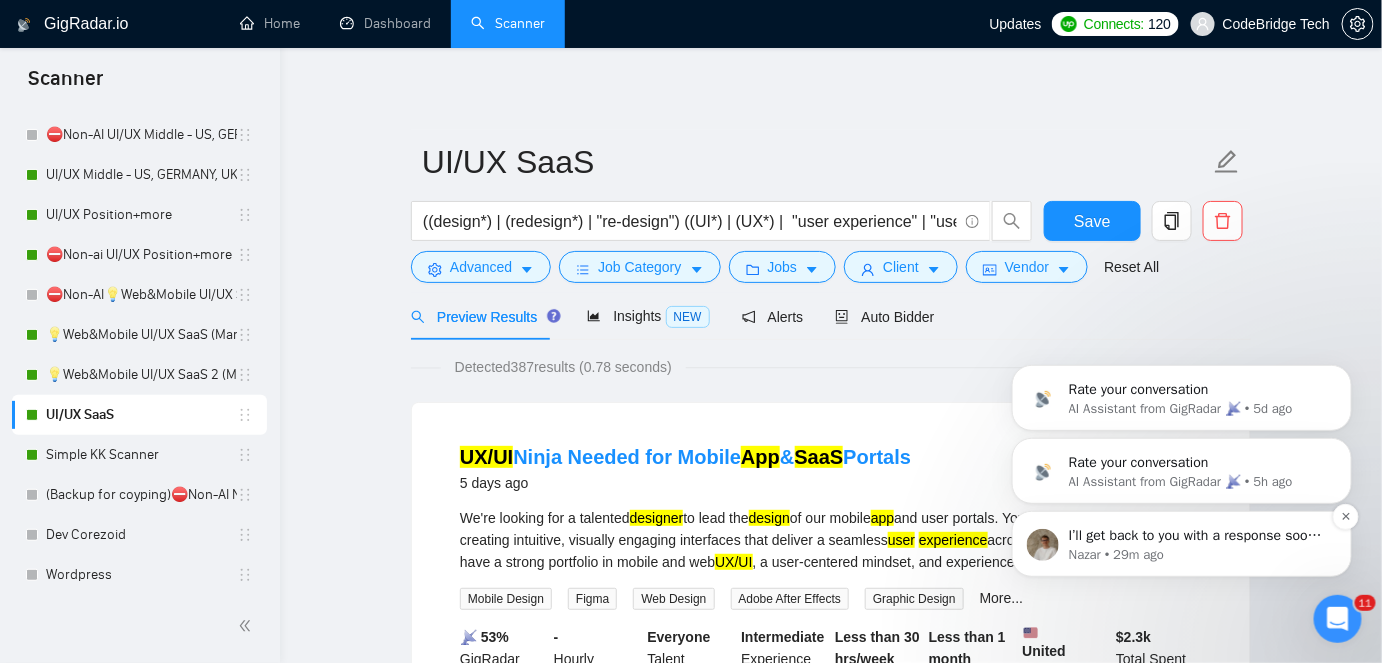 click on "I’ll get back to you with a response soon😊" at bounding box center [1197, 535] 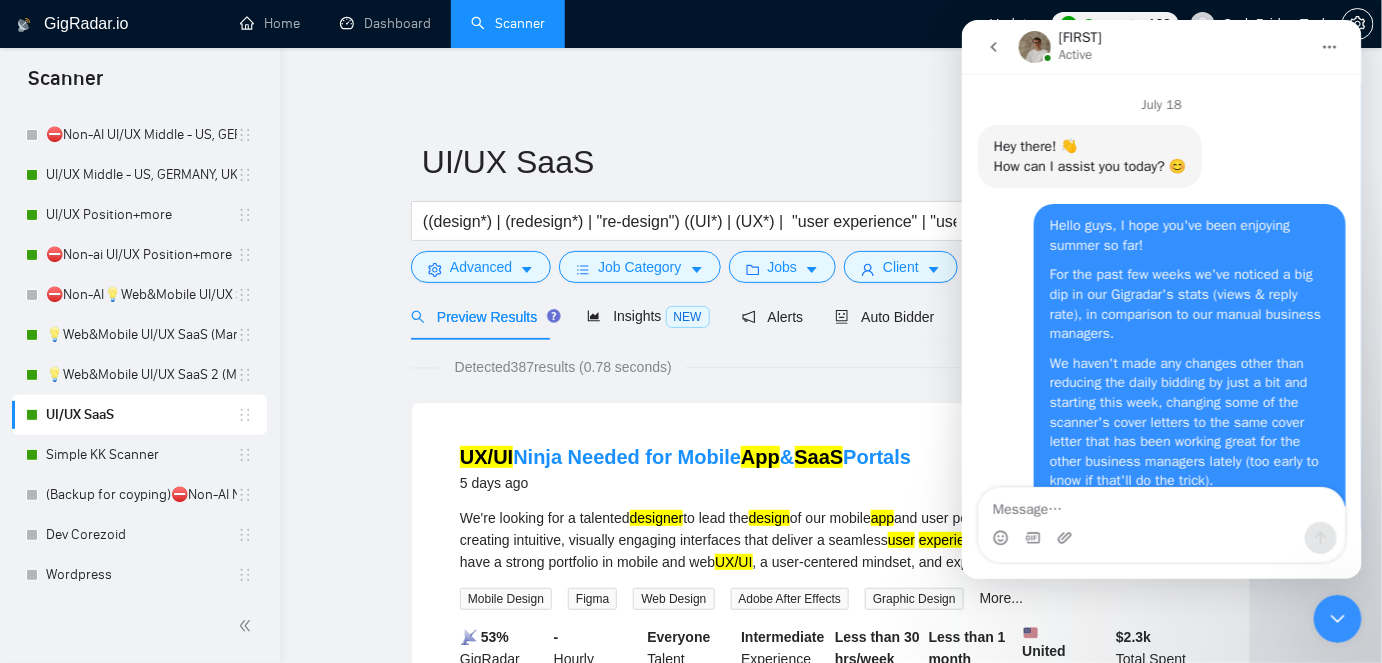 scroll, scrollTop: 2, scrollLeft: 0, axis: vertical 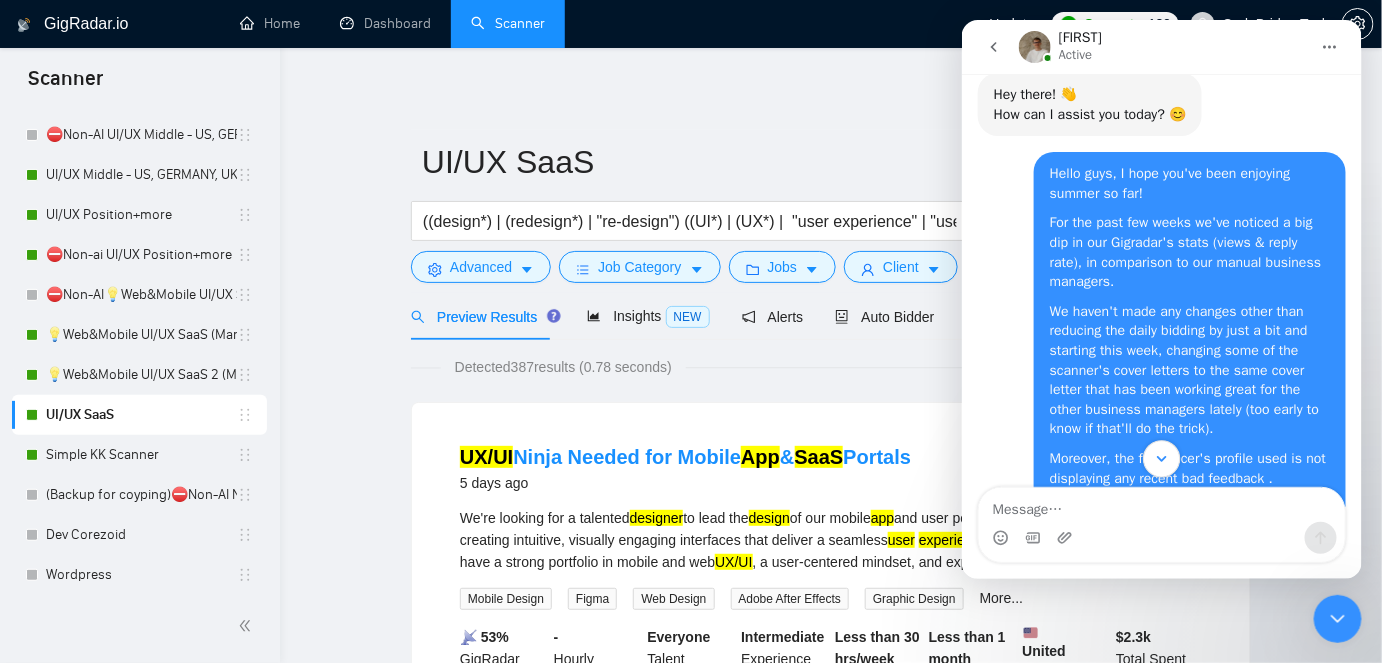 click 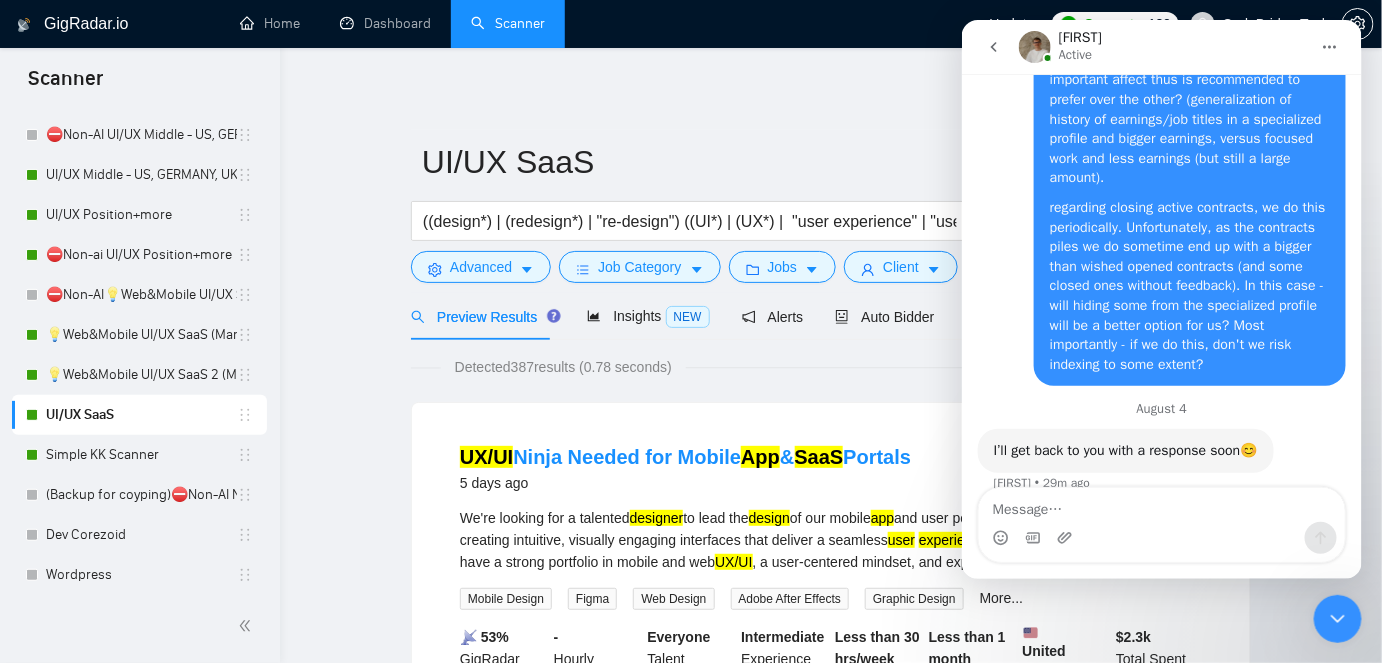 scroll, scrollTop: 9374, scrollLeft: 0, axis: vertical 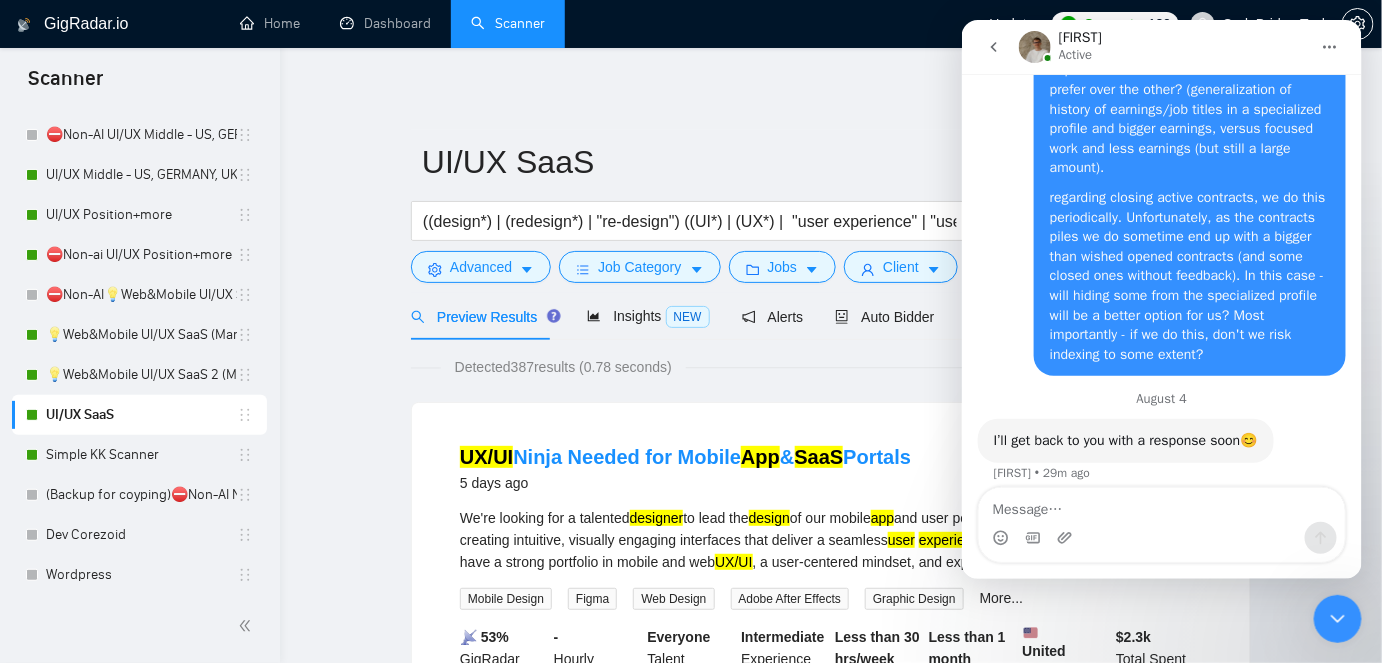 drag, startPoint x: 1205, startPoint y: 427, endPoint x: 1229, endPoint y: 427, distance: 24 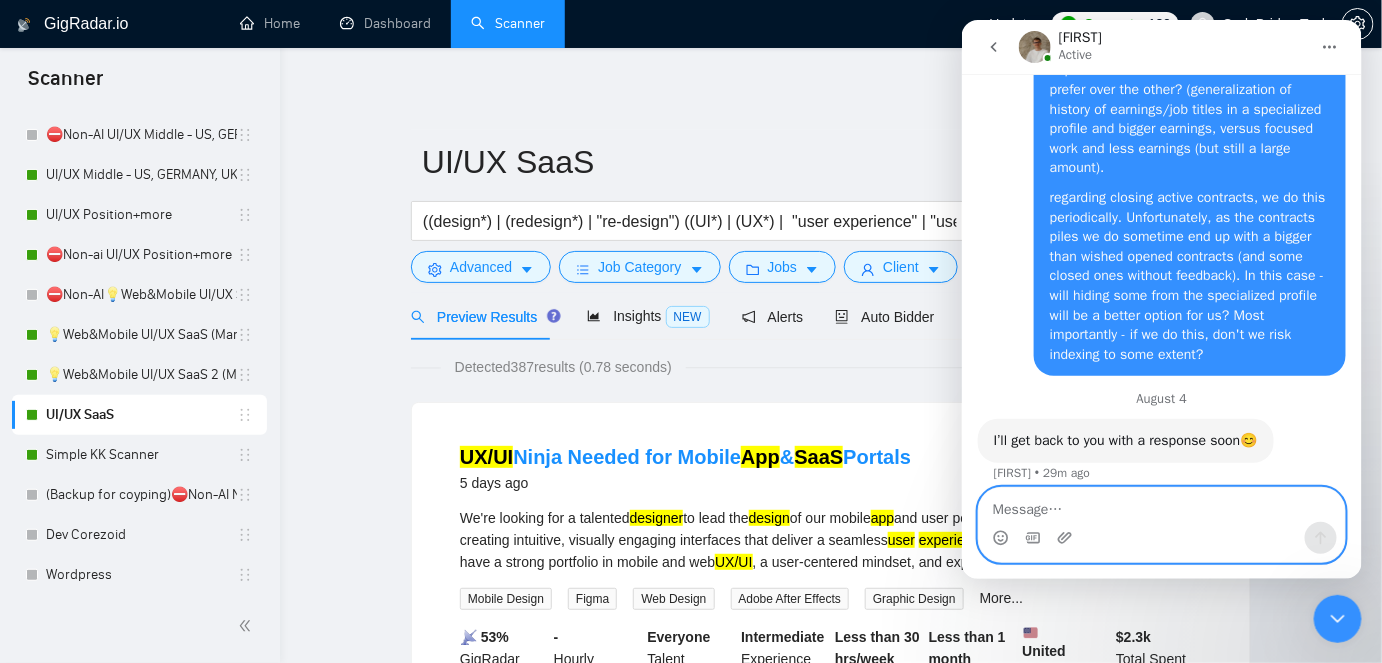click at bounding box center (1161, 504) 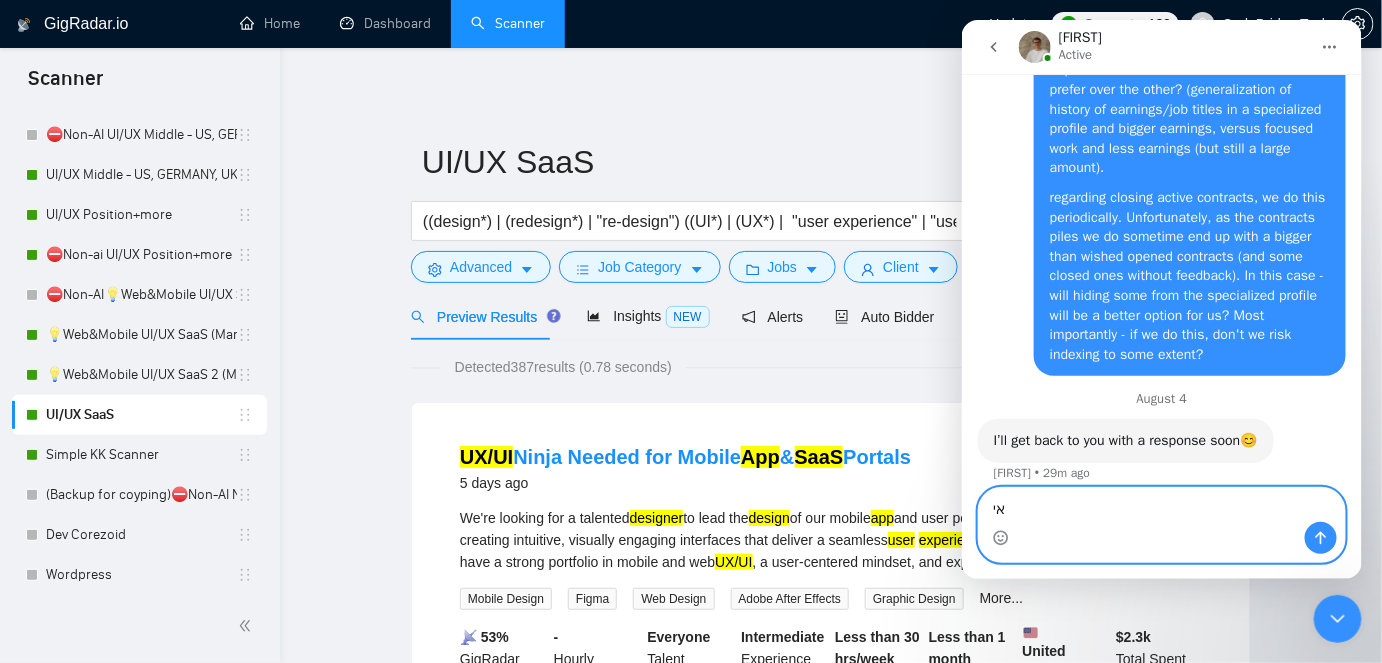 type on "א" 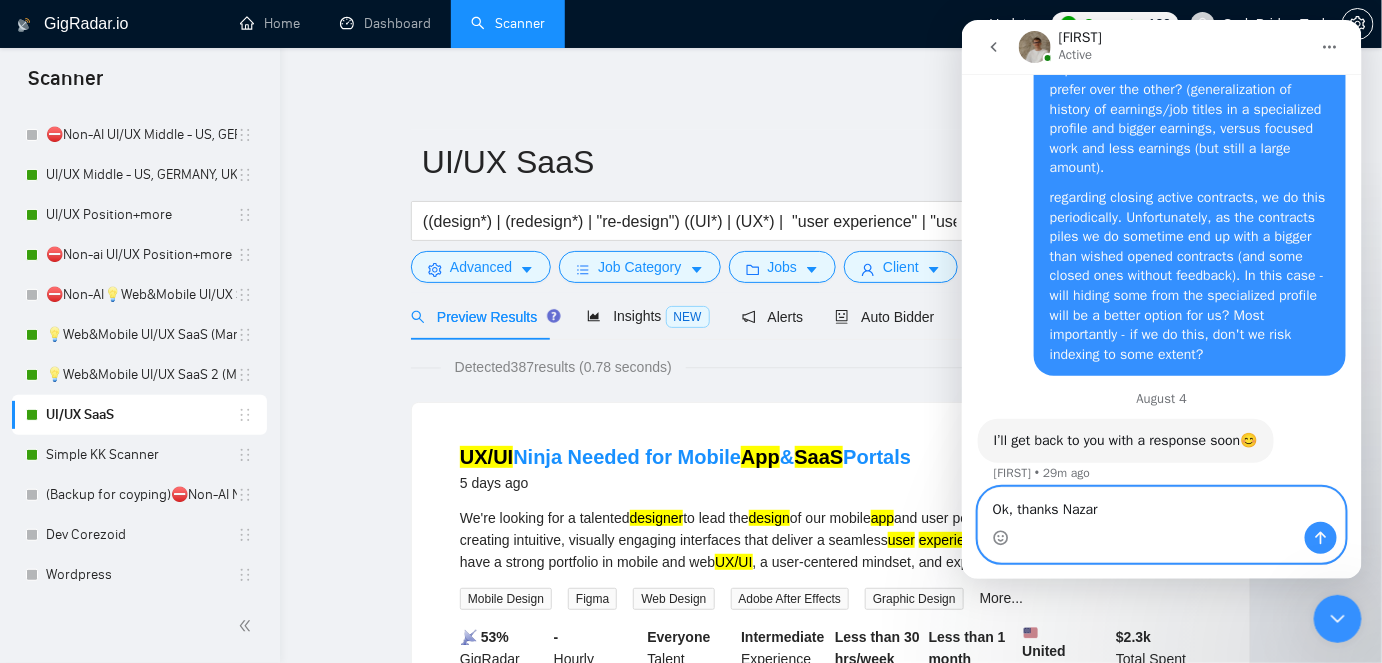 type on "Ok, thanks Nazar." 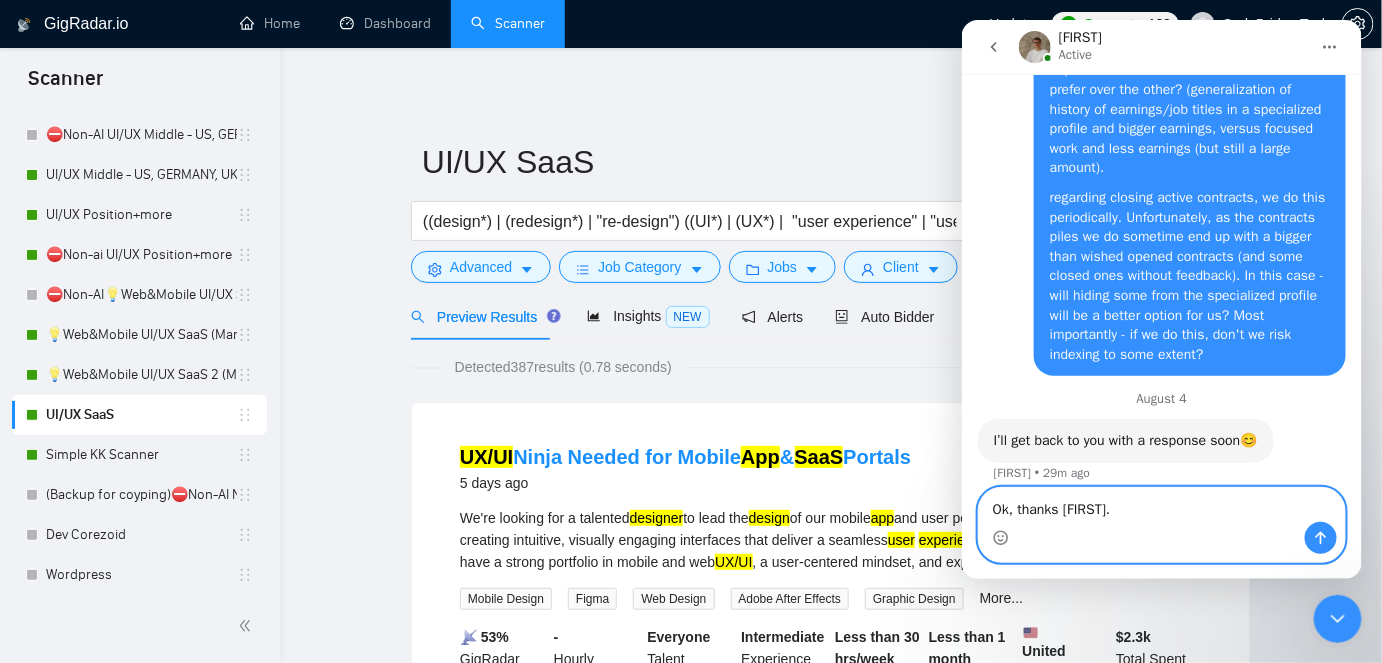 type 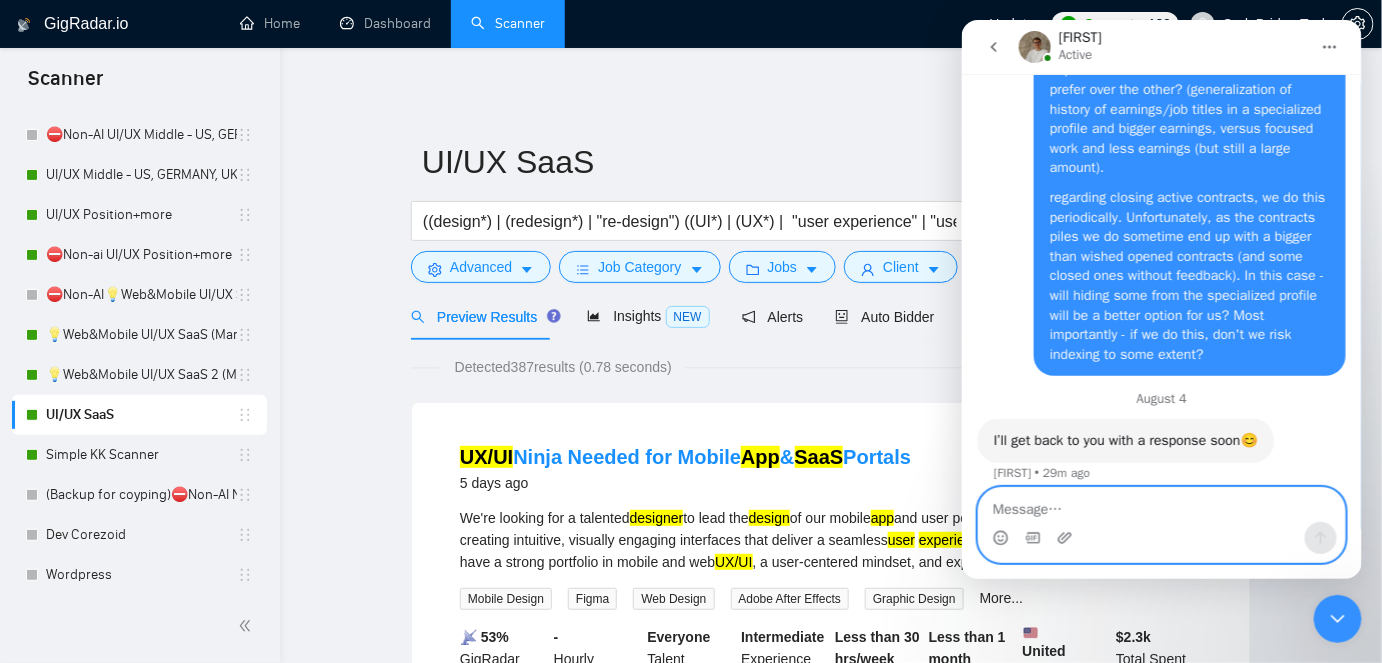 scroll, scrollTop: 9434, scrollLeft: 0, axis: vertical 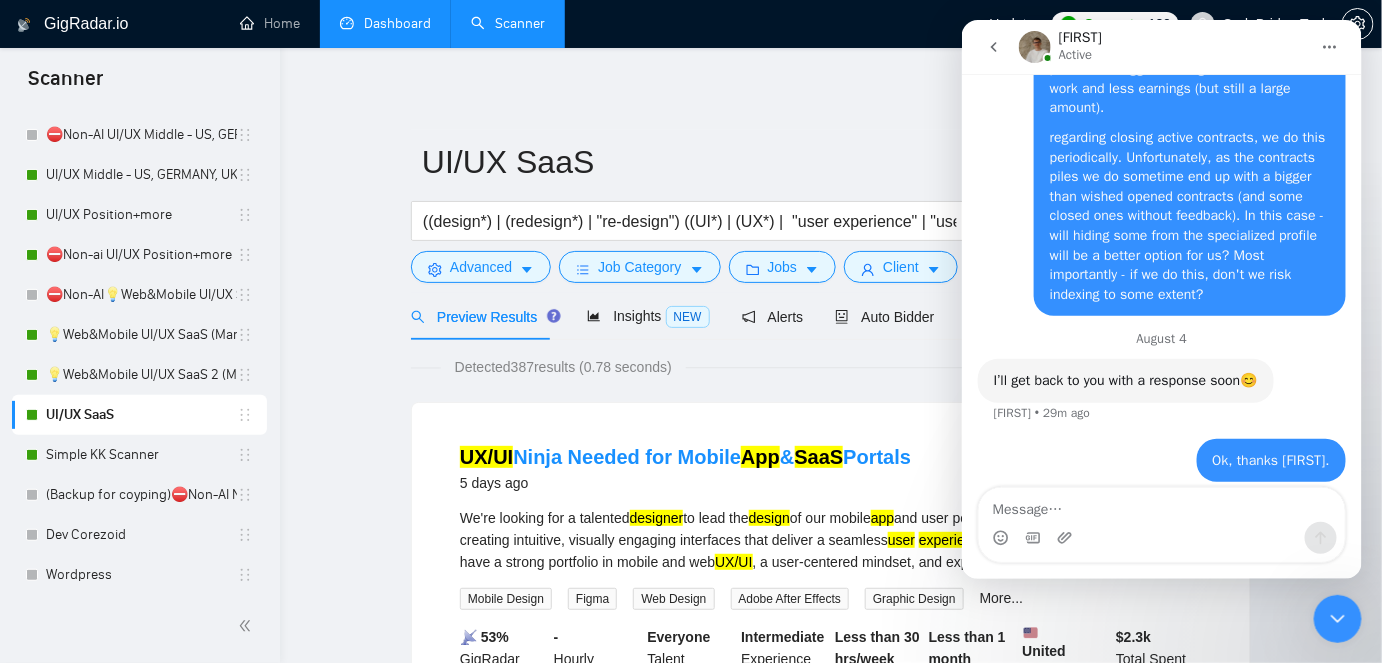 click on "Dashboard" at bounding box center (385, 23) 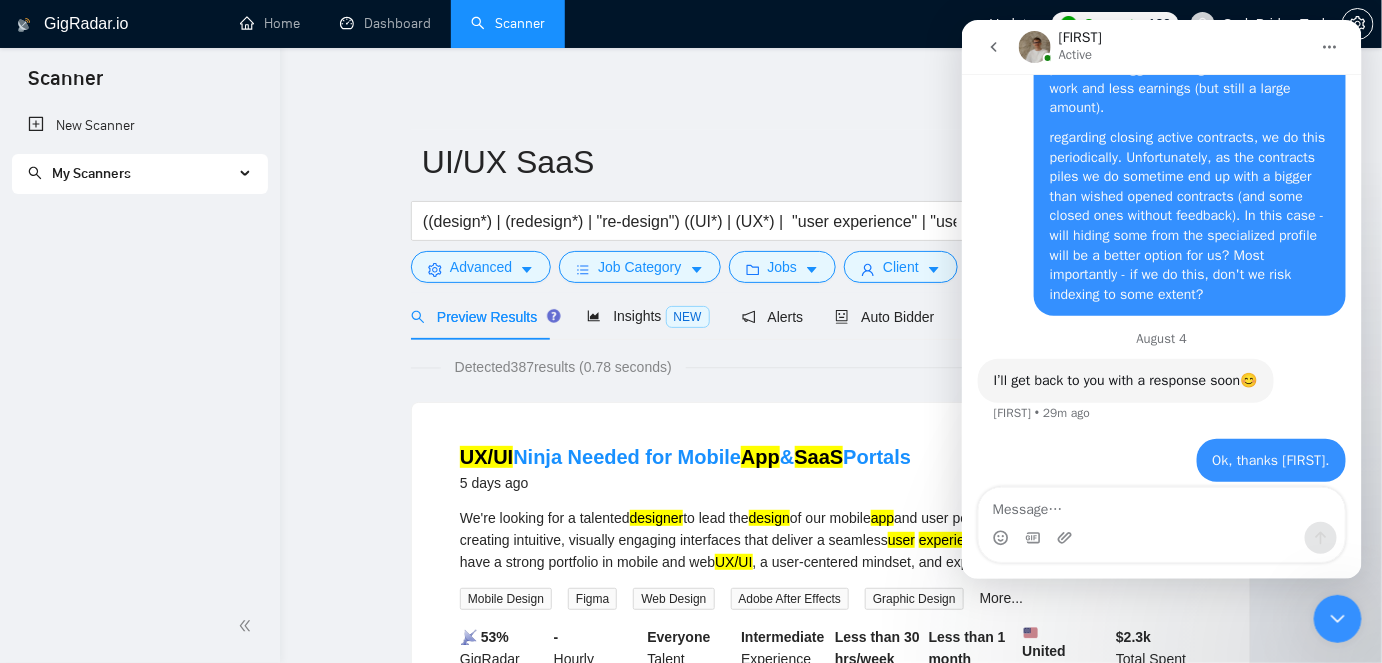scroll, scrollTop: 0, scrollLeft: 0, axis: both 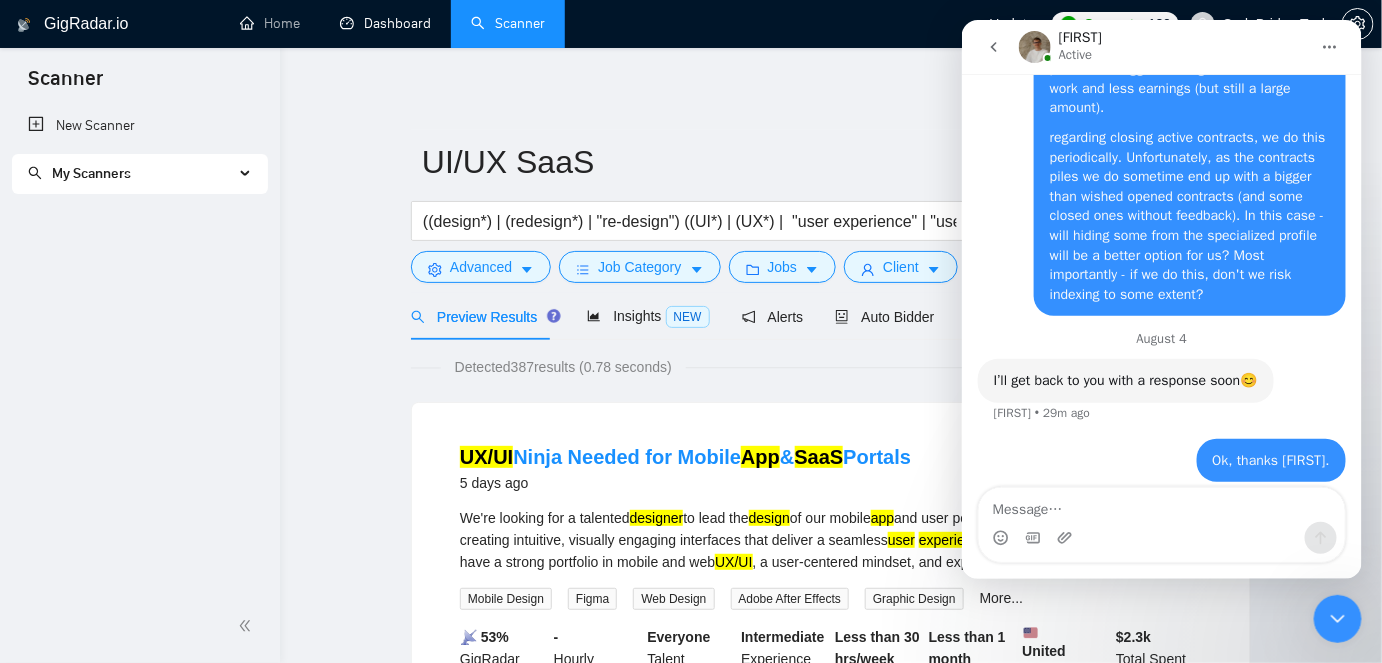 drag, startPoint x: 384, startPoint y: 24, endPoint x: 866, endPoint y: 104, distance: 488.5939 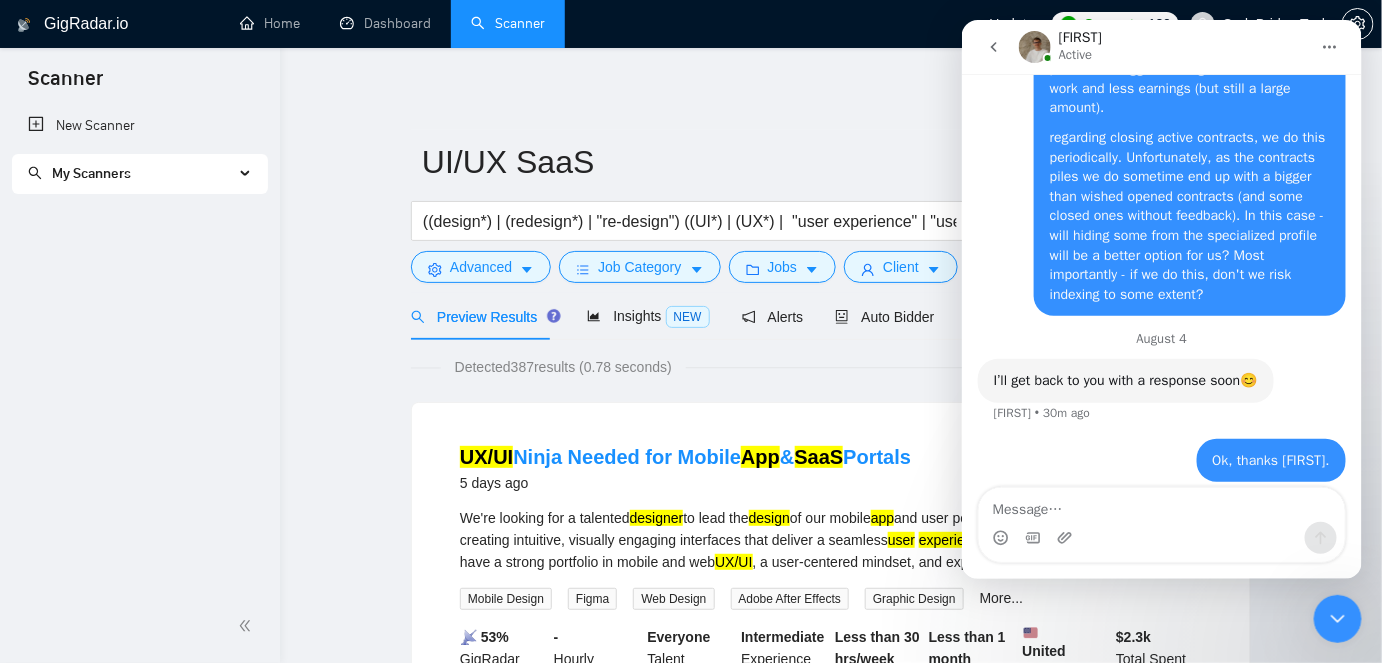 click at bounding box center (1337, 618) 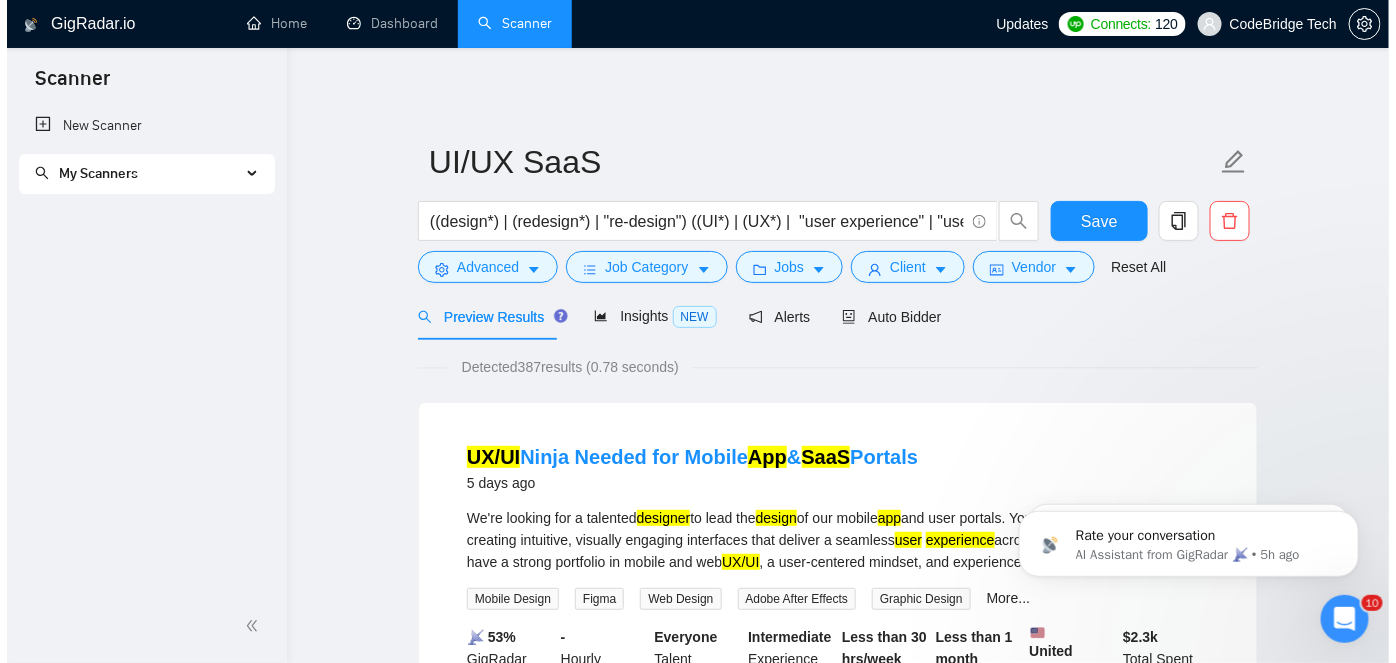 scroll, scrollTop: 0, scrollLeft: 0, axis: both 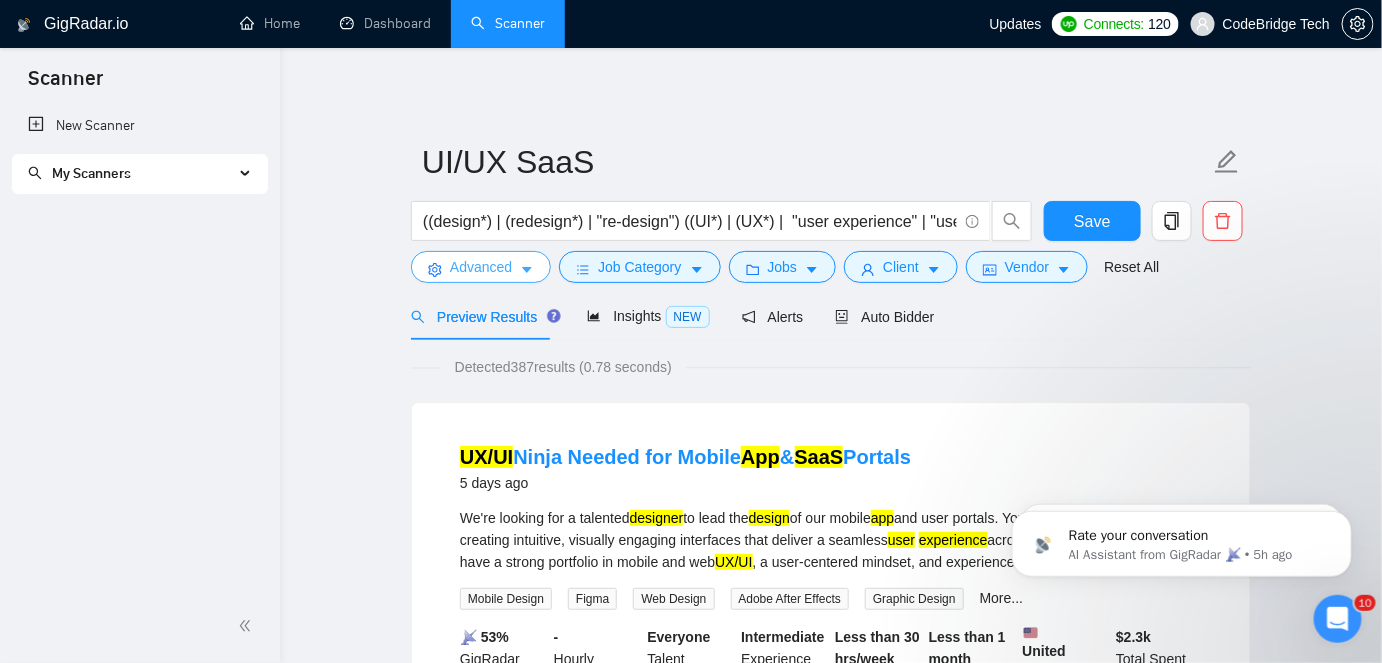 click on "Advanced" at bounding box center (481, 267) 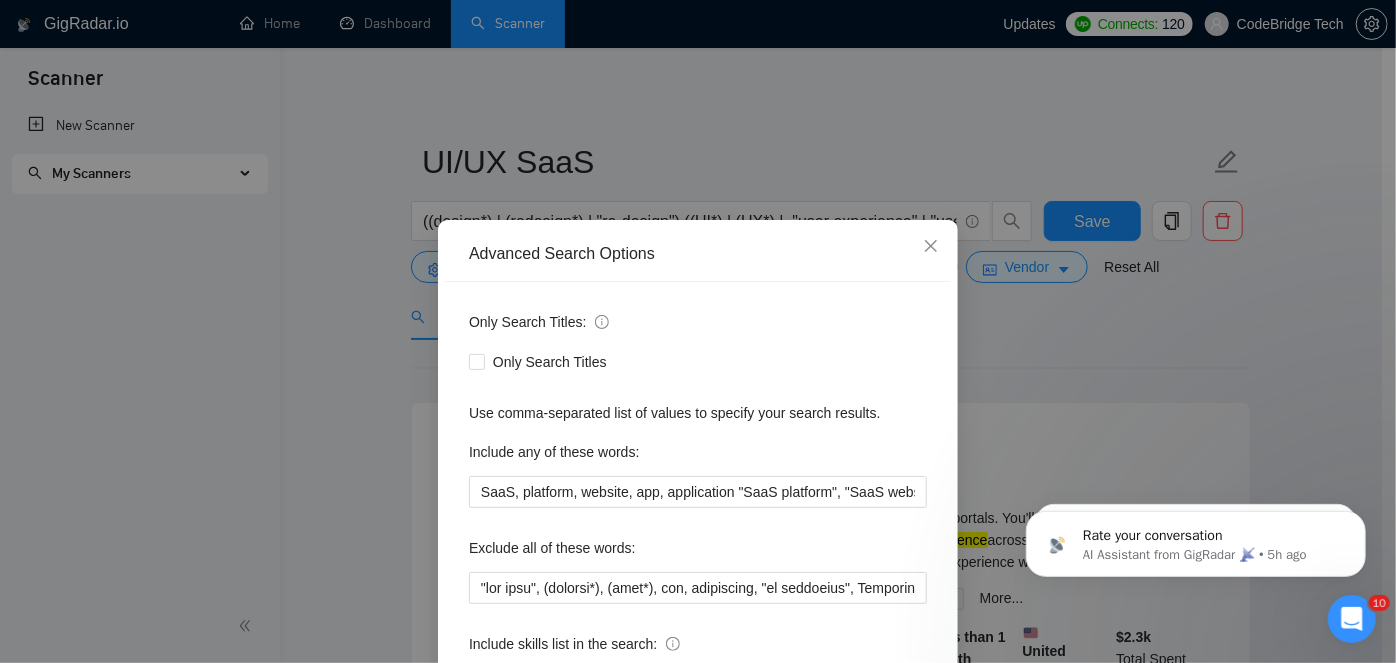 click on "Advanced Search Options Only Search Titles:   Only Search Titles Use comma-separated list of values to specify your search results. Include any of these words: SaaS, platform, website, app, application "SaaS platform", "SaaS website" Exclude all of these words: Include skills list in the search:   Also  search  on Skills Reset OK" at bounding box center (698, 331) 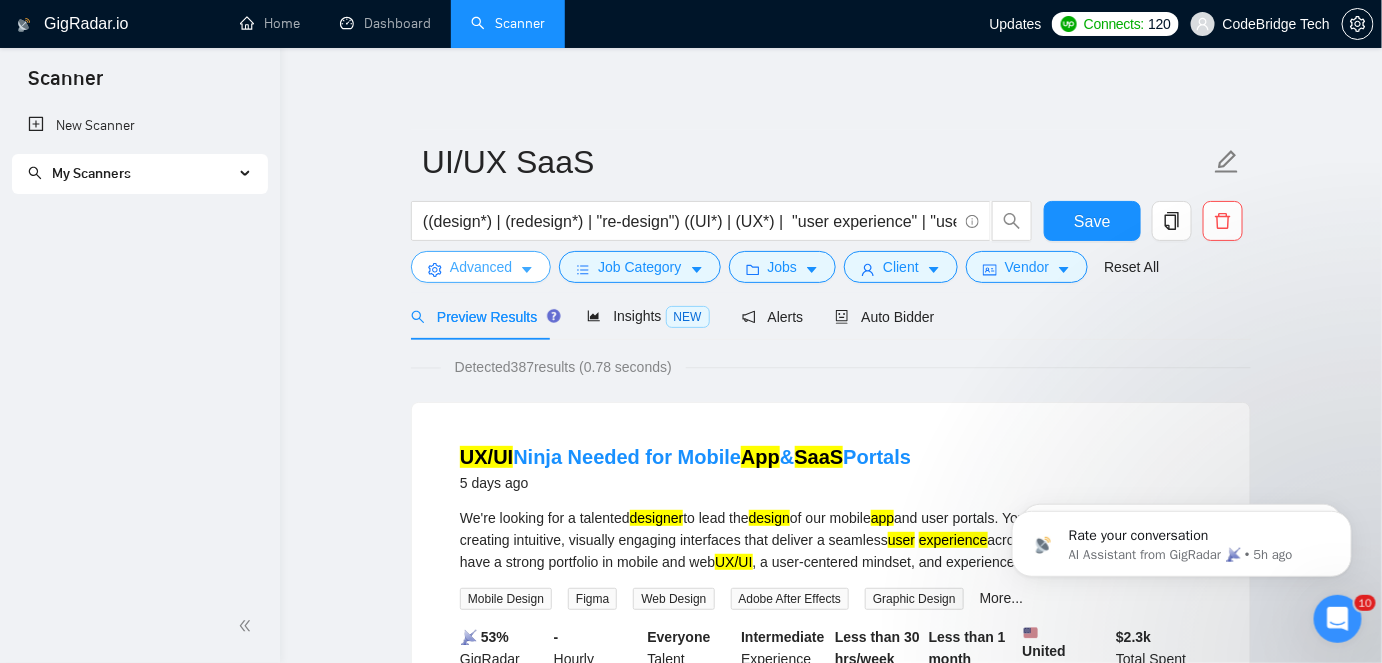 click on "Advanced" at bounding box center (481, 267) 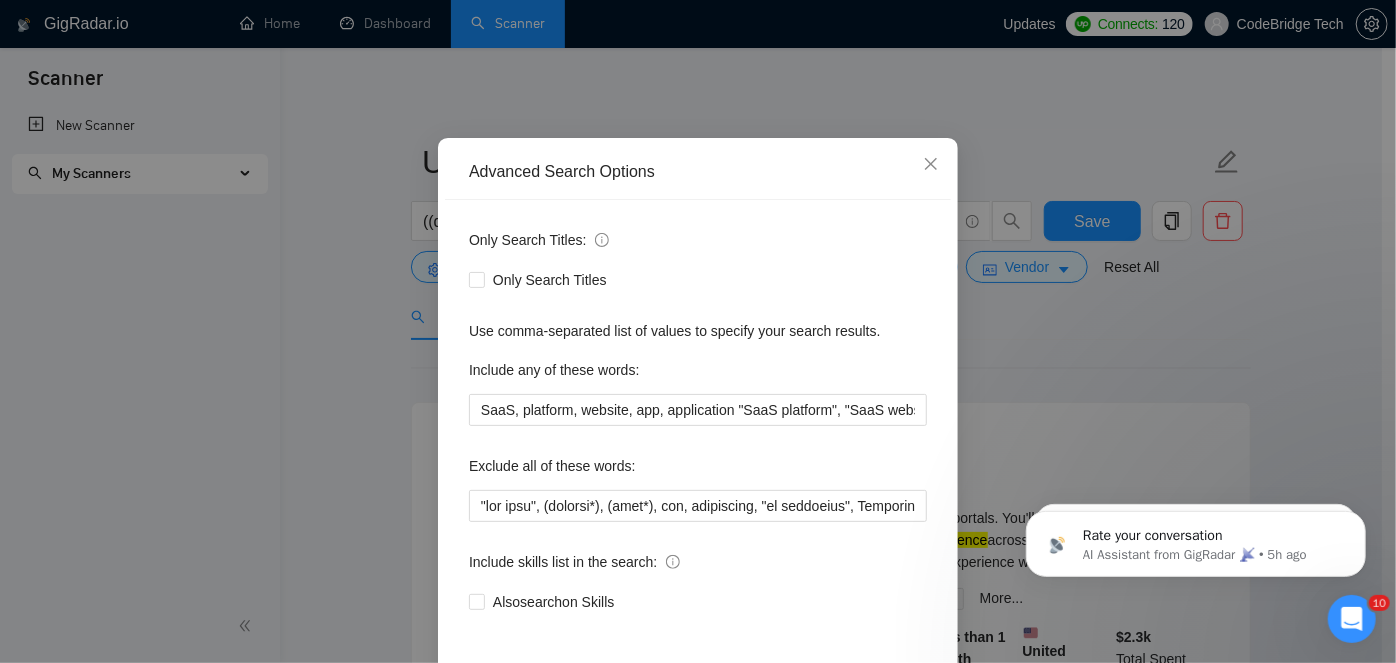 scroll, scrollTop: 168, scrollLeft: 0, axis: vertical 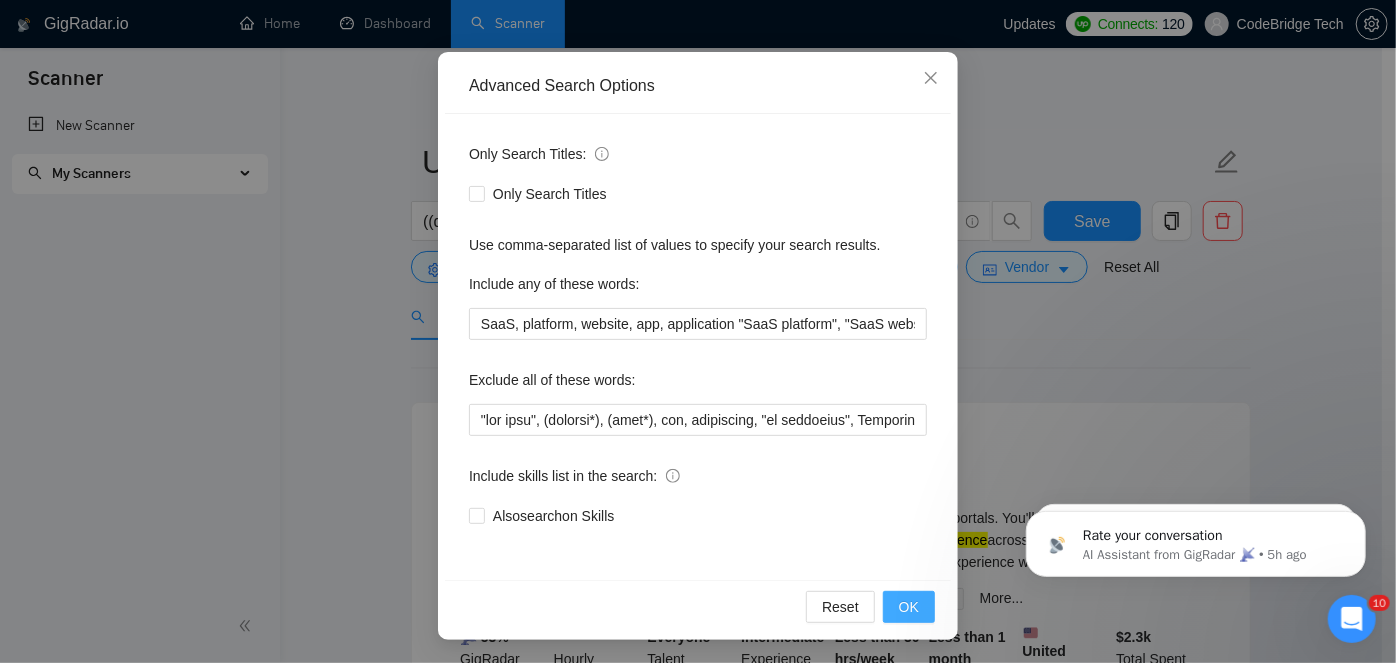 click on "OK" at bounding box center [909, 607] 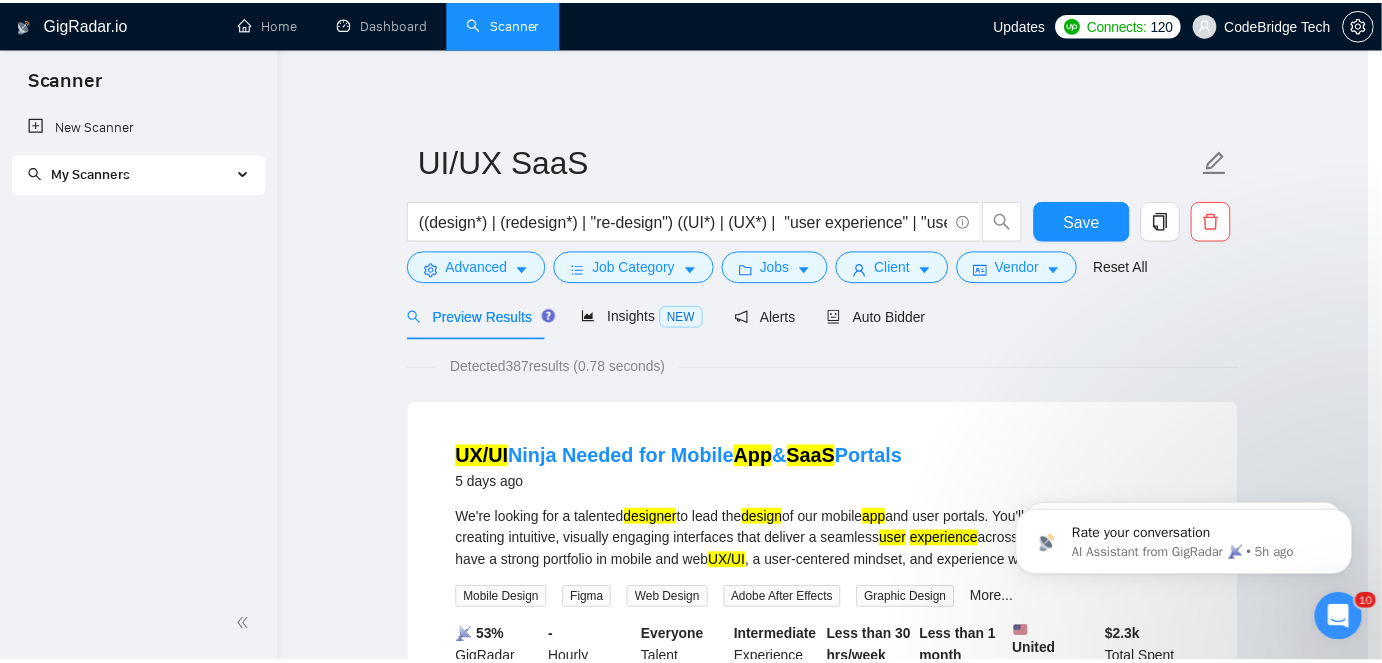 scroll, scrollTop: 68, scrollLeft: 0, axis: vertical 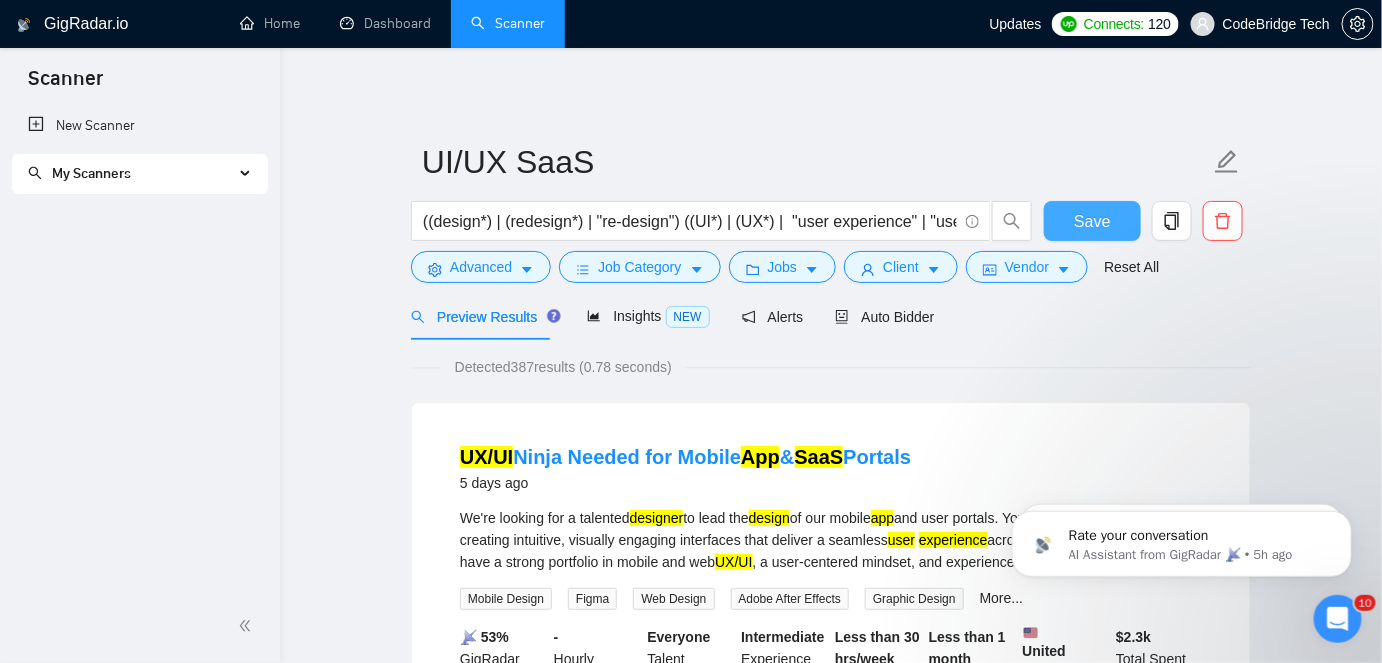 click on "Save" at bounding box center [1092, 221] 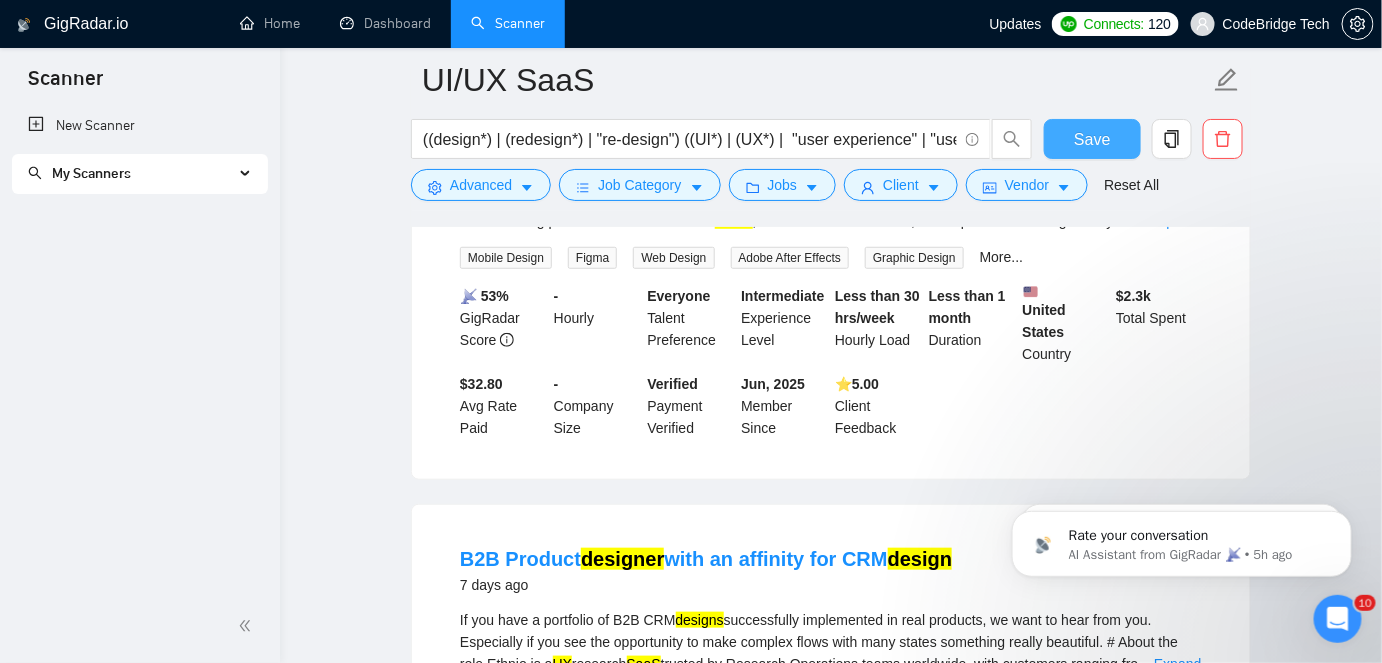 scroll, scrollTop: 545, scrollLeft: 0, axis: vertical 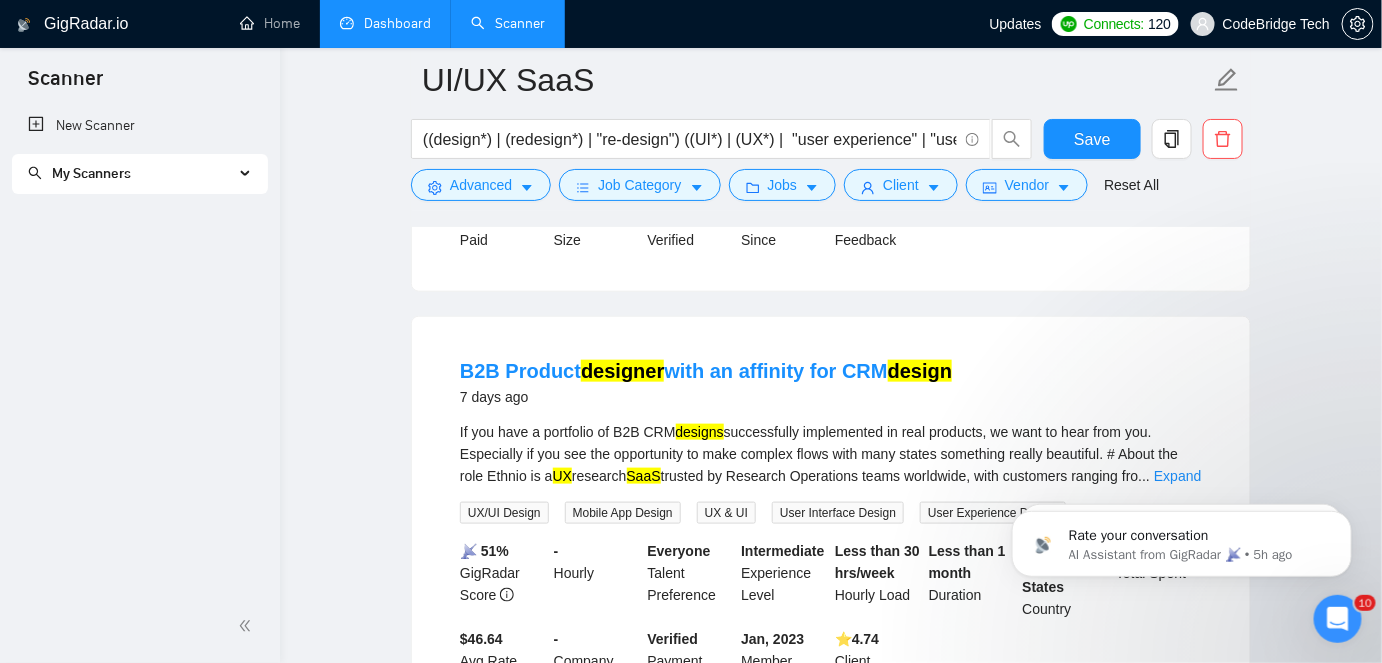 click on "Dashboard" at bounding box center [385, 23] 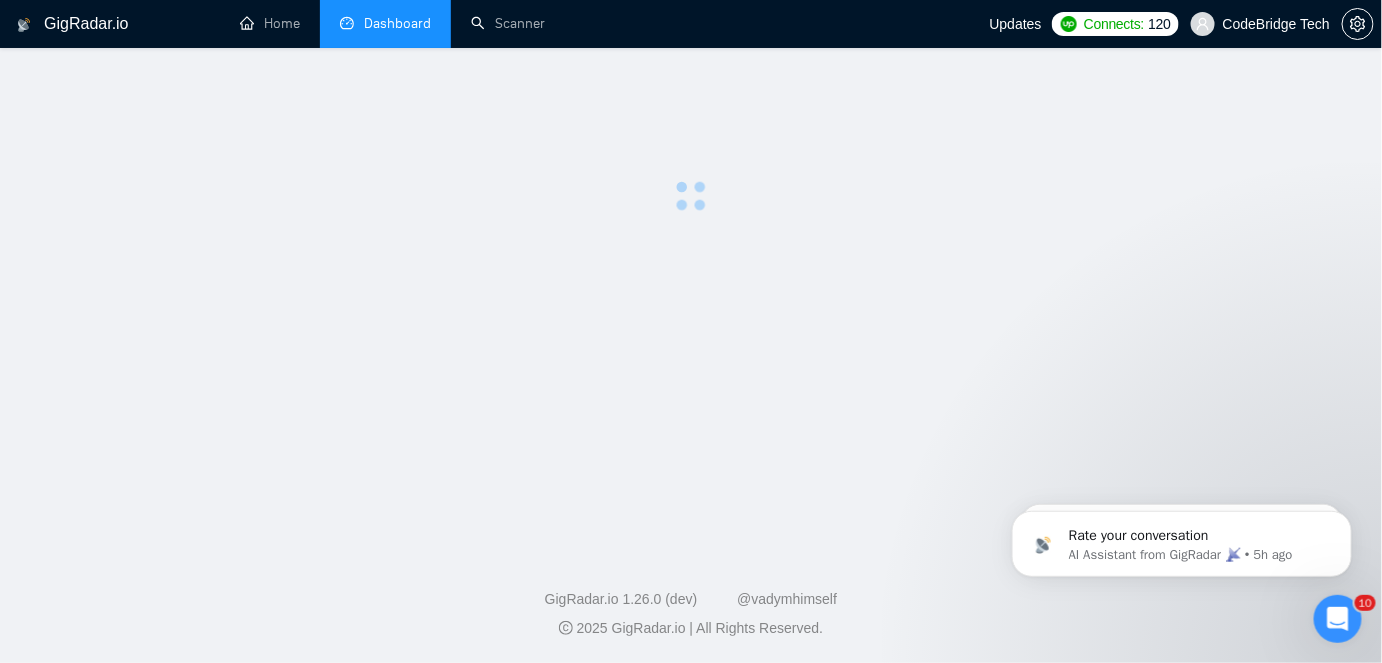 scroll, scrollTop: 0, scrollLeft: 0, axis: both 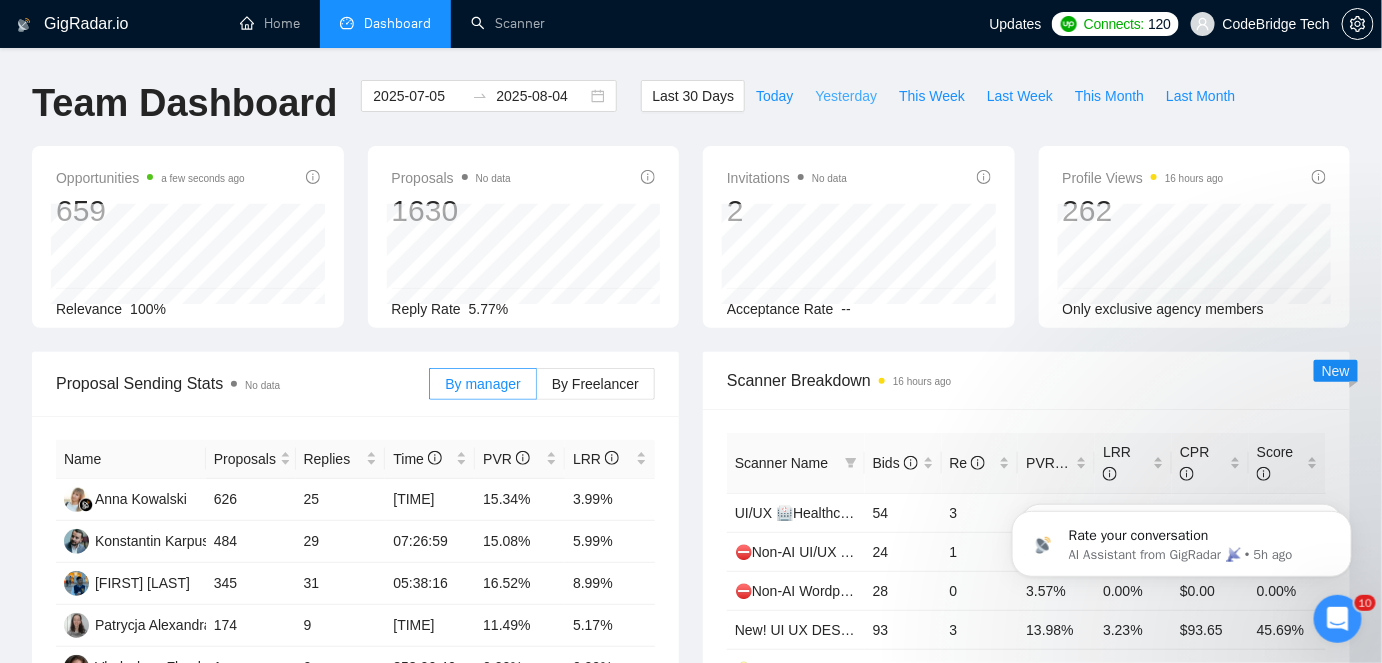 click on "Yesterday" at bounding box center [847, 96] 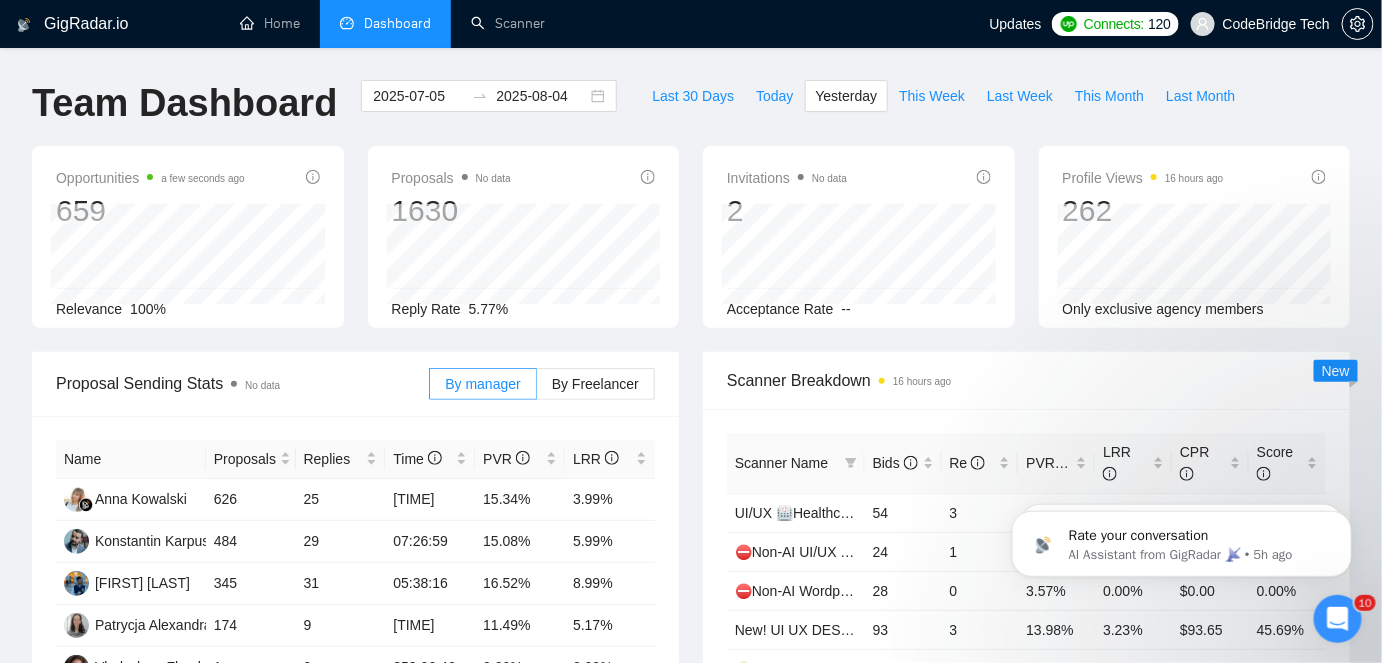 type on "2025-08-03" 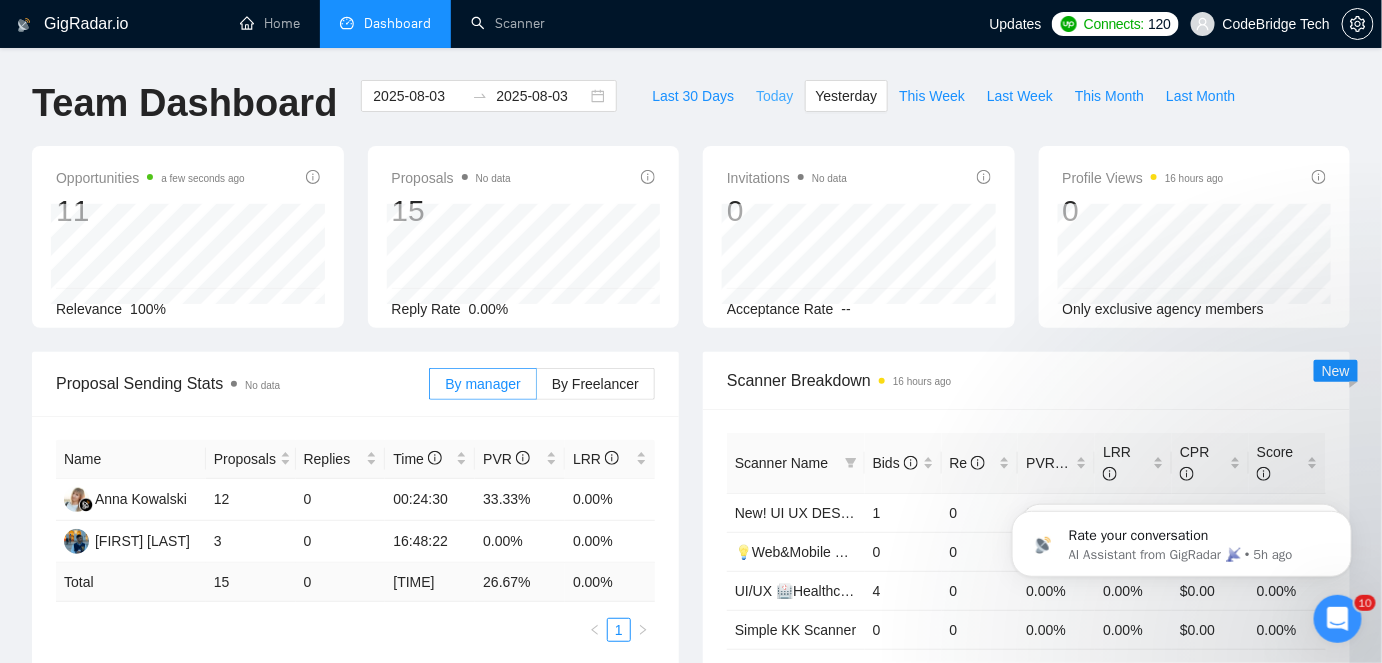 click on "Today" at bounding box center (774, 96) 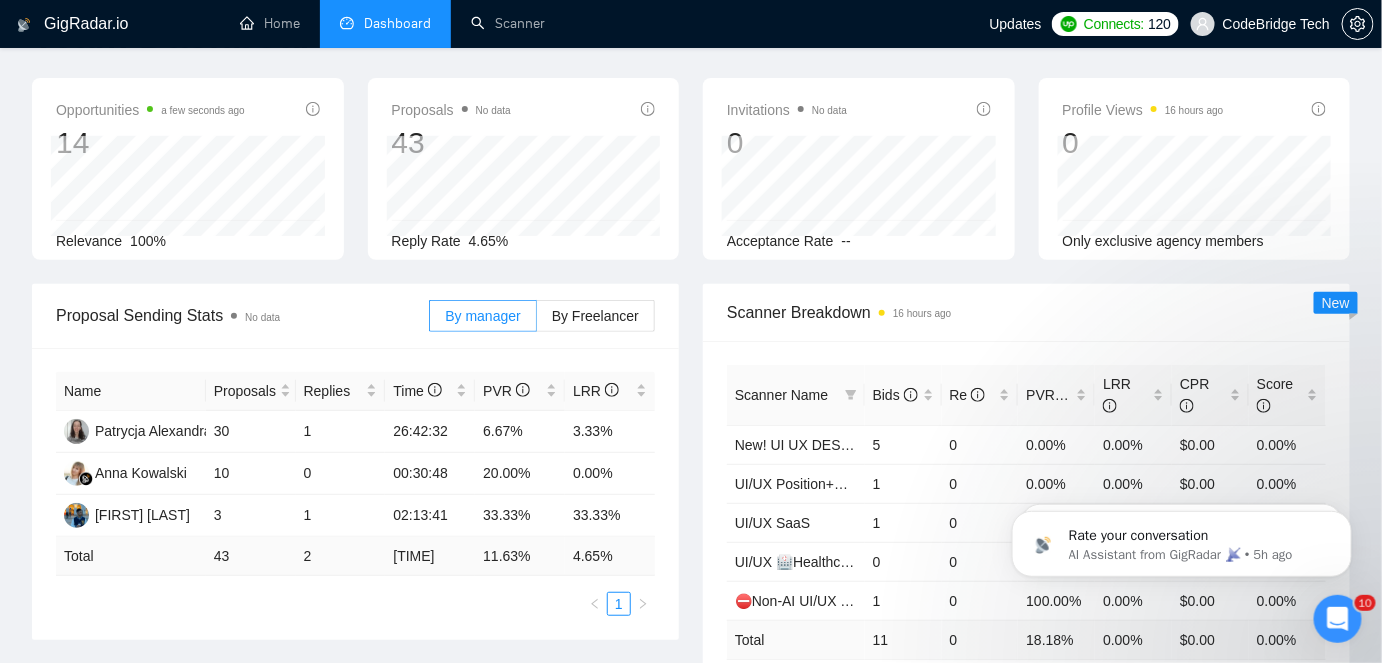 scroll, scrollTop: 0, scrollLeft: 0, axis: both 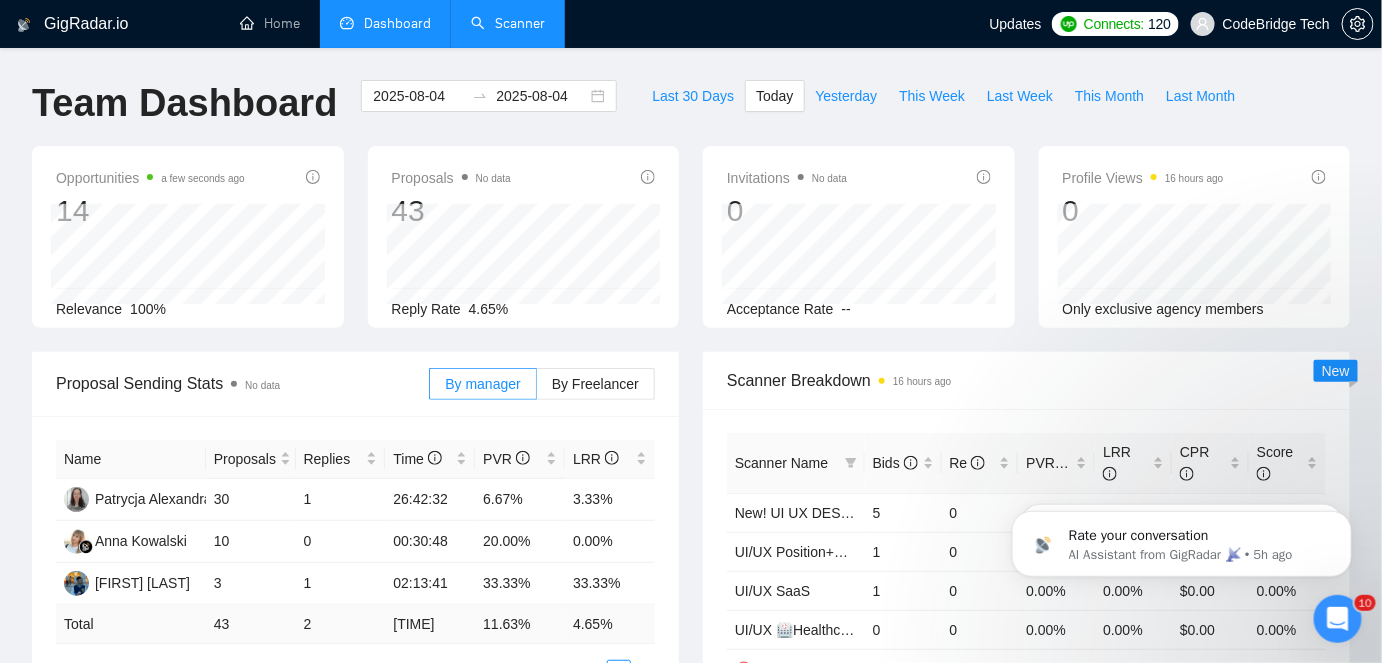 click on "Scanner" at bounding box center (508, 23) 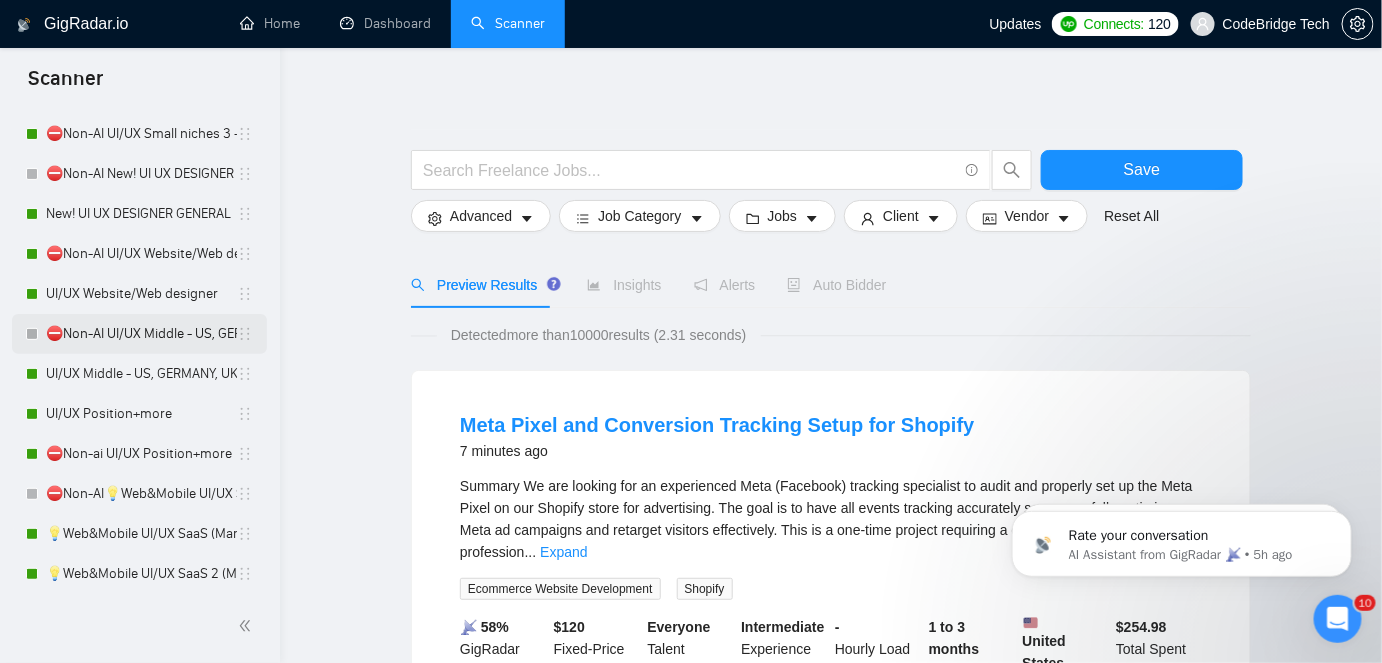 scroll, scrollTop: 636, scrollLeft: 0, axis: vertical 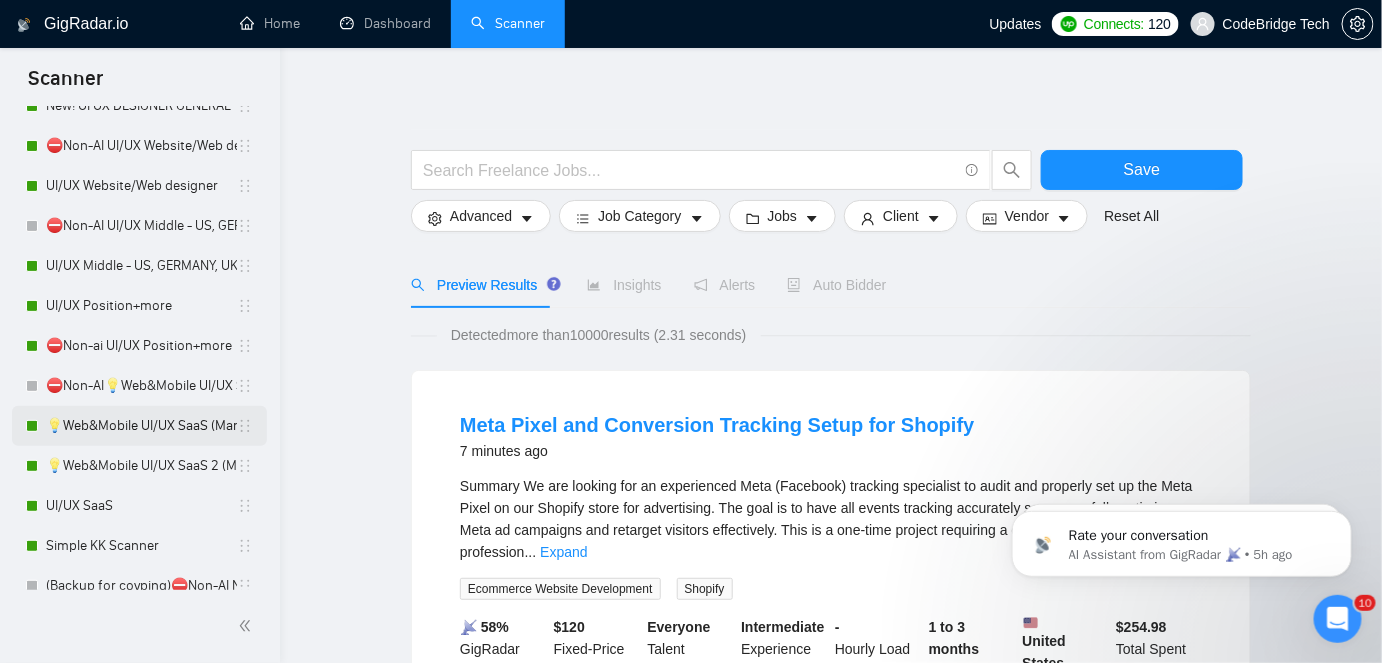 click on "💡Web&Mobile UI/UX SaaS (Mariia)" at bounding box center [141, 426] 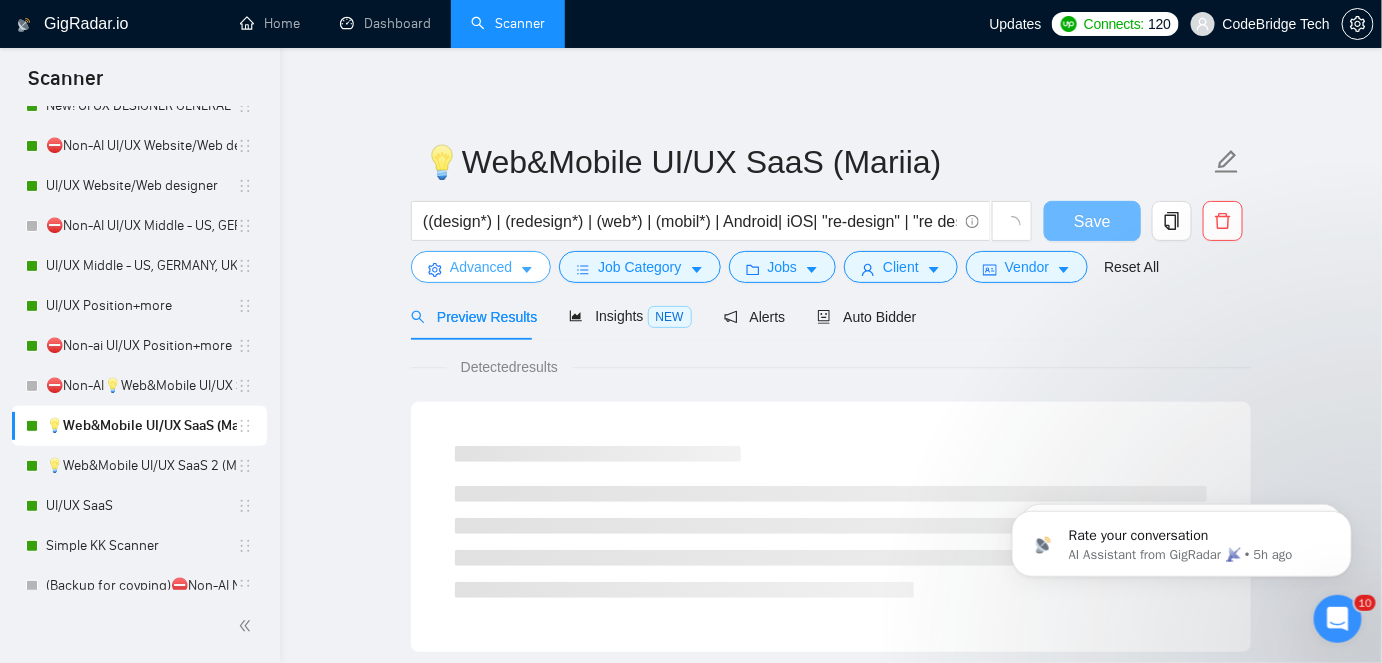 click on "Advanced" at bounding box center (481, 267) 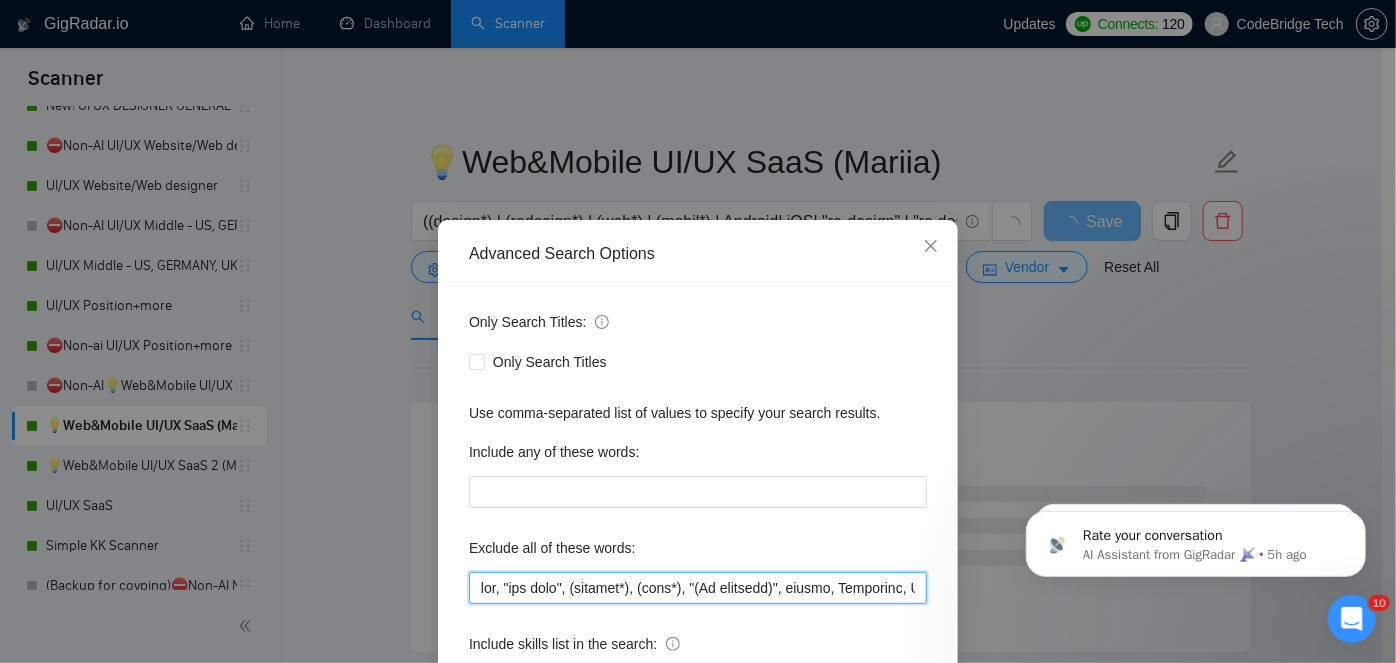 click at bounding box center (698, 588) 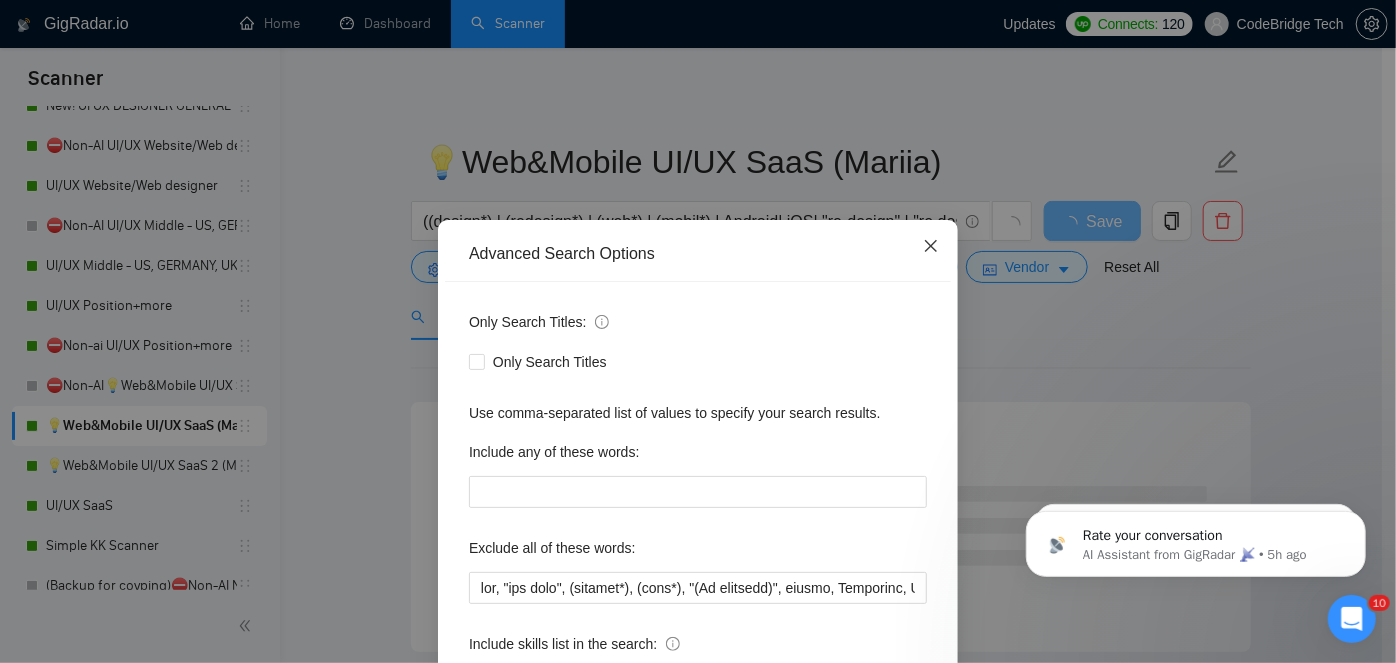 click 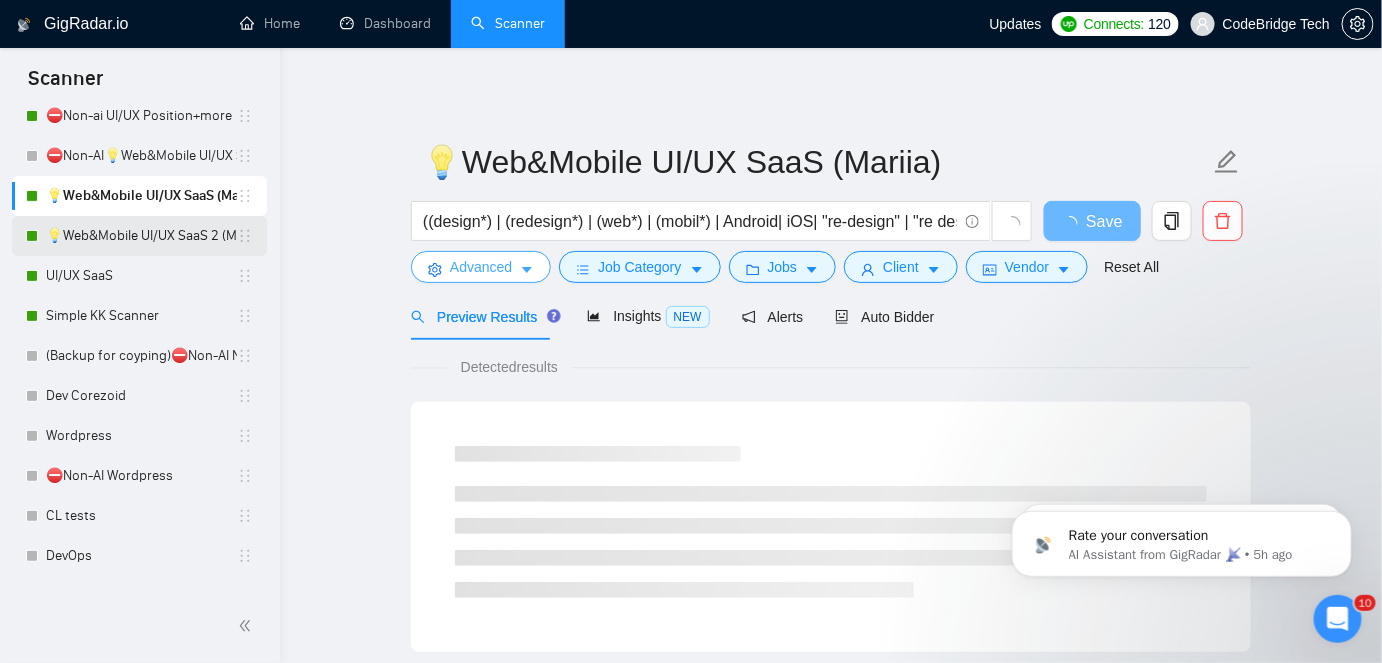 scroll, scrollTop: 891, scrollLeft: 0, axis: vertical 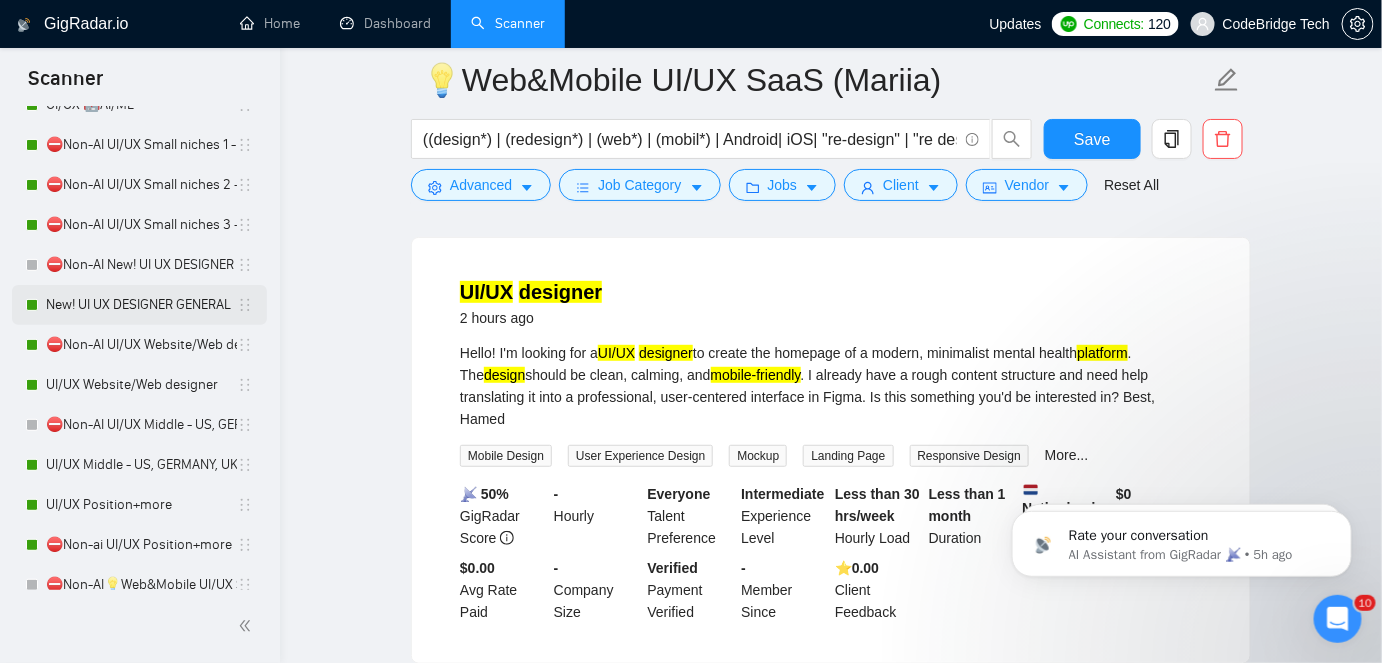 click on "New! UI UX DESIGNER GENERAL" at bounding box center (141, 305) 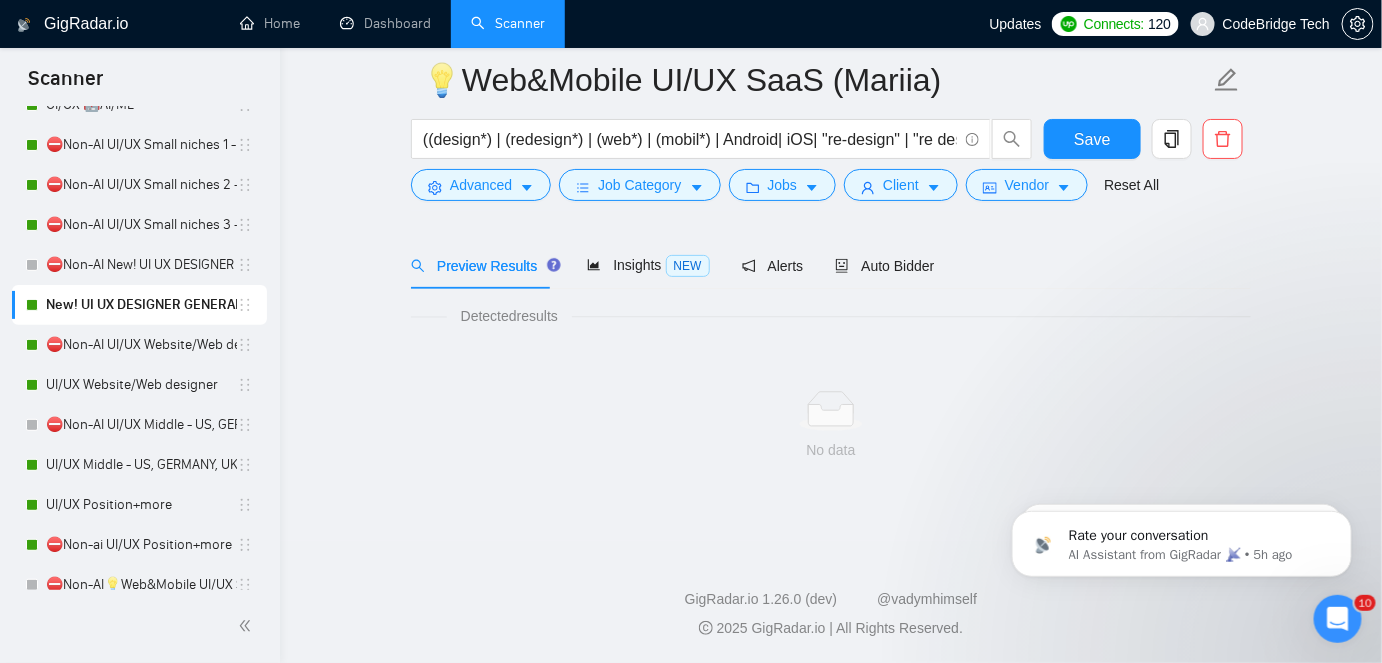 scroll, scrollTop: 66, scrollLeft: 0, axis: vertical 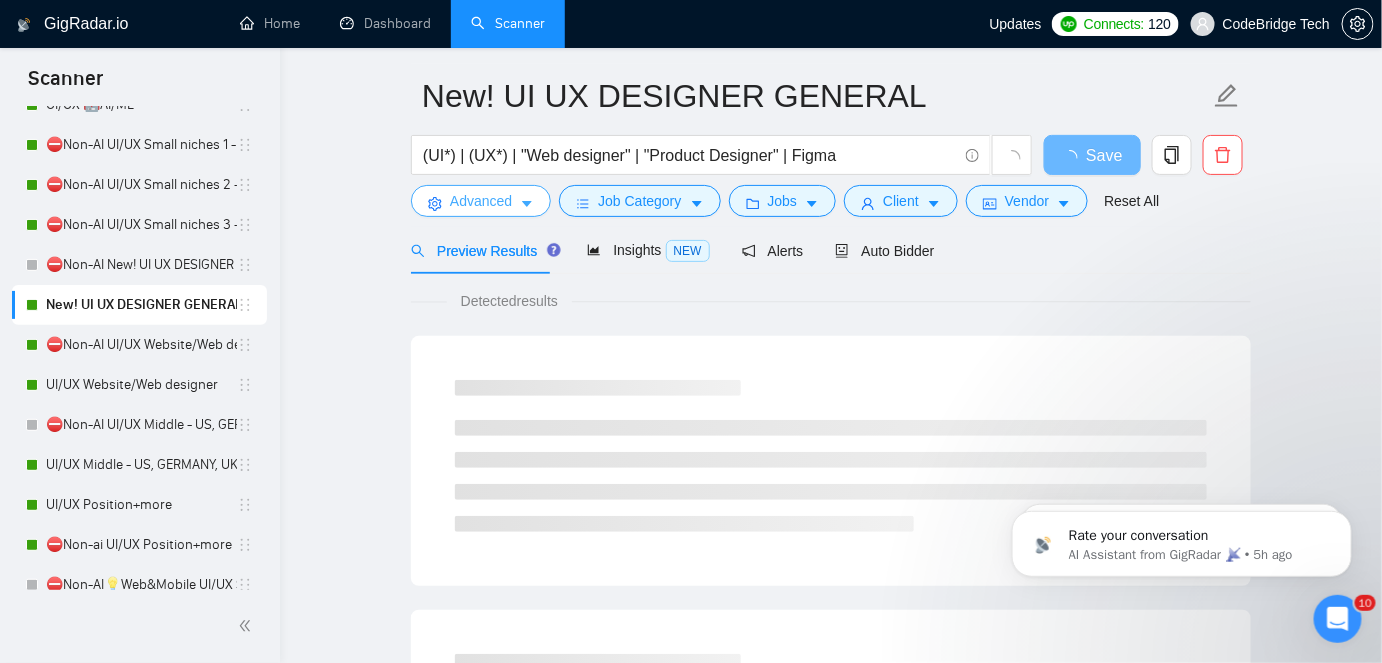 click on "Advanced" at bounding box center (481, 201) 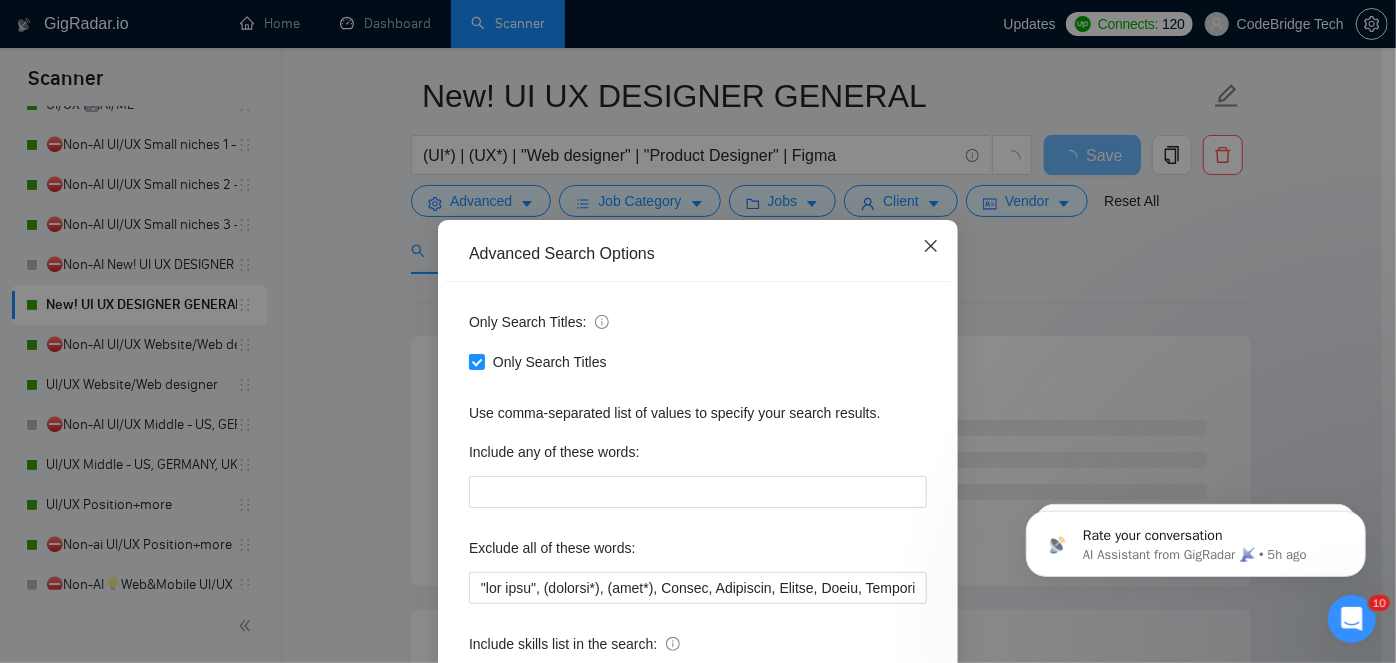 click at bounding box center [931, 247] 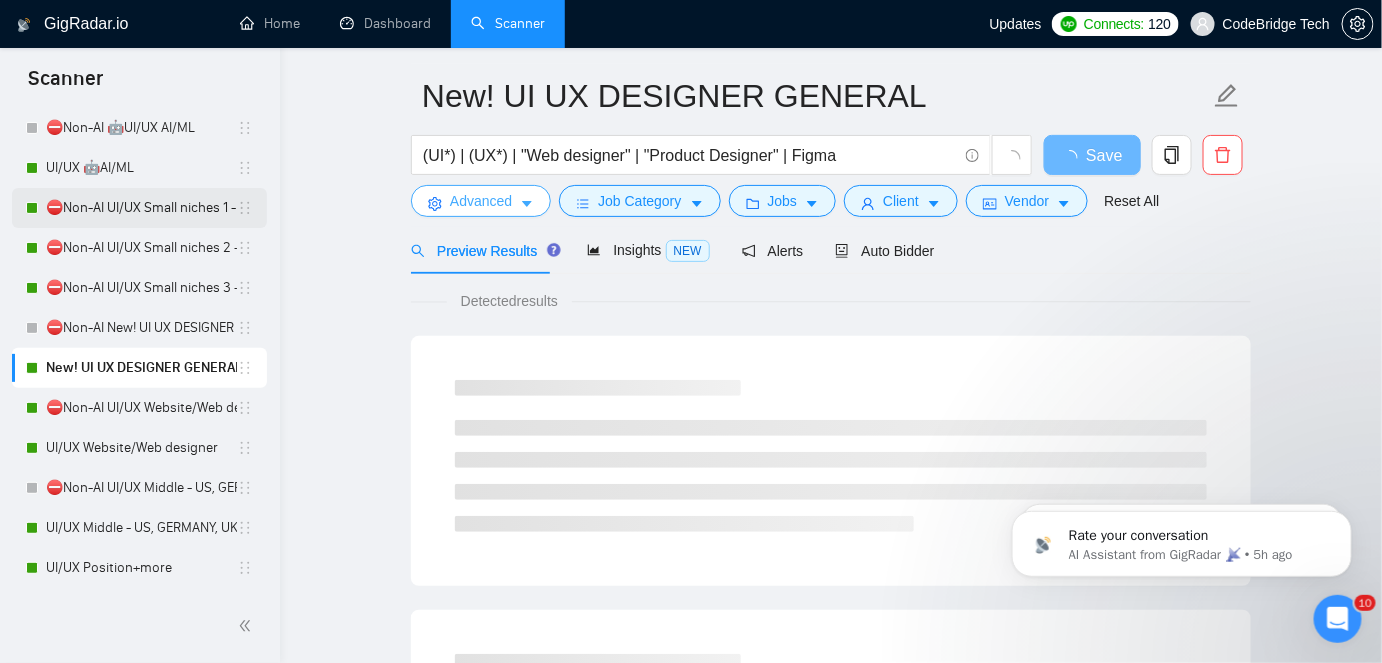 scroll, scrollTop: 346, scrollLeft: 0, axis: vertical 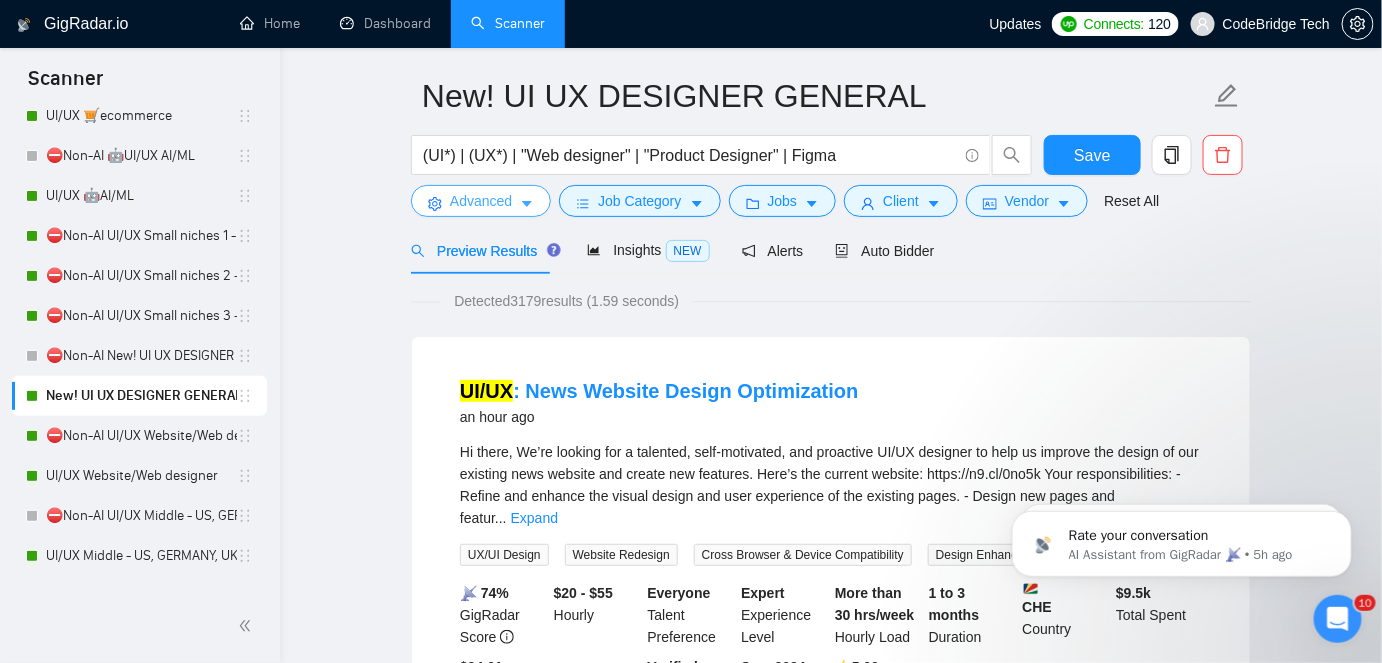 click on "Advanced" at bounding box center [481, 201] 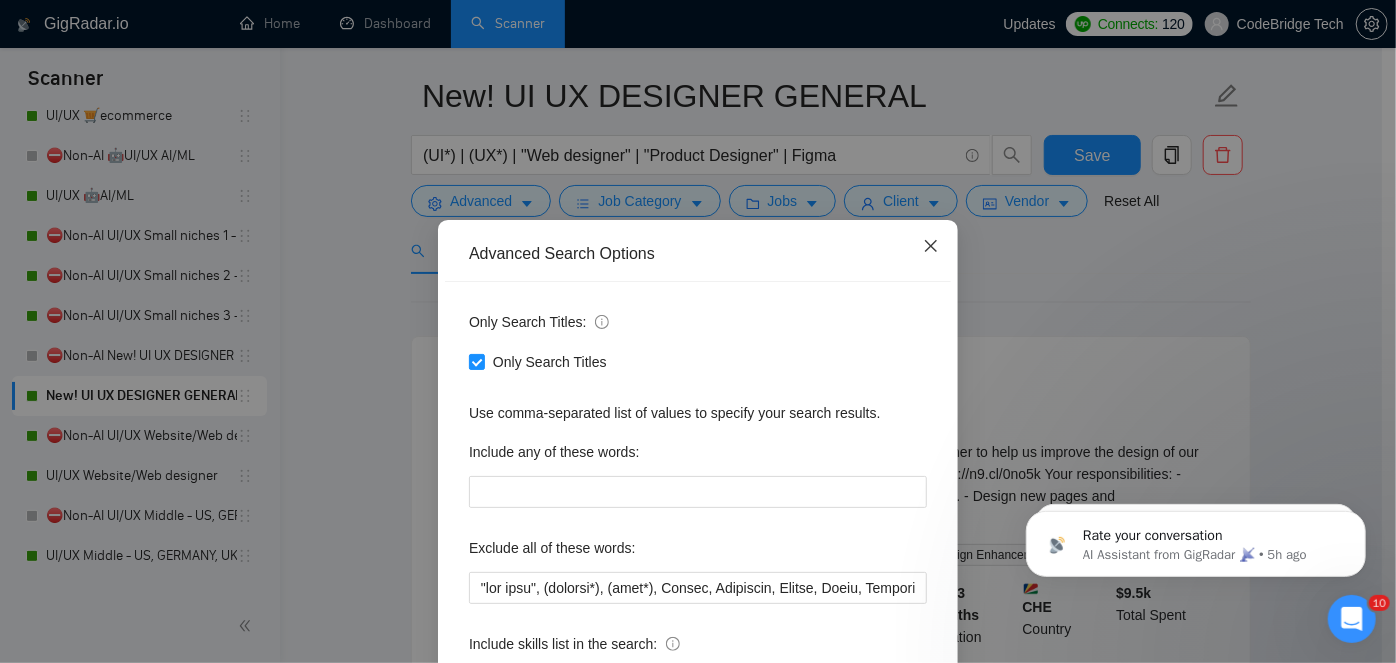 click 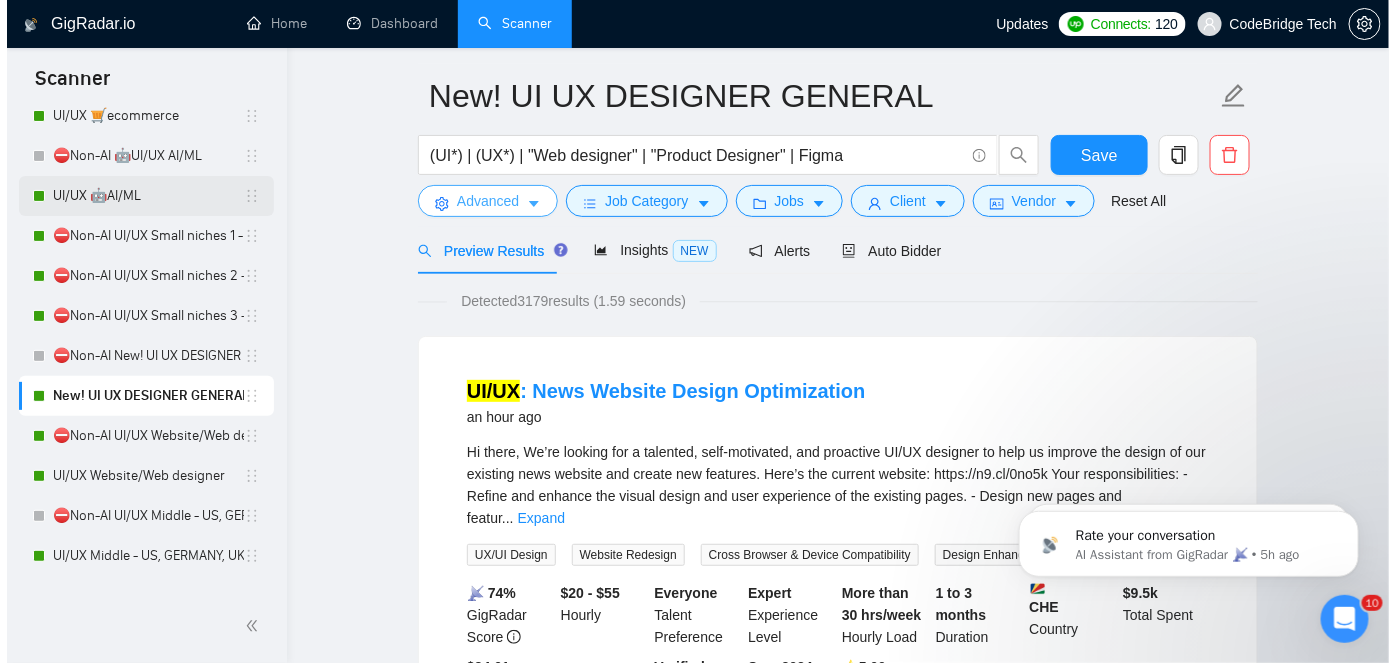 scroll, scrollTop: 255, scrollLeft: 0, axis: vertical 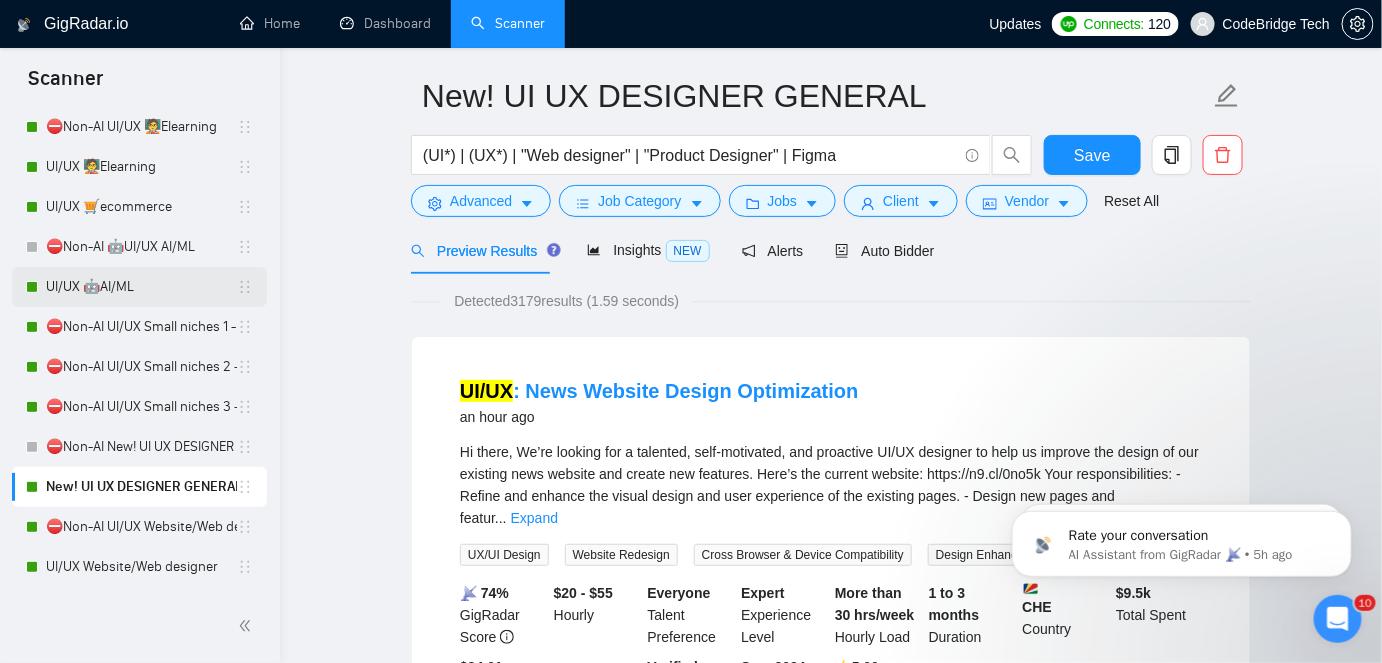 click on "UI/UX 🤖AI/ML" at bounding box center [141, 287] 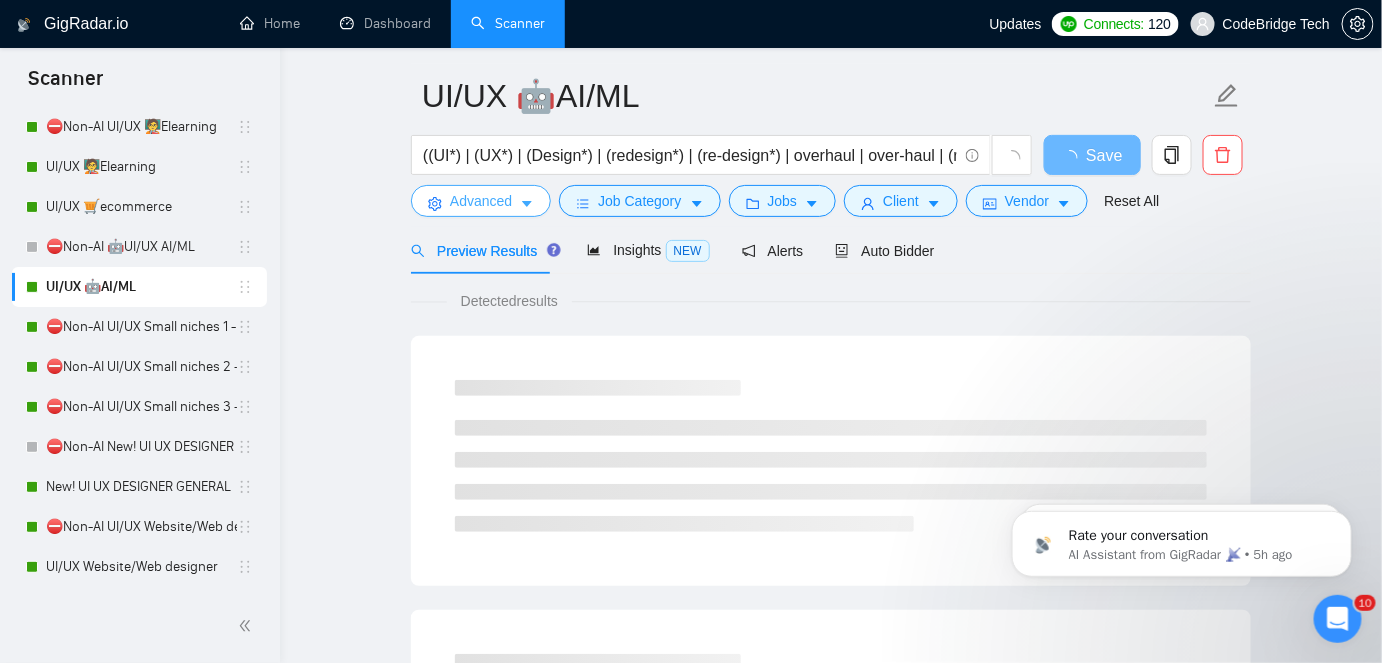 click on "Advanced" at bounding box center [481, 201] 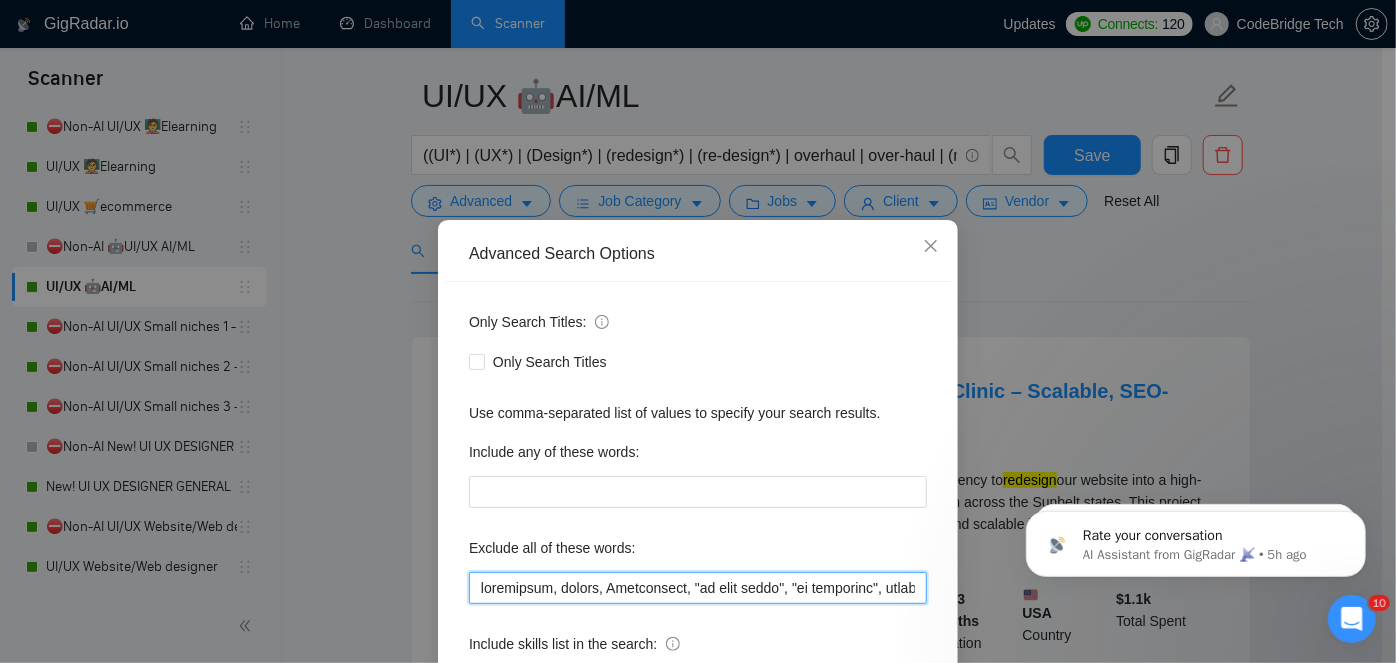 click at bounding box center [698, 588] 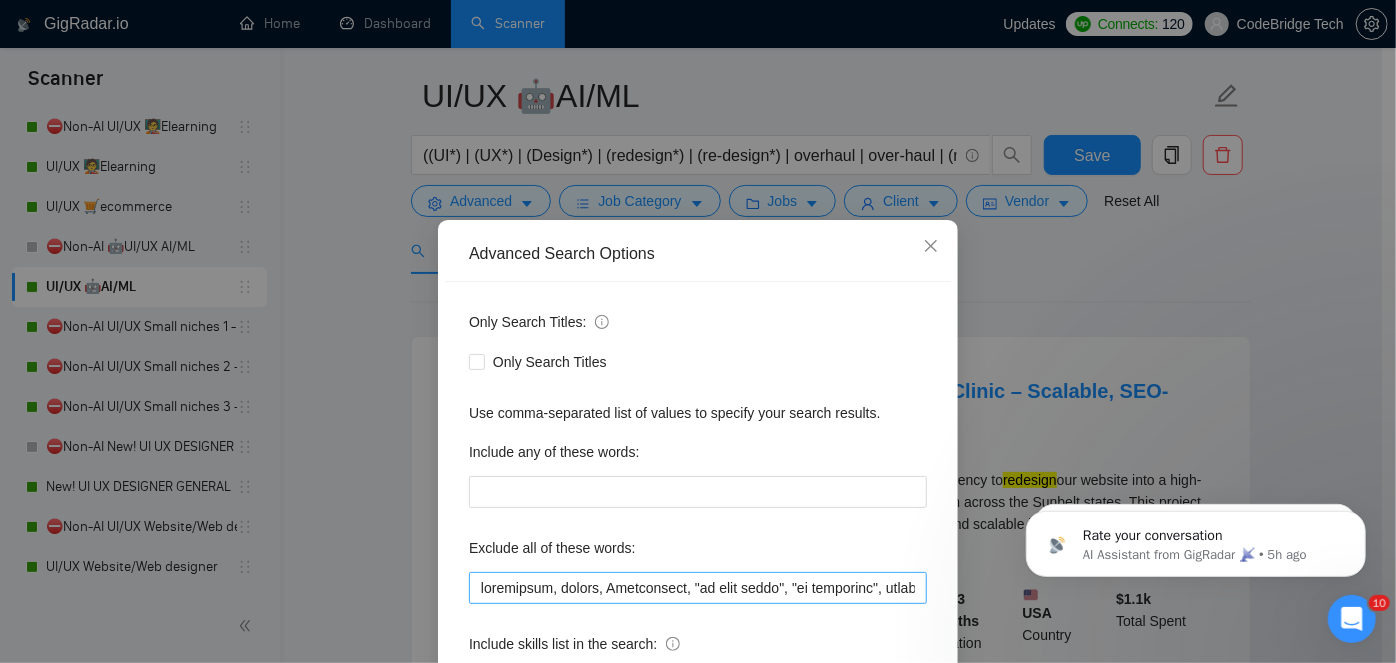 scroll, scrollTop: 0, scrollLeft: 5985, axis: horizontal 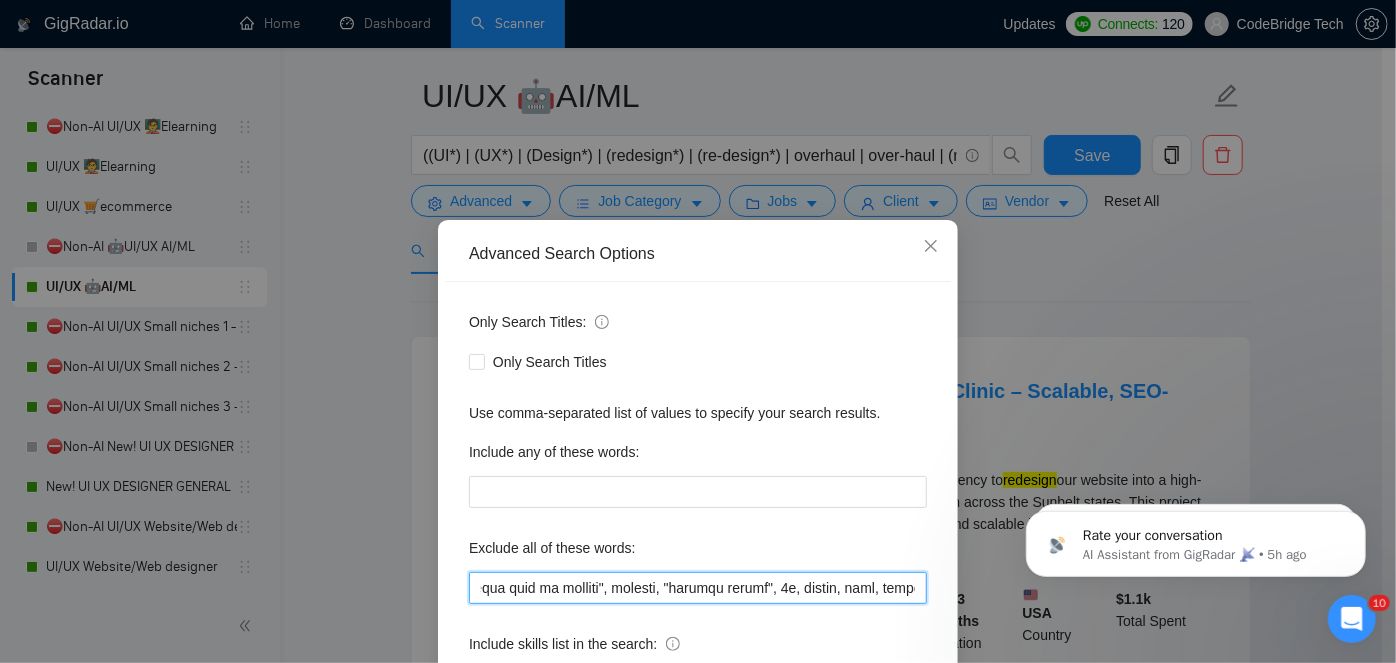 click at bounding box center [698, 588] 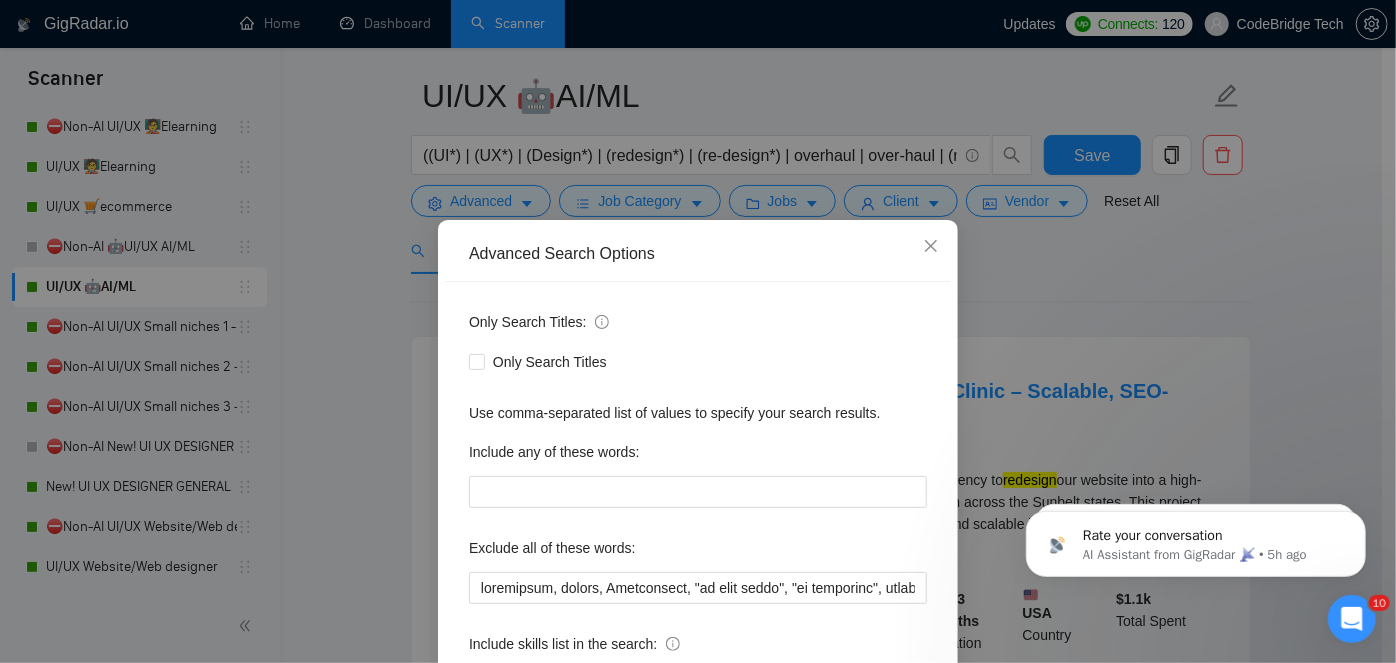 scroll, scrollTop: 0, scrollLeft: 940, axis: horizontal 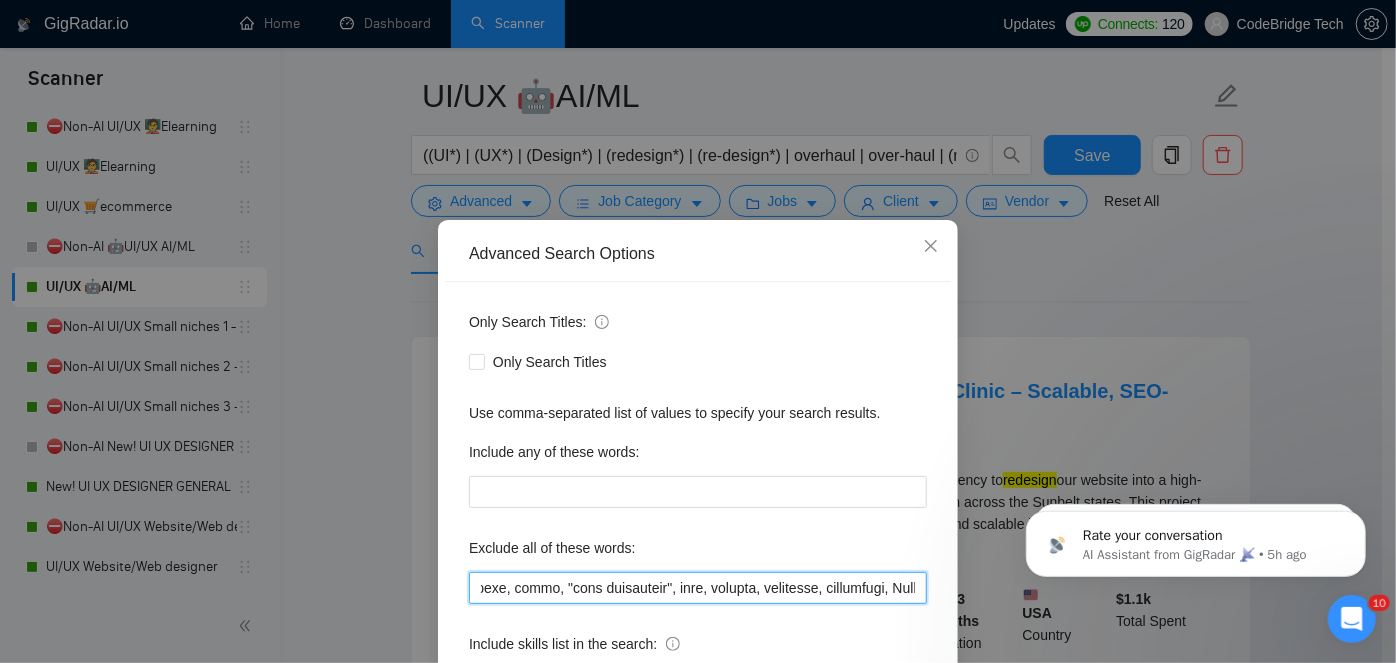 click at bounding box center (698, 588) 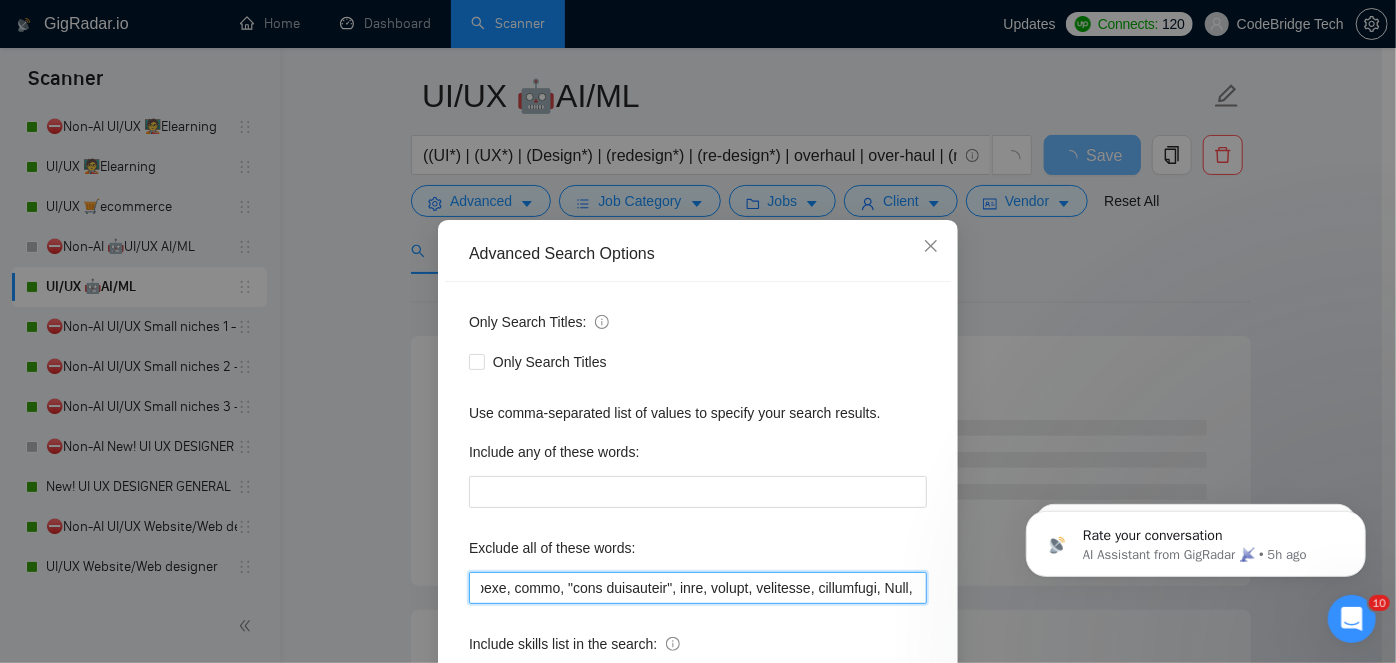 drag, startPoint x: 706, startPoint y: 579, endPoint x: 669, endPoint y: 577, distance: 37.054016 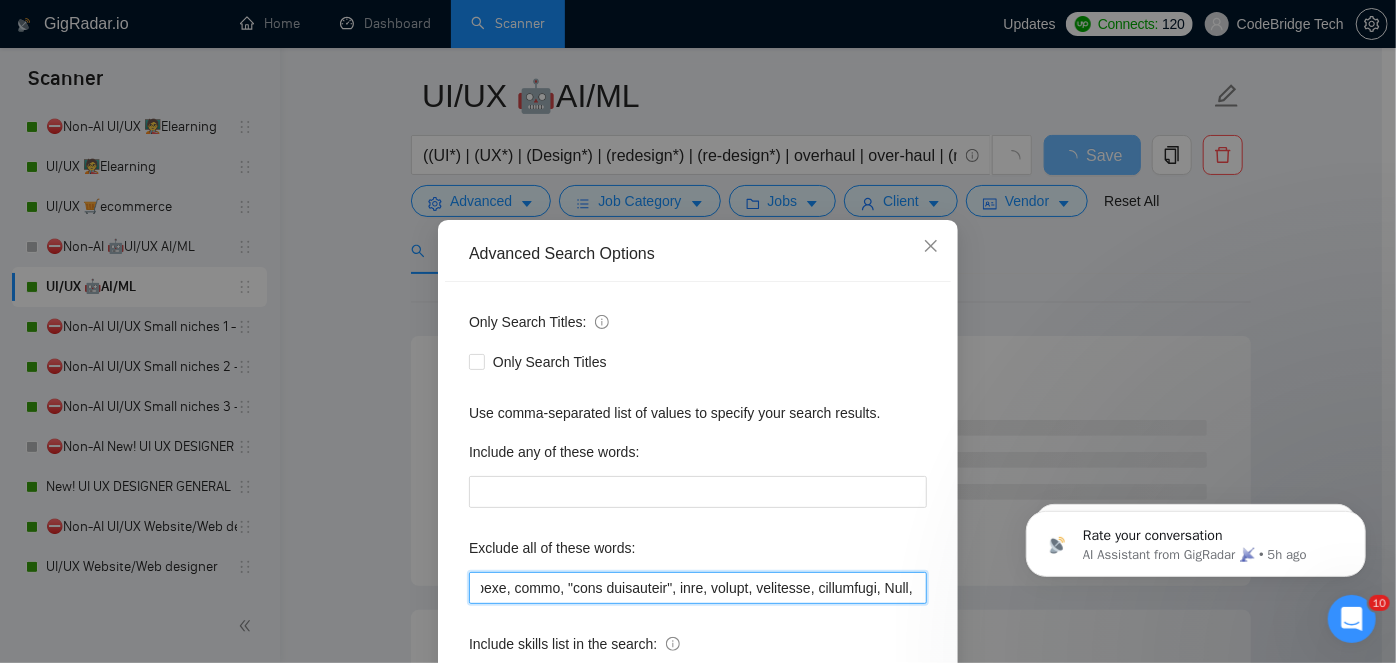 click at bounding box center [698, 588] 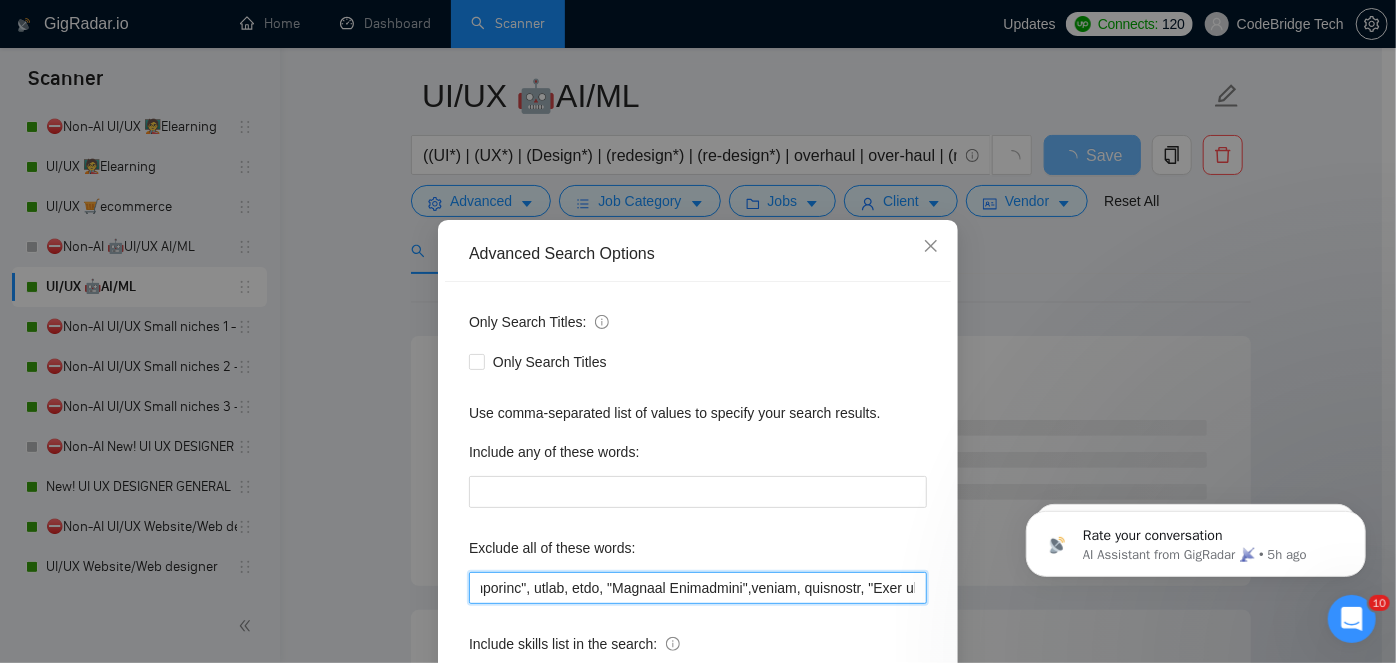 scroll, scrollTop: 0, scrollLeft: 0, axis: both 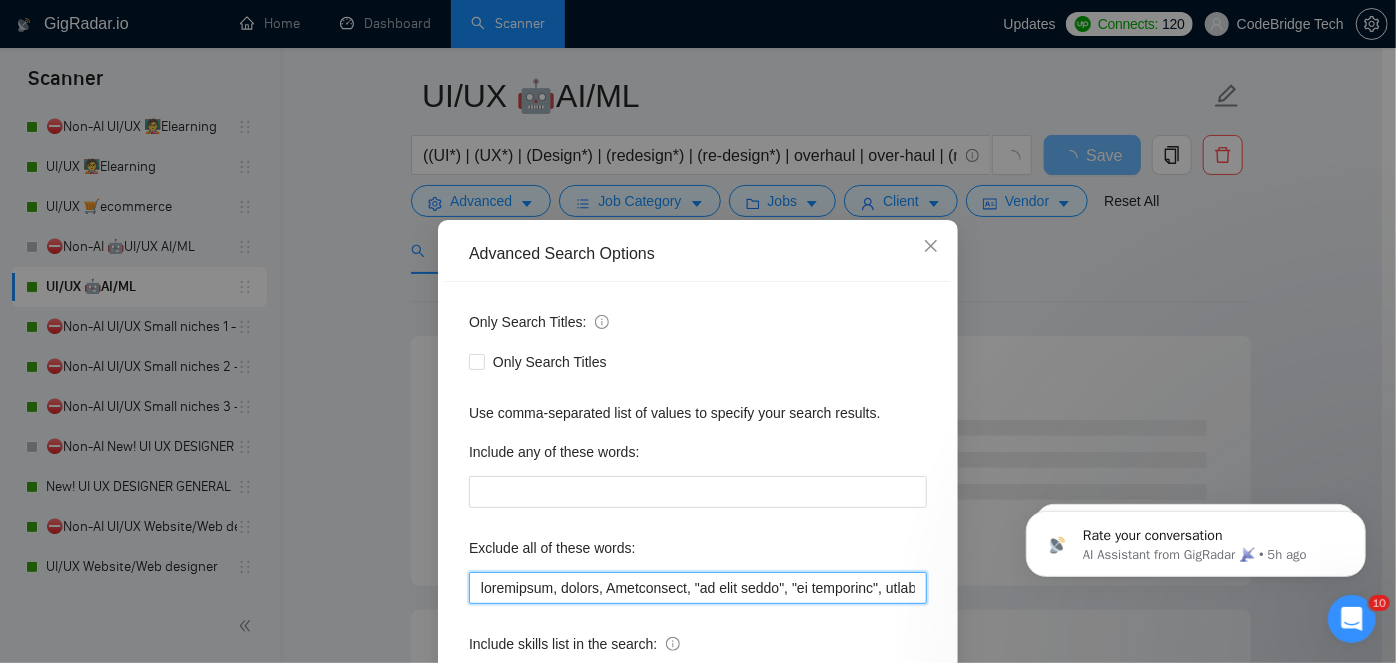 drag, startPoint x: 516, startPoint y: 583, endPoint x: 437, endPoint y: 587, distance: 79.101204 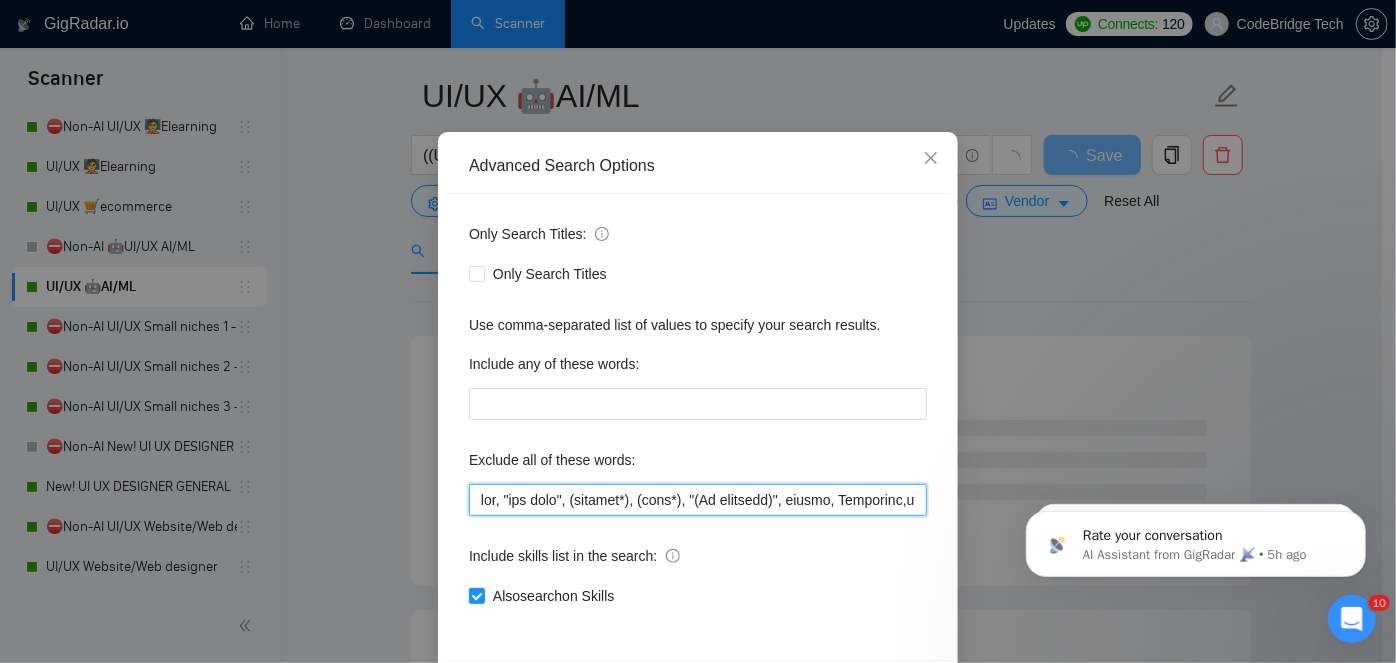 scroll, scrollTop: 168, scrollLeft: 0, axis: vertical 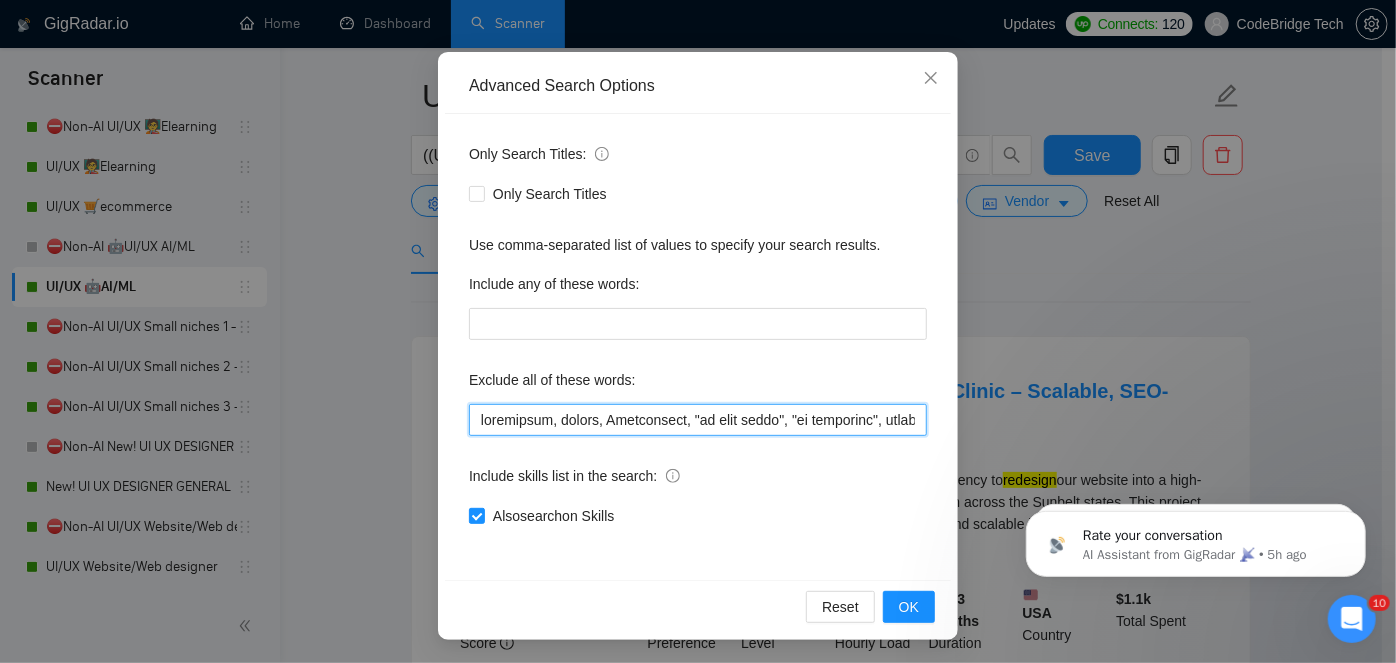 click at bounding box center [698, 420] 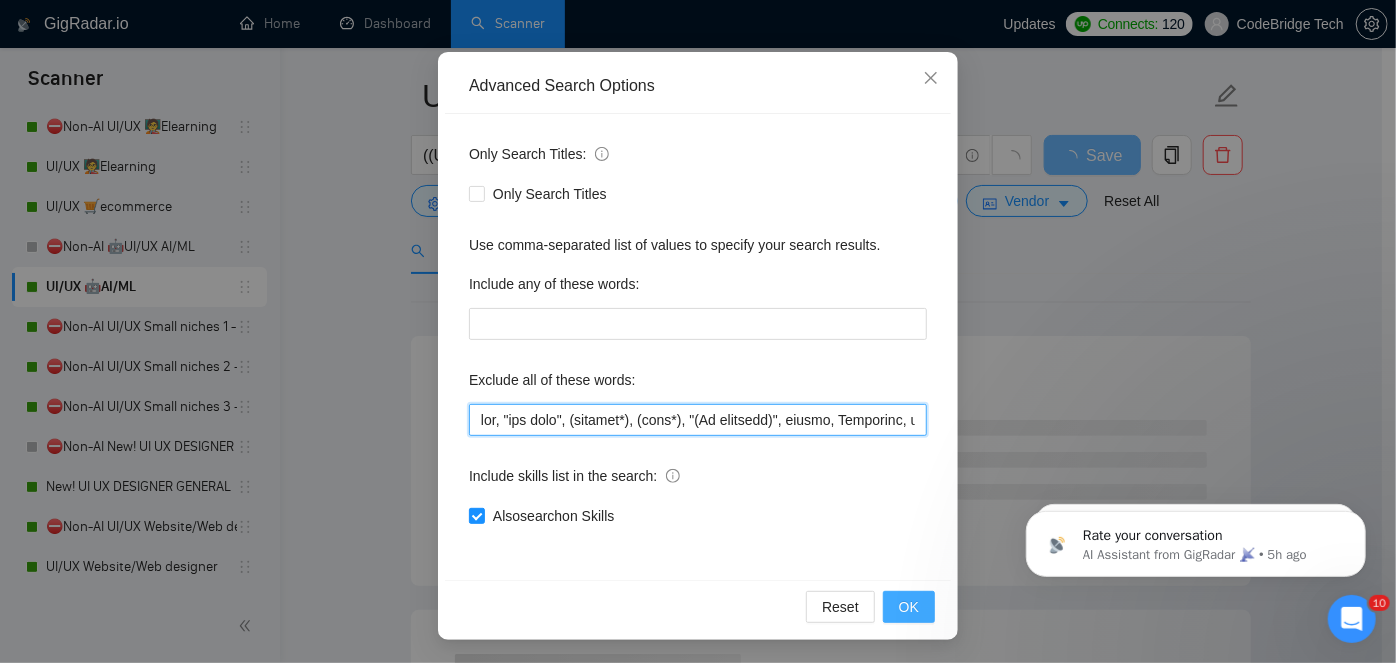 type on "ghl, "hub spot", (hubspot*), (icon*), "(No agencies)", cursor, Highlevel, javascript, python, Gohighlevel, "go high level", "go highlevel", swift, ruby, "Virtual Assistance",avatar, wordpress, "Book design", Powerpoint, Whitepaper, clone, "fast turnaround", odoo, mailchimp, mailerlite, Wrap, "applications using AI", "any proposals using ai", tilda, "work fast", smartphone, API, "on site", "on-site", image, images, "ad designer", ads, branding, banner, banners,"social media marketing", "digital marketing",banner, "Creative Content","alpha testing", recherche , cherche, "google docs", "google sheet", print, Email, "Fashion design", "fashion designer", Apparel, "Convert Figma to HTML", suitedash, artwork, framer,Webflow, flutterflow, firebase, Equity, "AI generated", wix, photoshop, landing, one-pager, "one pager", migrate, industrial, "spanish speaker", "(freelancers only)", "(no agencies)", agencies, "ONLY INDEPENDENT FREELANCERS", "no agency", "no agencies", "only individuals", "only individual freelancers..." 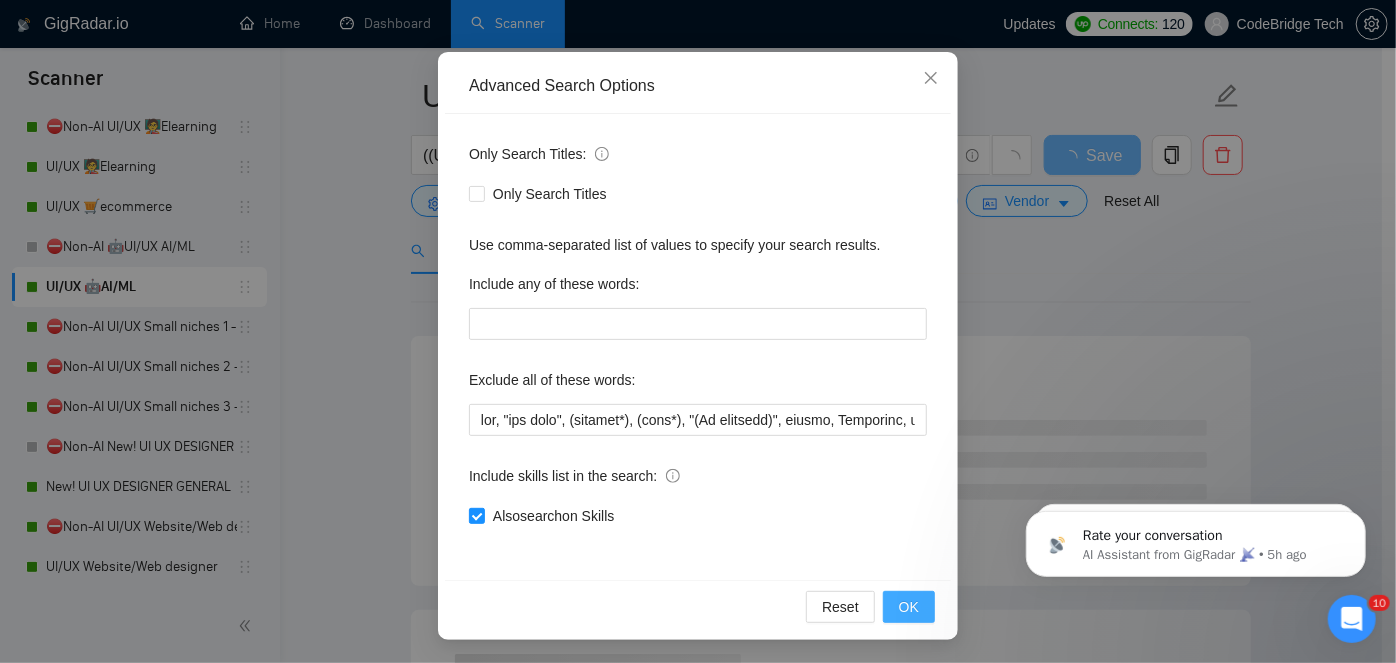 click on "OK" at bounding box center [909, 607] 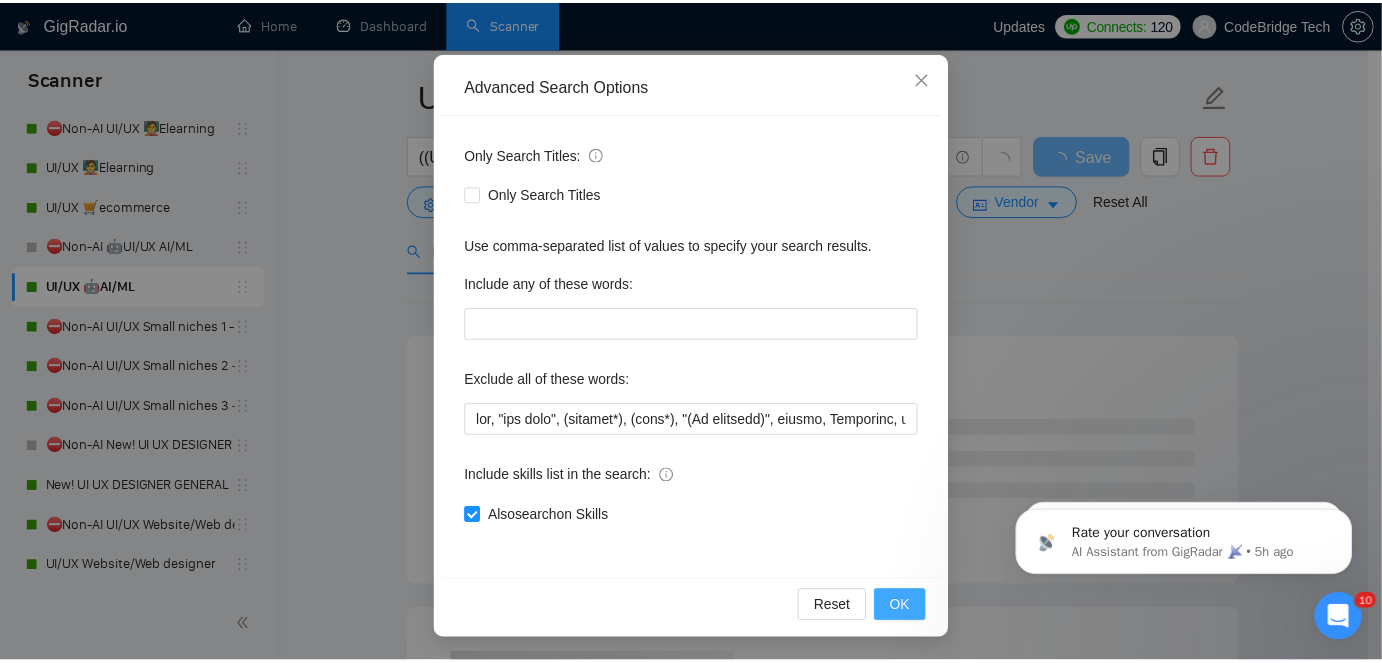 scroll, scrollTop: 68, scrollLeft: 0, axis: vertical 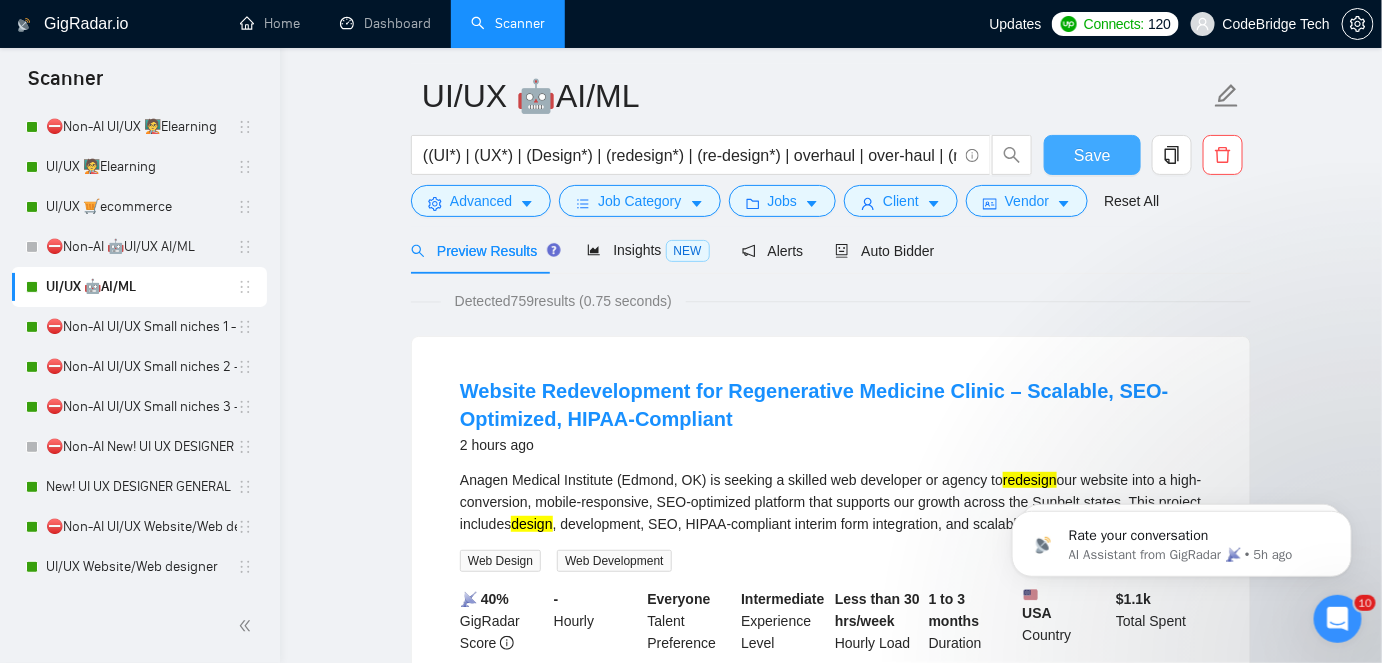 click on "Save" at bounding box center (1092, 155) 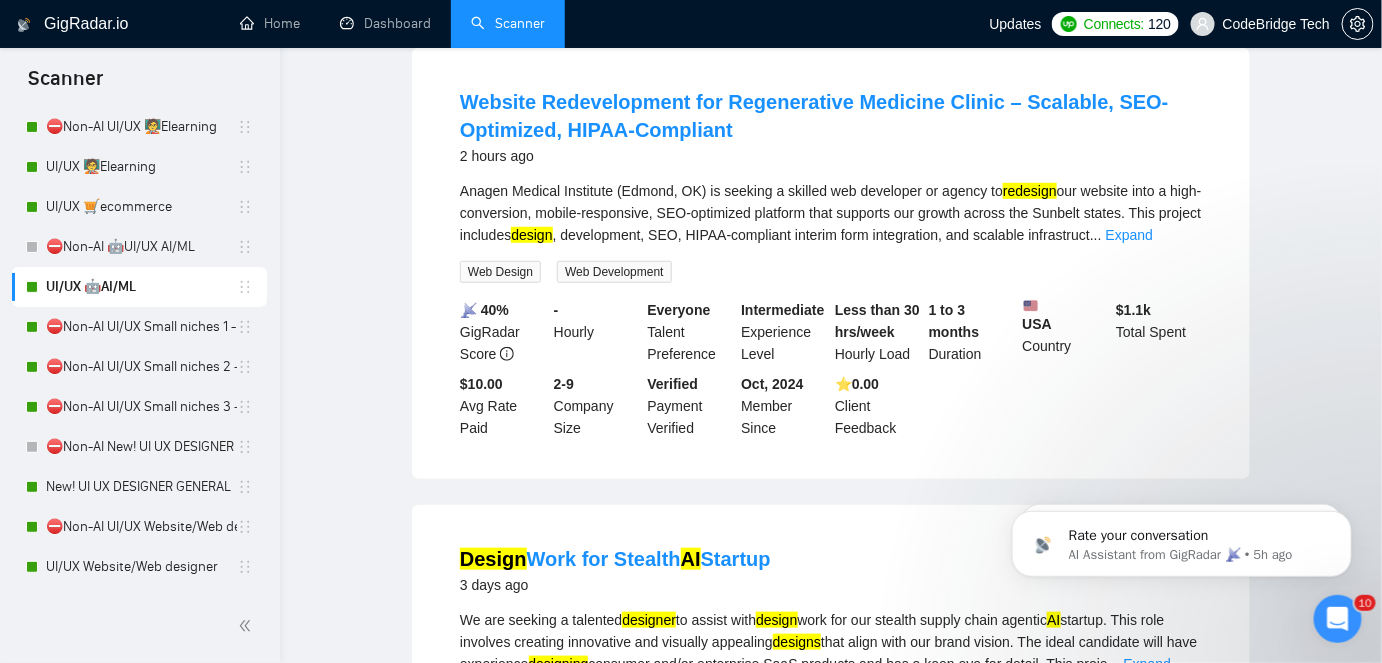scroll, scrollTop: 0, scrollLeft: 0, axis: both 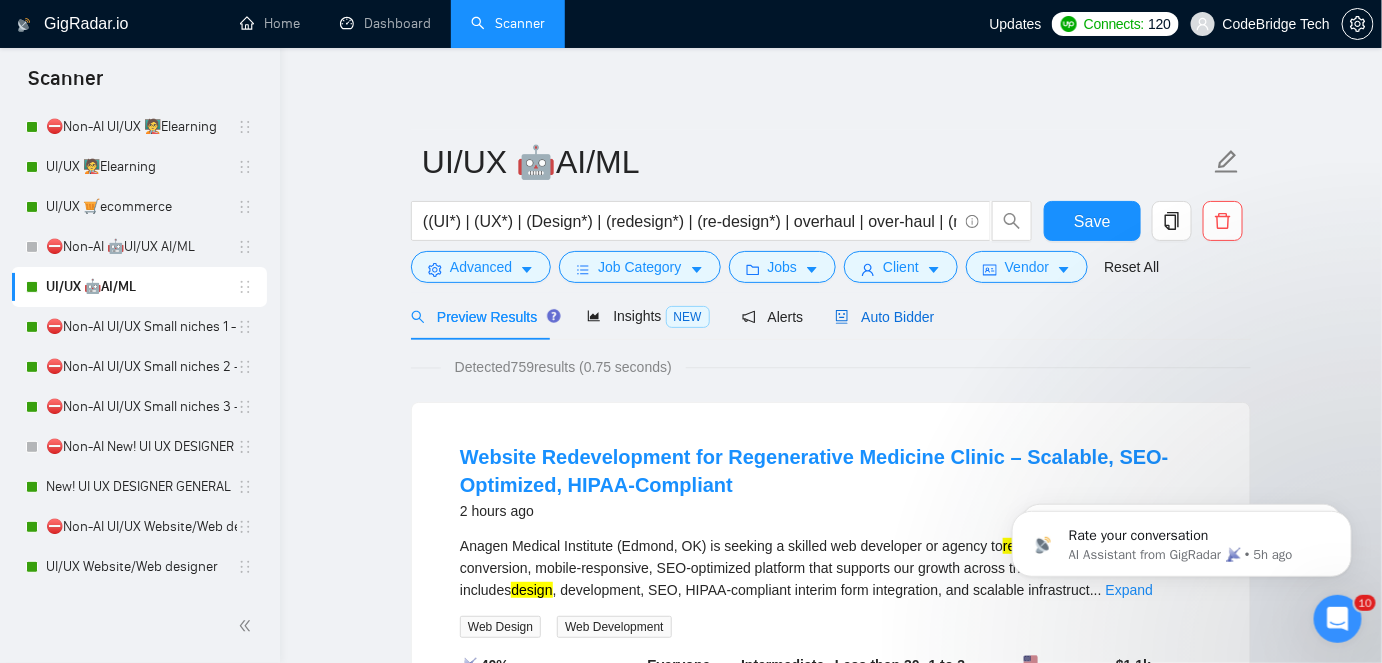 click on "Auto Bidder" at bounding box center [884, 317] 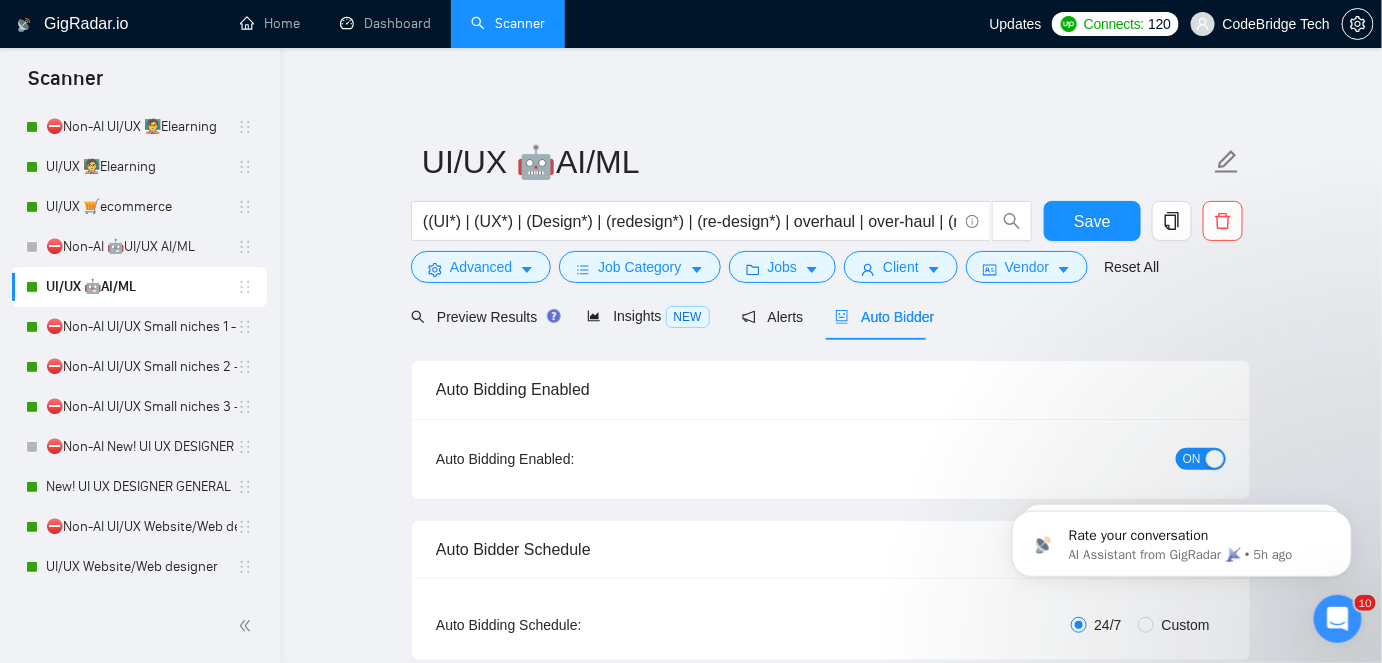 type 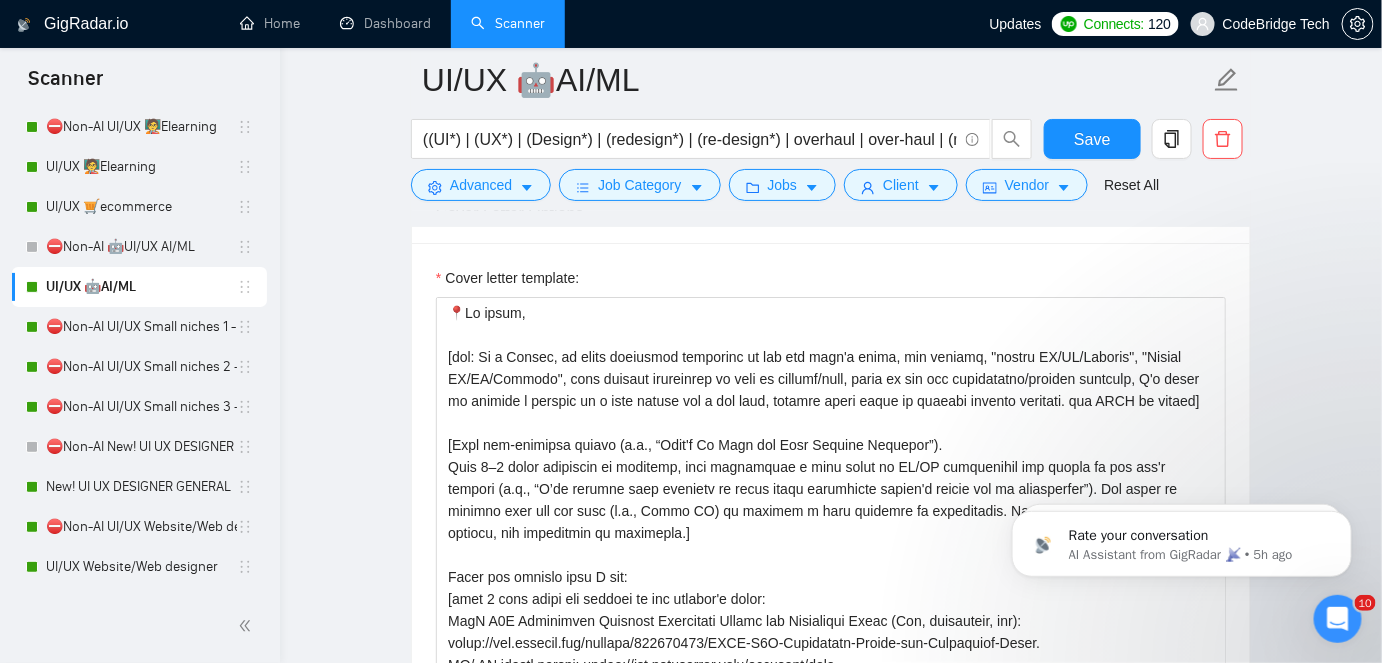 scroll, scrollTop: 2421, scrollLeft: 0, axis: vertical 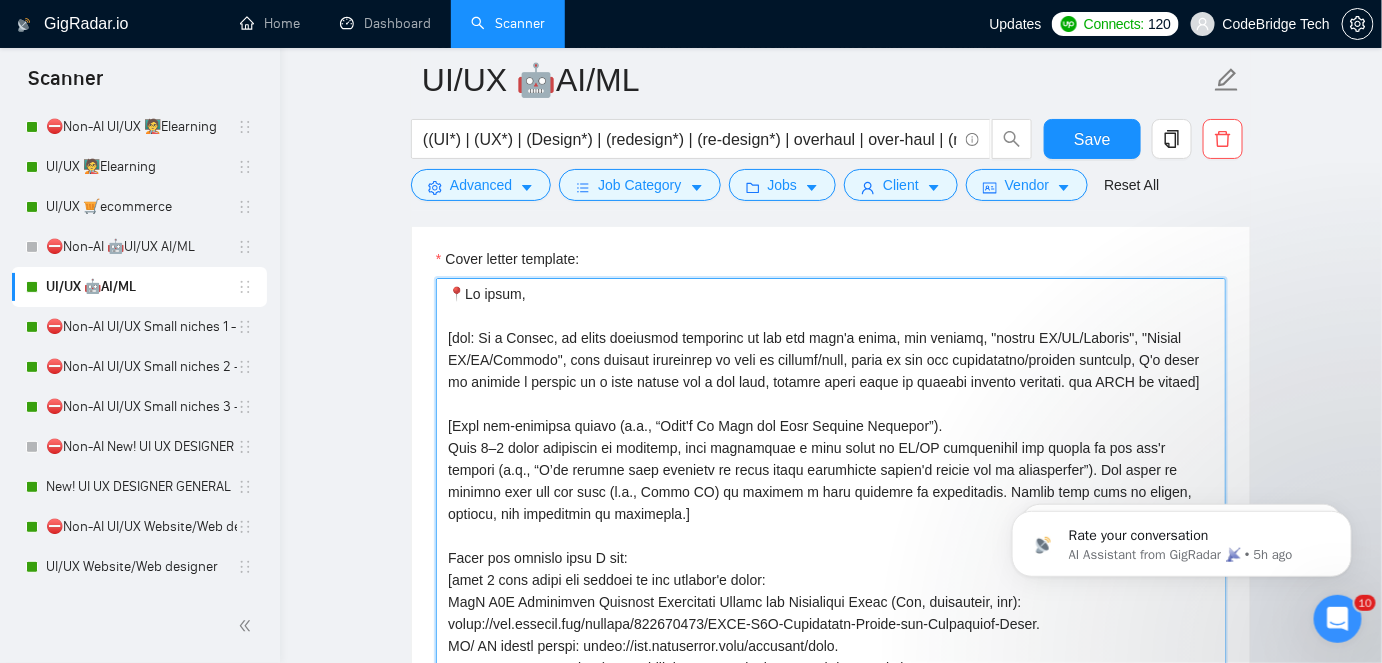 click on "Cover letter template:" at bounding box center (831, 503) 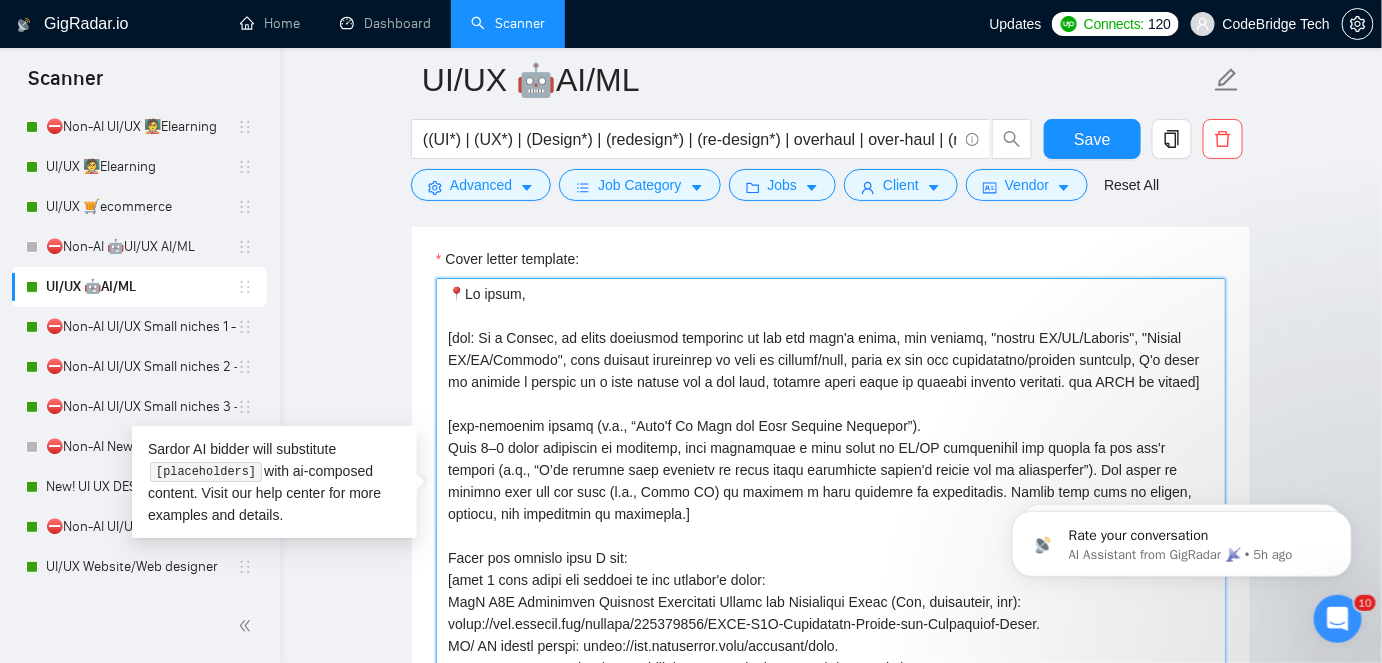 drag, startPoint x: 612, startPoint y: 419, endPoint x: 892, endPoint y: 419, distance: 280 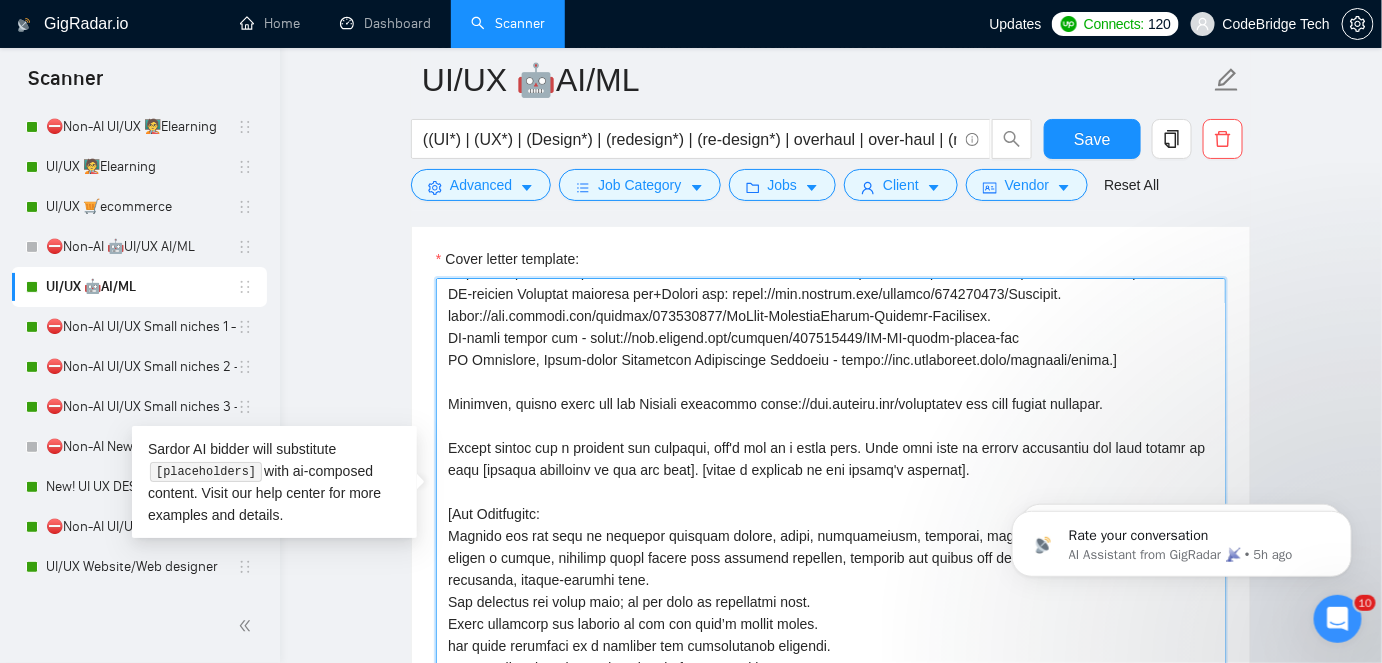 scroll, scrollTop: 506, scrollLeft: 0, axis: vertical 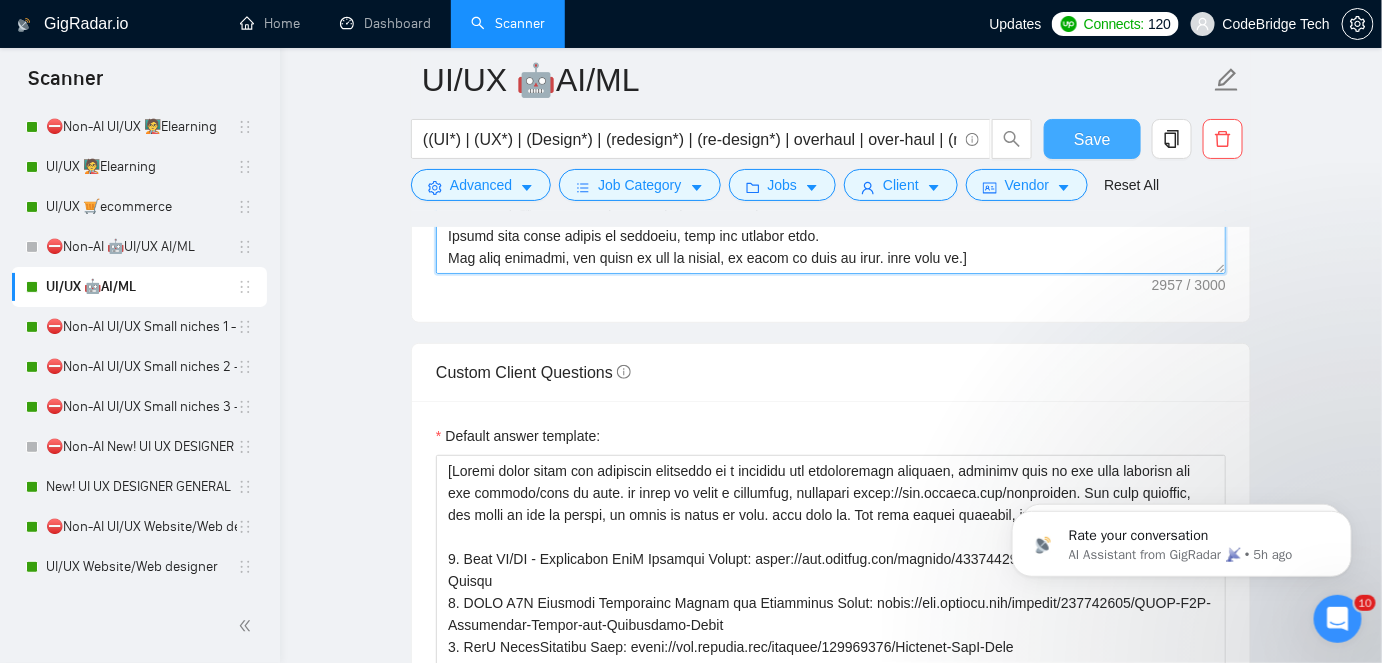 type on "📍Hi there,
[say: As a Strong, or other adjective mentioned in the job post's title, for example, "strong UI/UX/Graphic", "Senior UI/UX/Graphic", with similar experience in type of project/role, based on the job description/content projects, I'm ready to prepare a concept or a test screen for a key page, mention which based on similar digital products. say 𝐅𝐑𝐄𝐄 𝐨𝐟 𝐜𝐡𝐚𝐫𝐠𝐞]
[job-specific header (e.g., “Here's My Plan for Your Website redesign”).
List 3–4 steps outlining my approach, each reflecting a main stage in UI/UX development but unique to the job's product (e.g., “I’ll conduct user research to learn about healthcare worker's habits and ui preferences”). Use tools or methods from the job post (e.g., Adobe XD) or mention a best practice if unspecified. Ensure each step is unique, concise, and highlights my expertise.]
𝐂𝐡𝐞𝐜𝐤 𝐨𝐮𝐭 𝐬𝐢𝐦𝐢𝐥𝐚𝐫 𝐰𝐨𝐫𝐤 𝐈 𝐝𝐢𝐝:
[pick 2 that match the closest to the product's niche:
SaaS B2B Enterprise Business Management System for Consulting Firms (Tax, regulation, law): https://w..." 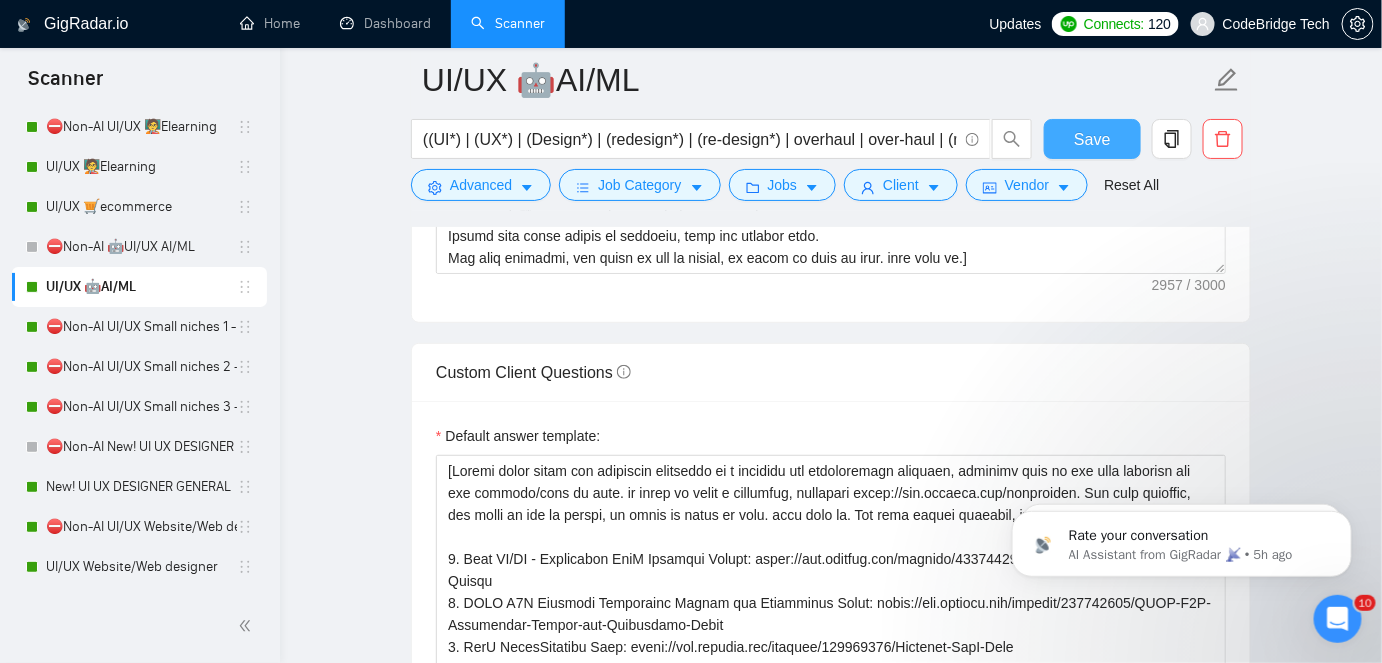 click on "Save" at bounding box center (1092, 139) 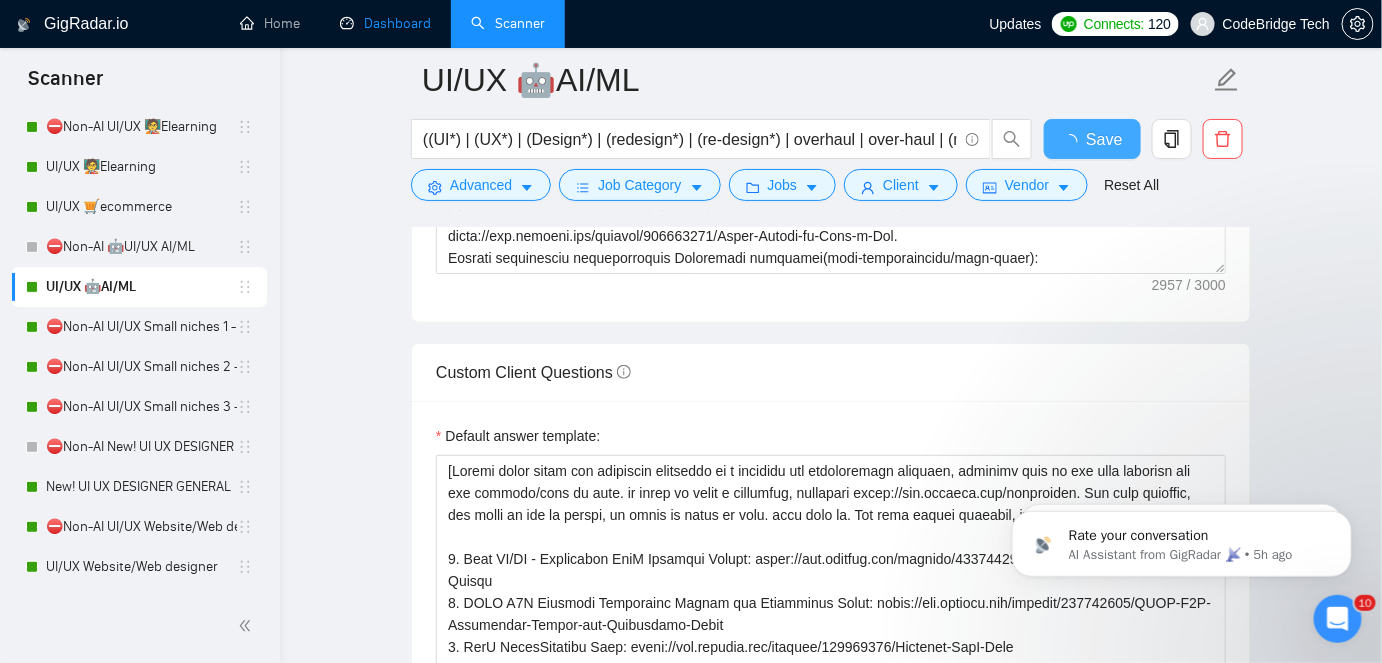 type 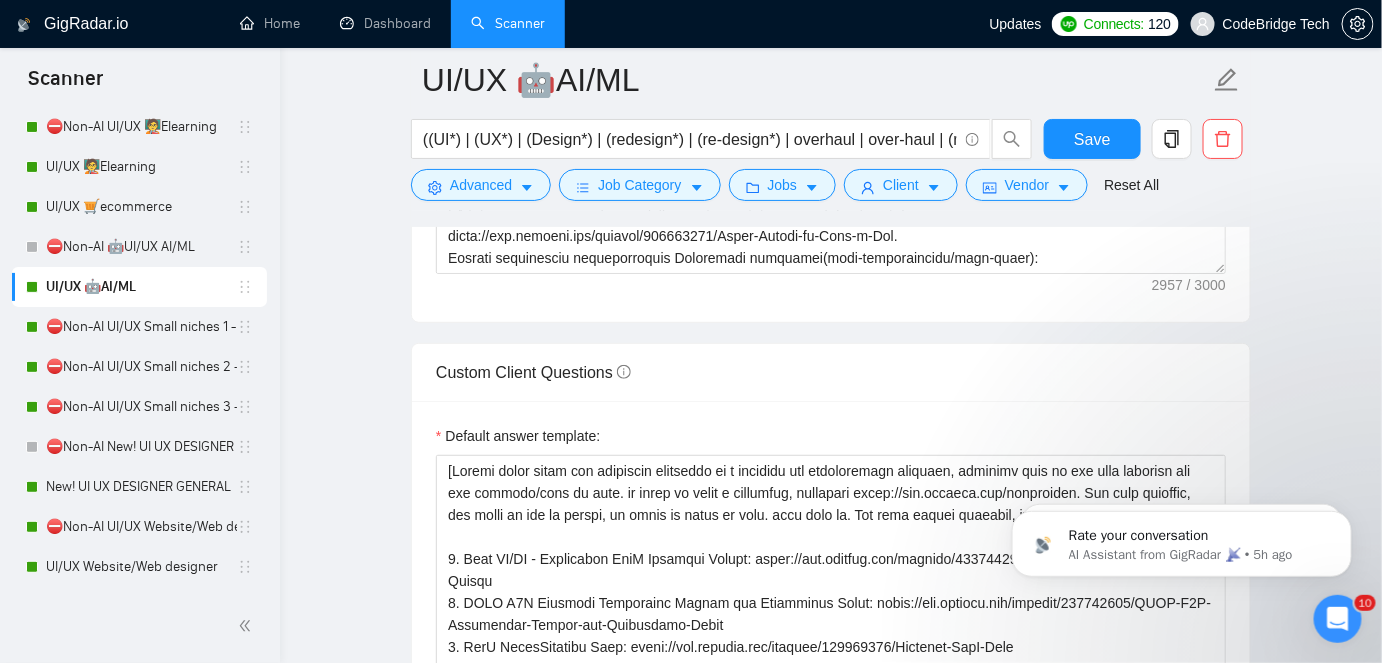 click 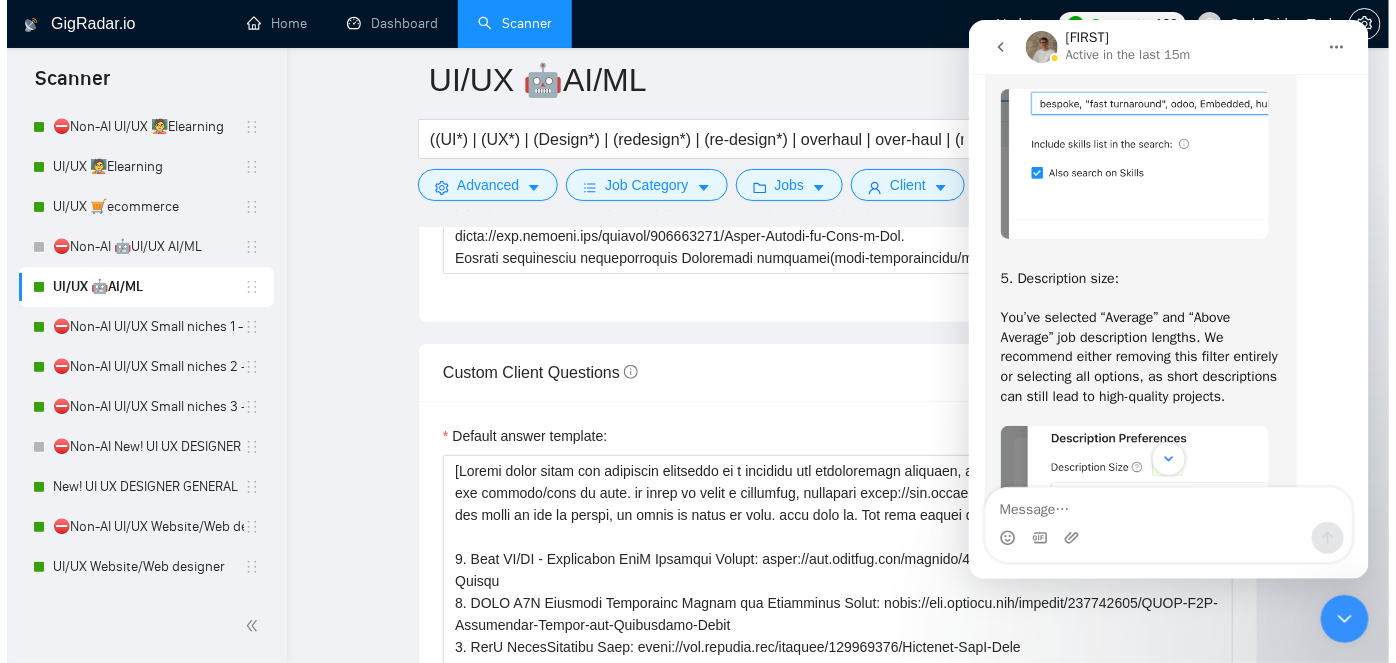 scroll, scrollTop: 4979, scrollLeft: 0, axis: vertical 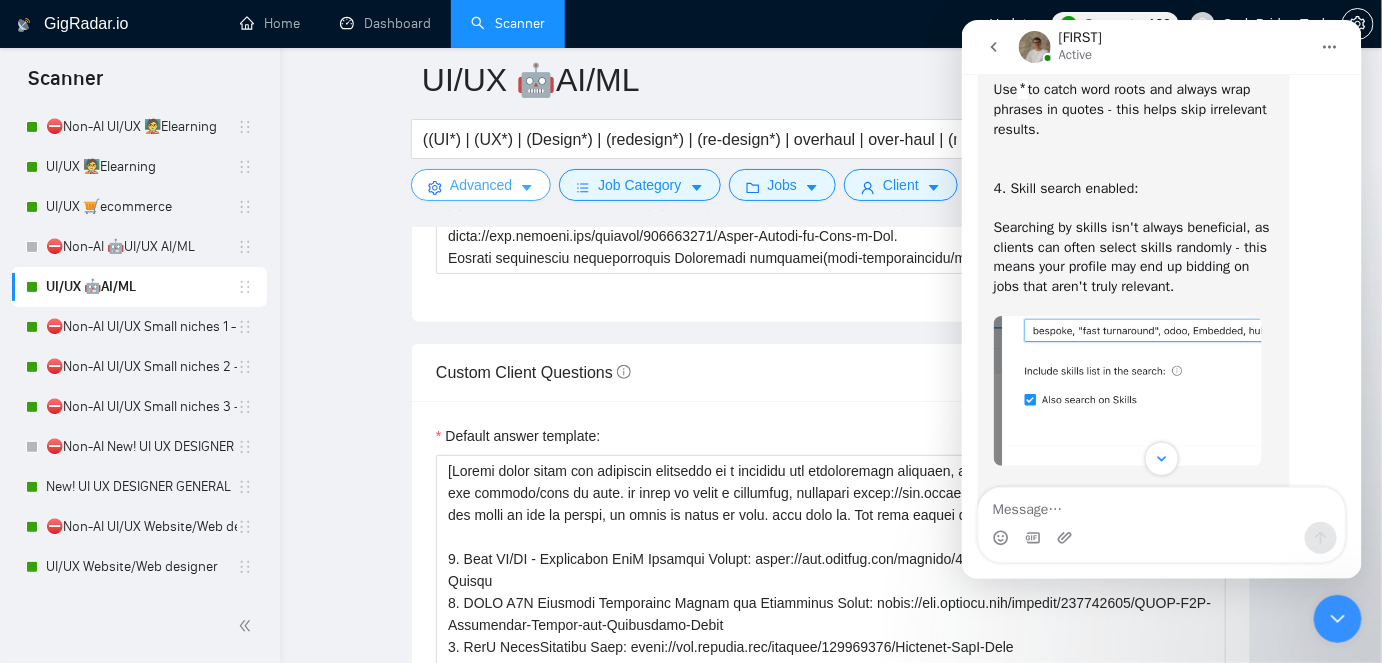 click on "Advanced" at bounding box center (481, 185) 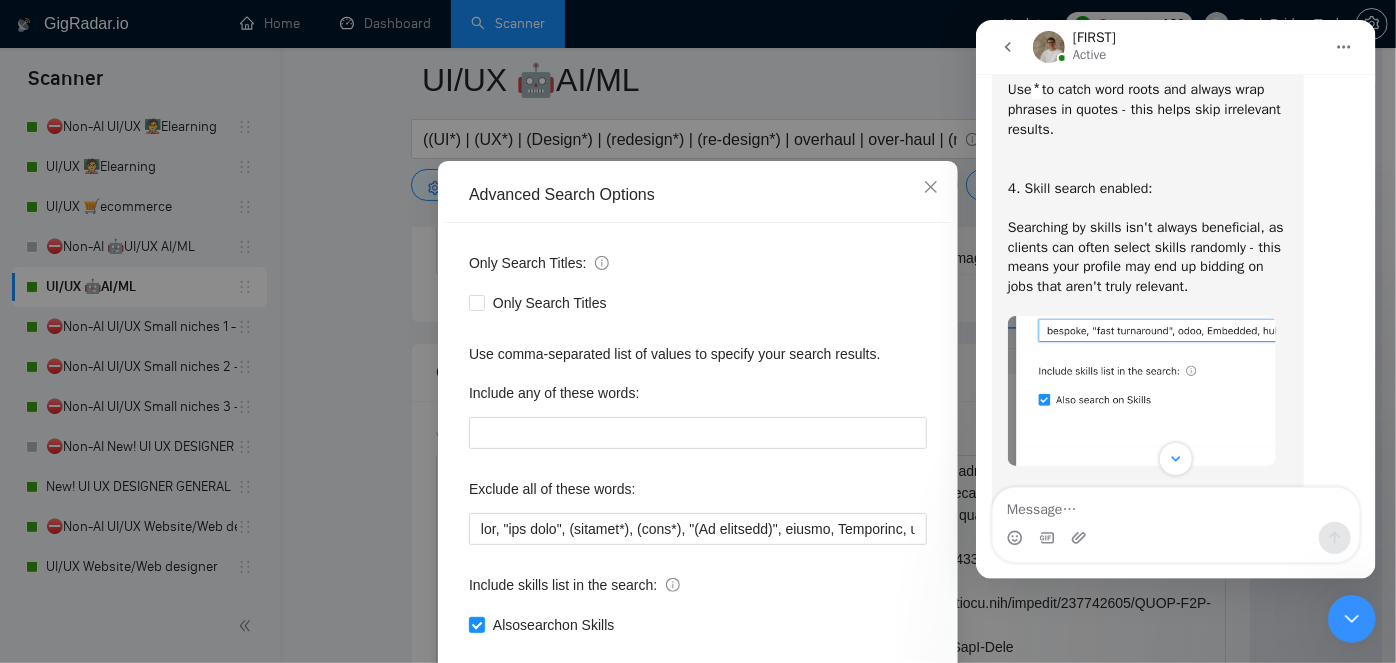 scroll, scrollTop: 90, scrollLeft: 0, axis: vertical 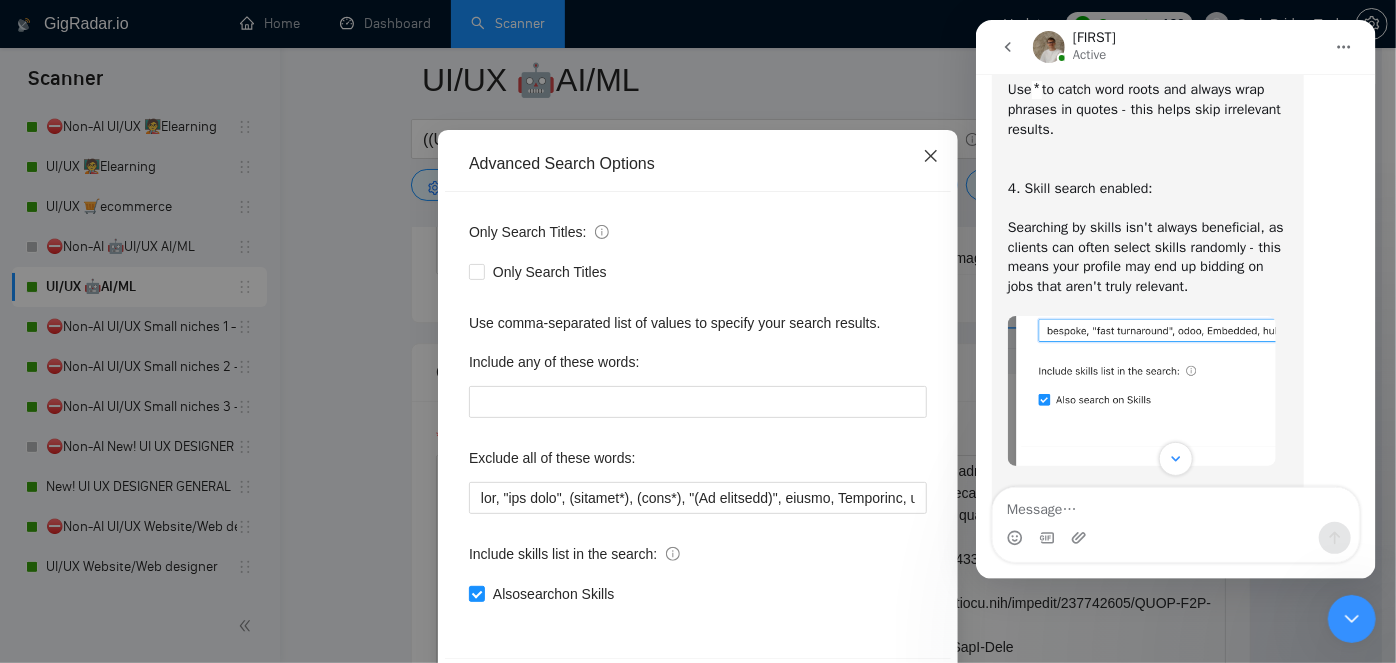 click 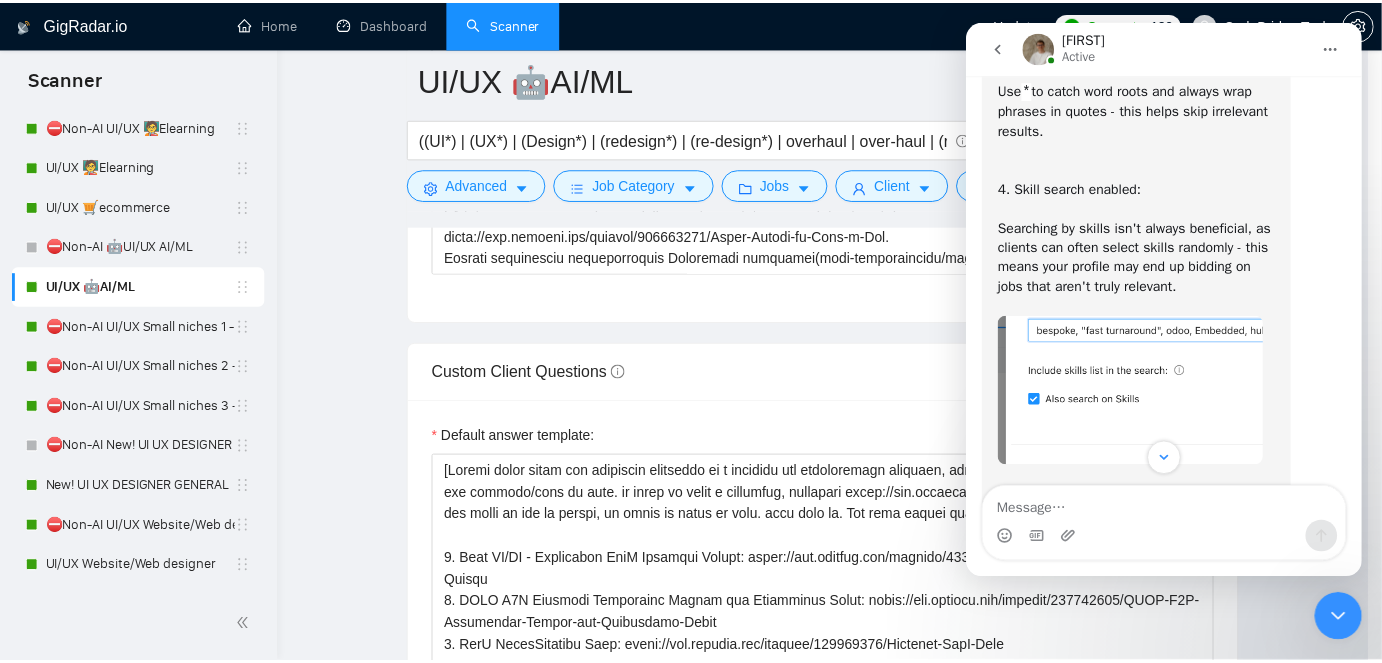 scroll, scrollTop: 68, scrollLeft: 0, axis: vertical 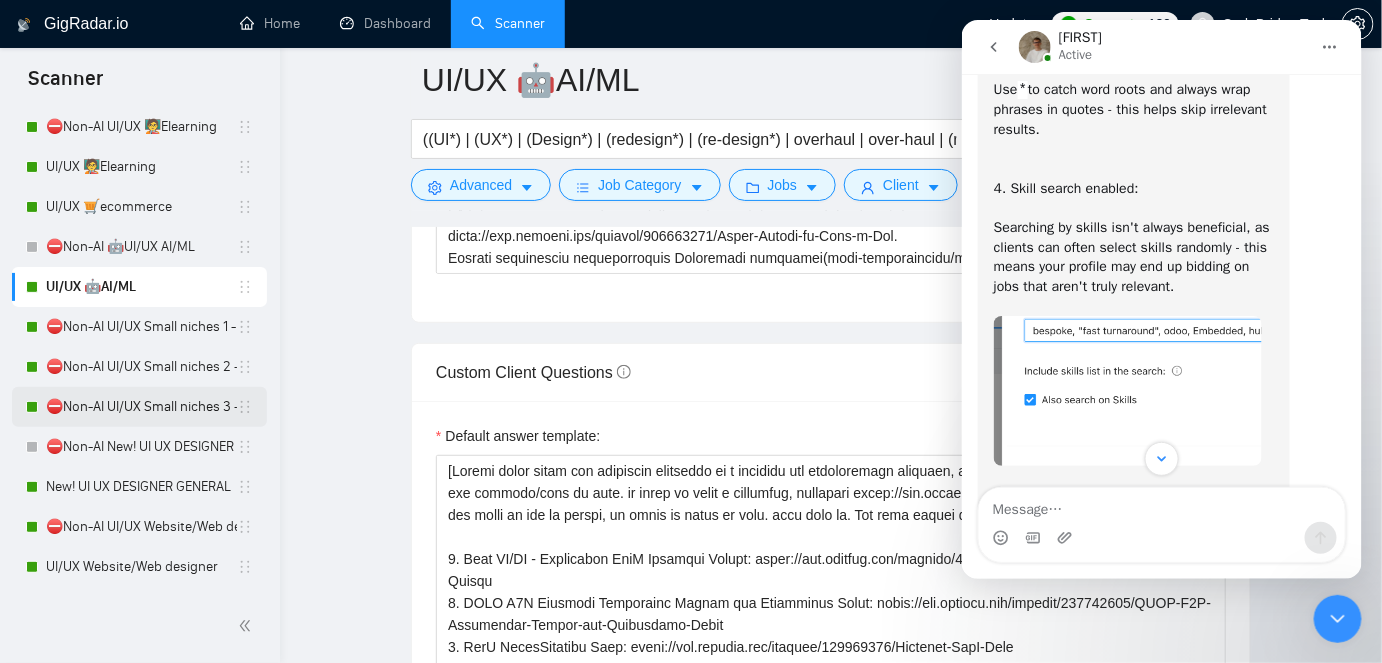 click on "⛔Non-AI UI/UX Small niches 3 - NGO/Non-profit/sustainability" at bounding box center (141, 407) 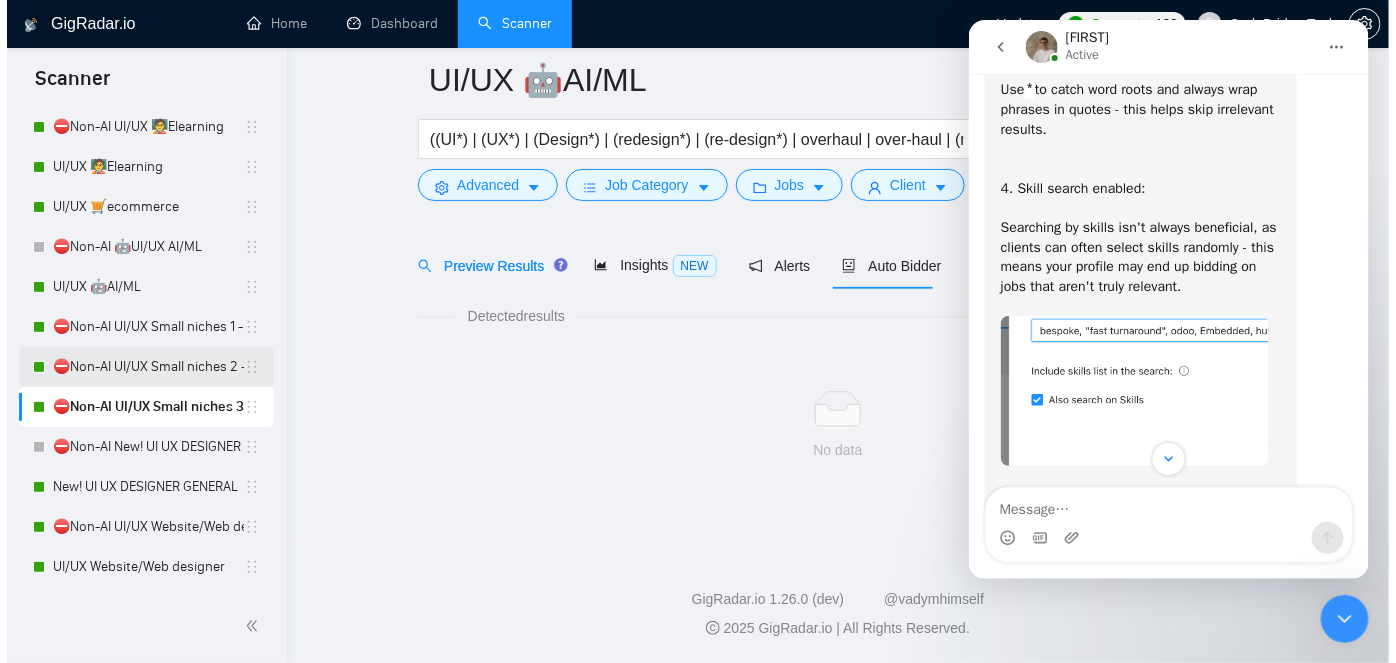scroll, scrollTop: 66, scrollLeft: 0, axis: vertical 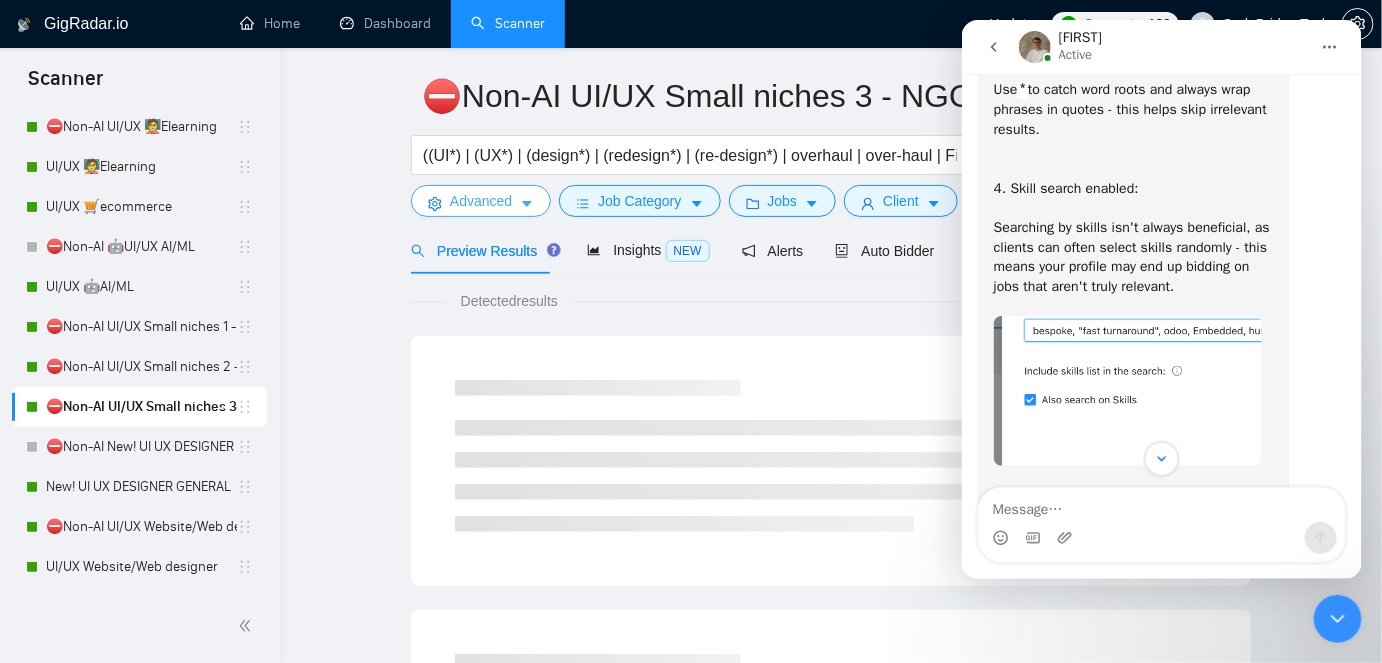 click on "Advanced" at bounding box center [481, 201] 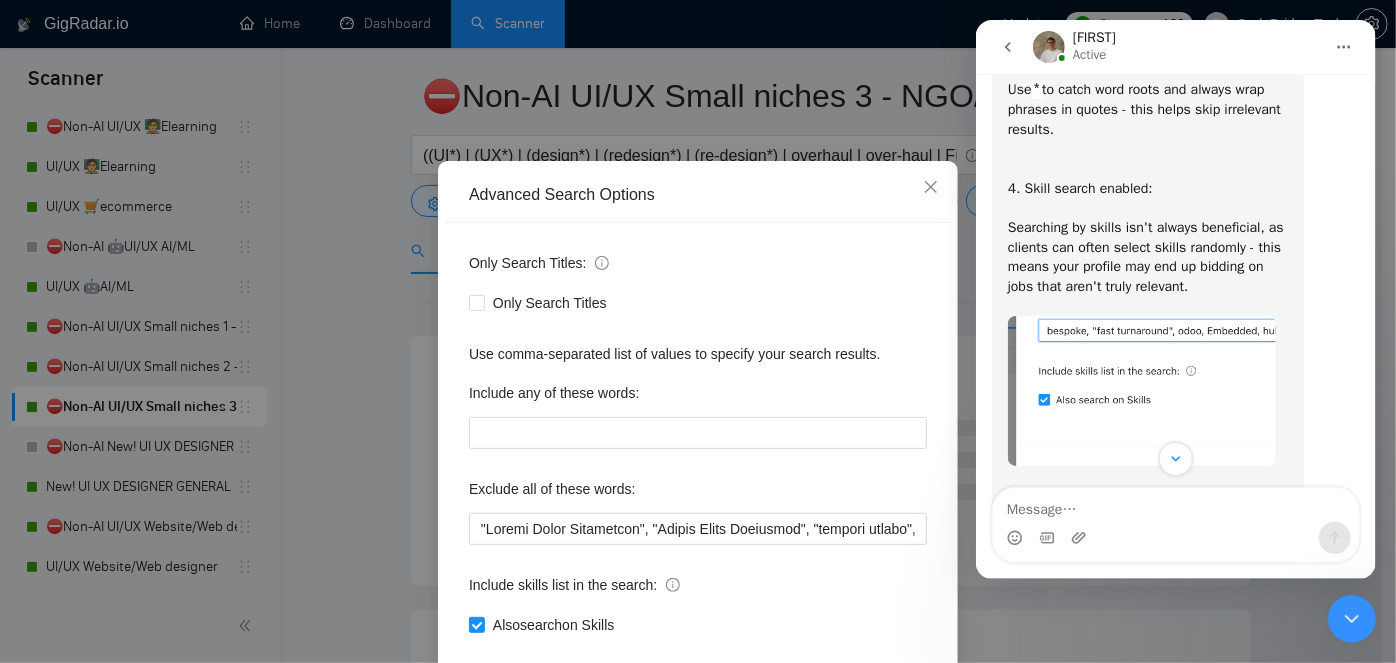 scroll, scrollTop: 90, scrollLeft: 0, axis: vertical 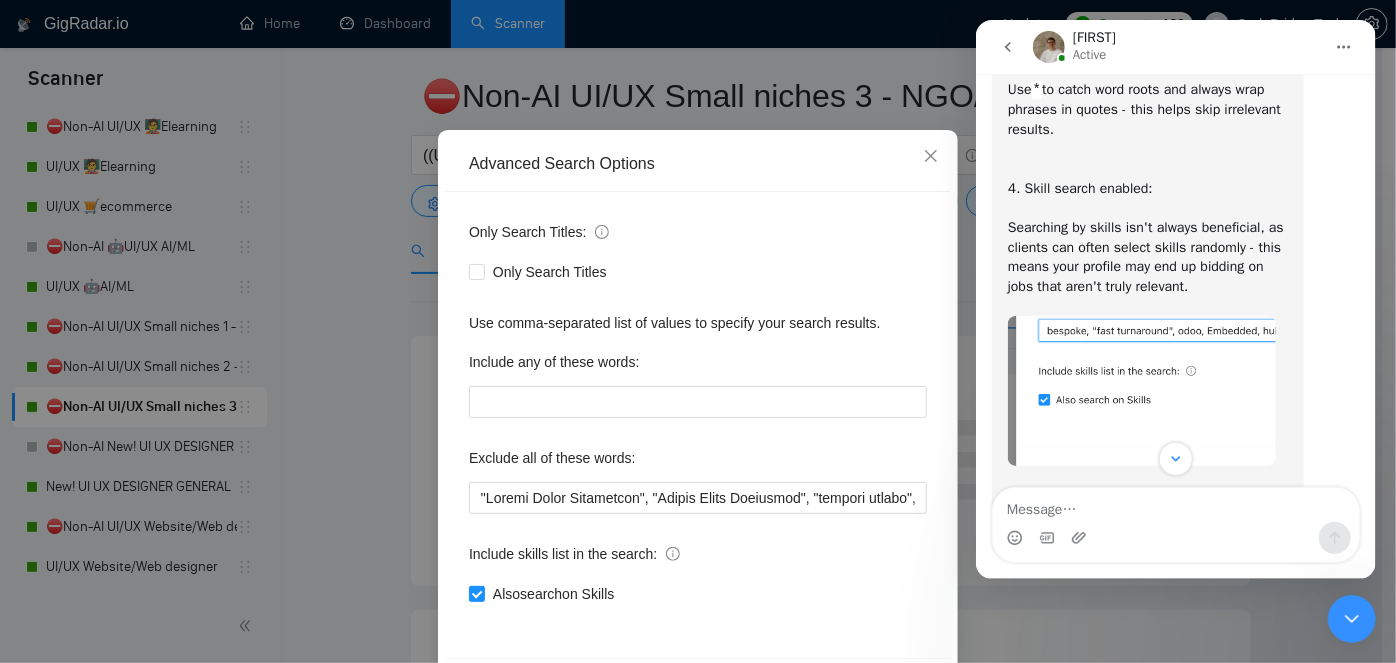 click on "Advanced Search Options Only Search Titles:   Only Search Titles Use comma-separated list of values to specify your search results. Include any of these words: Exclude all of these words: Include skills list in the search:   Also  search  on Skills Reset OK" at bounding box center (698, 331) 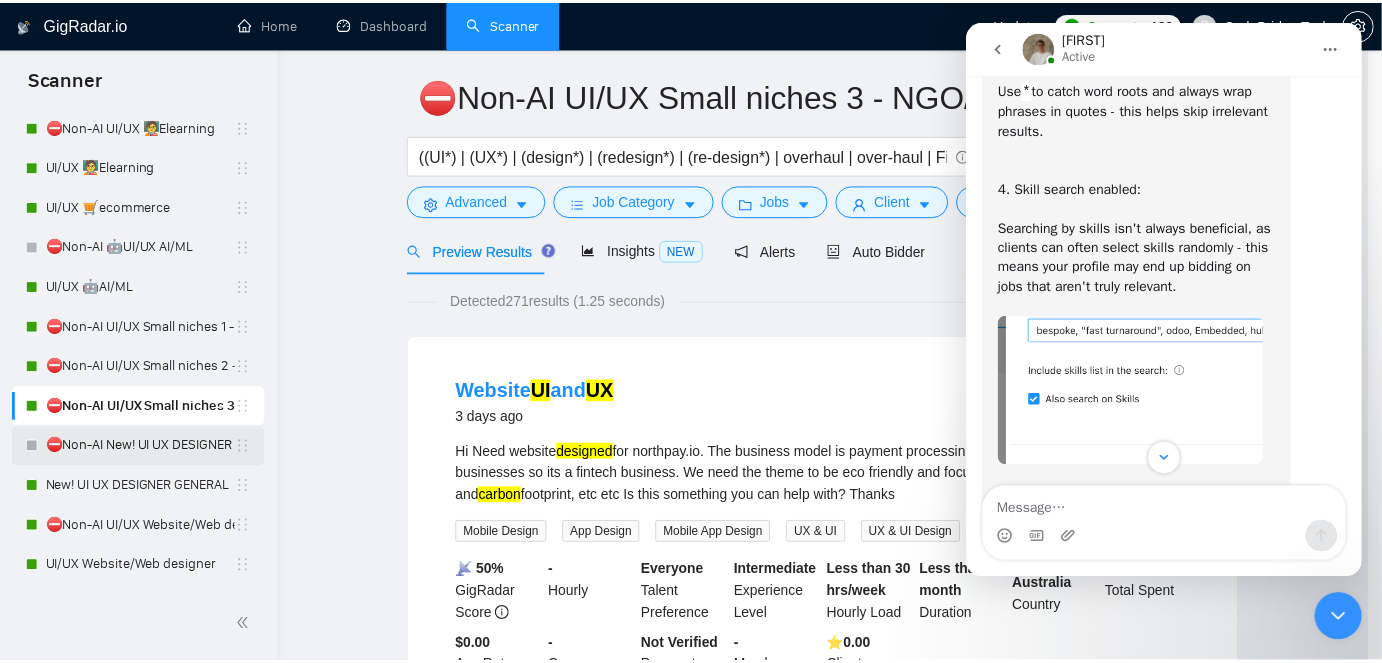 scroll, scrollTop: 68, scrollLeft: 0, axis: vertical 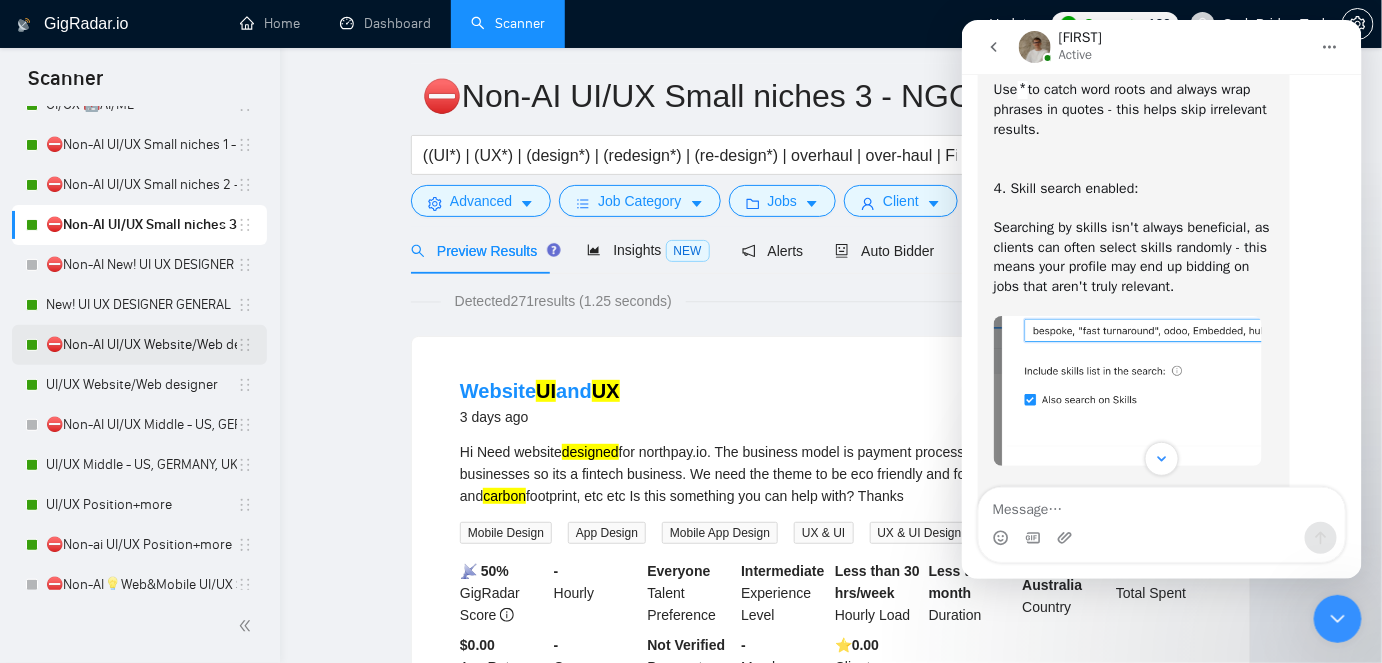 click on "⛔Non-AI UI/UX Website/Web designer" at bounding box center (141, 345) 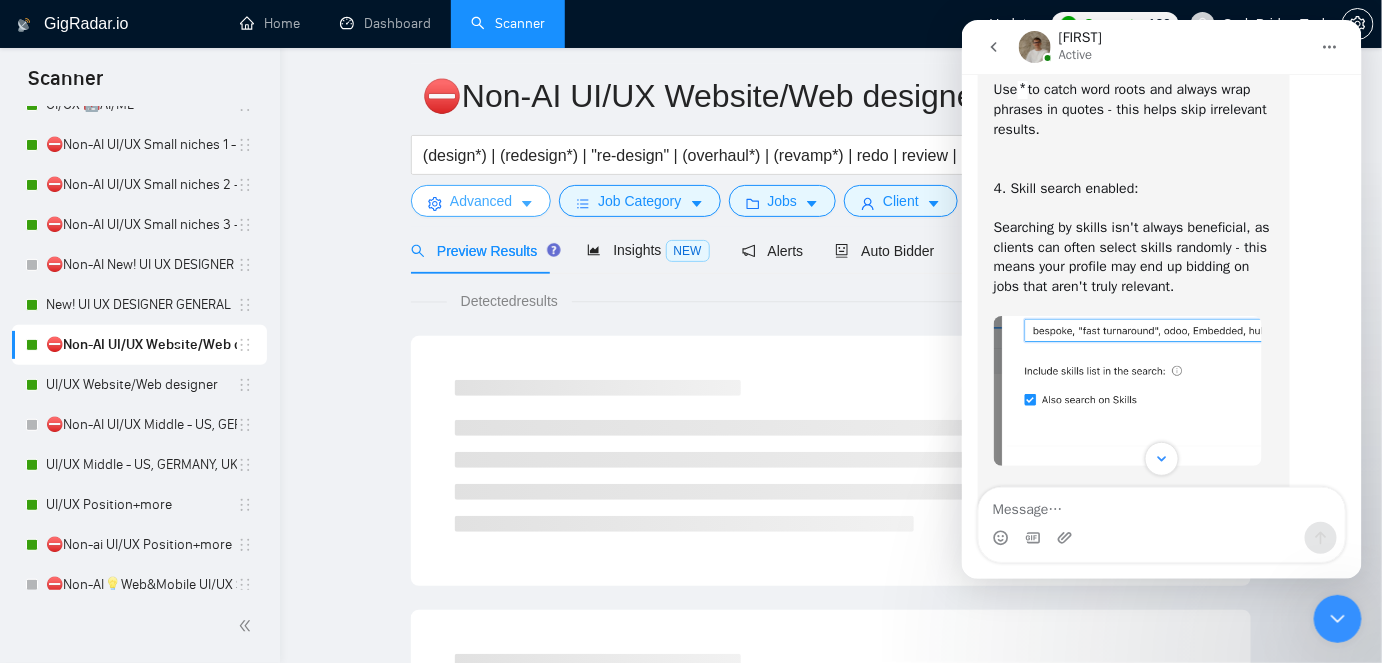 click on "Advanced" at bounding box center [481, 201] 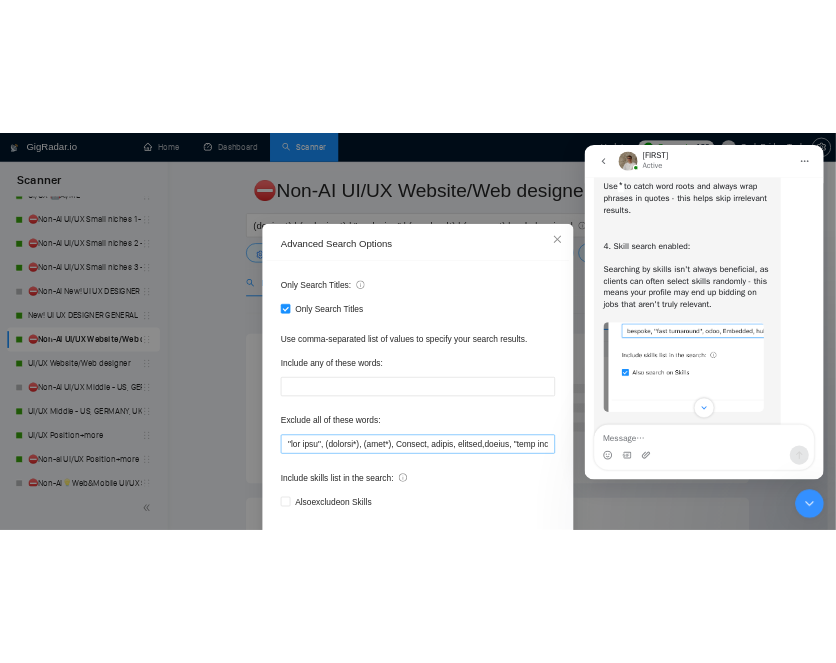 scroll, scrollTop: 90, scrollLeft: 0, axis: vertical 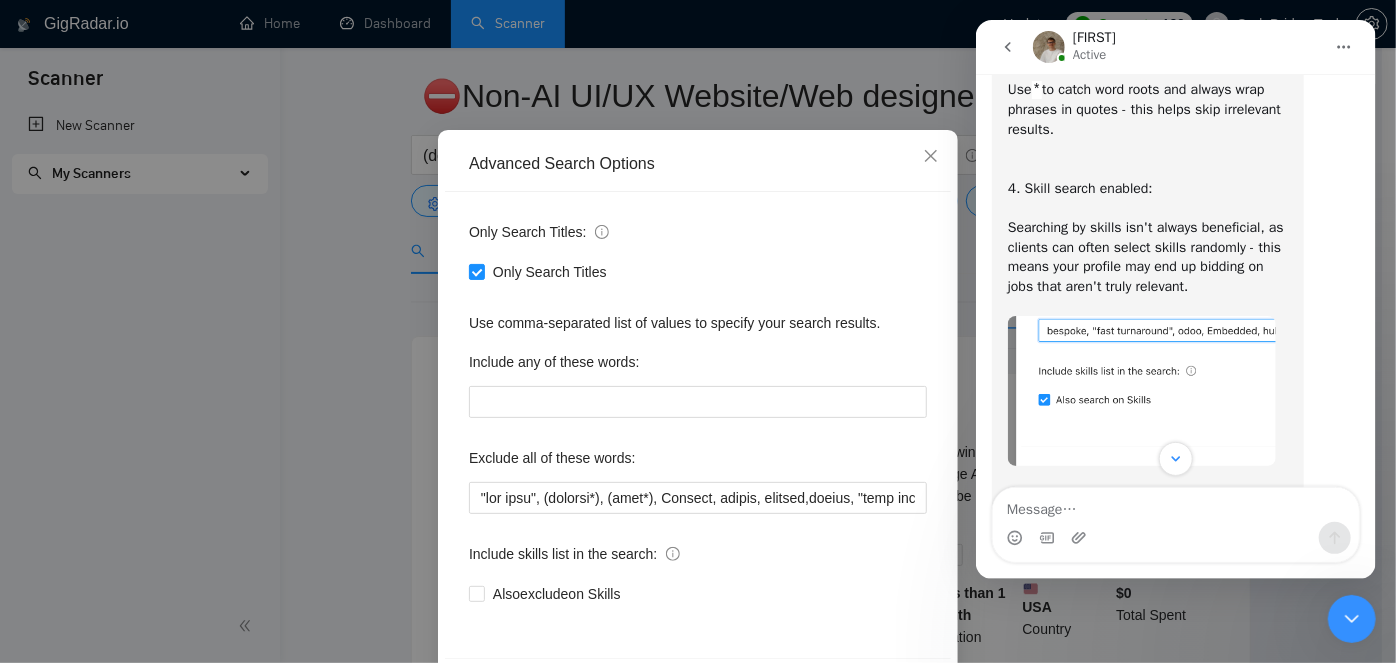 click on "Advanced Search Options Only Search Titles:   Only Search Titles Use comma-separated list of values to specify your search results. Include any of these words: Exclude all of these words: Include skills list in the search:   Also  exclude  on Skills Reset OK" at bounding box center (698, 331) 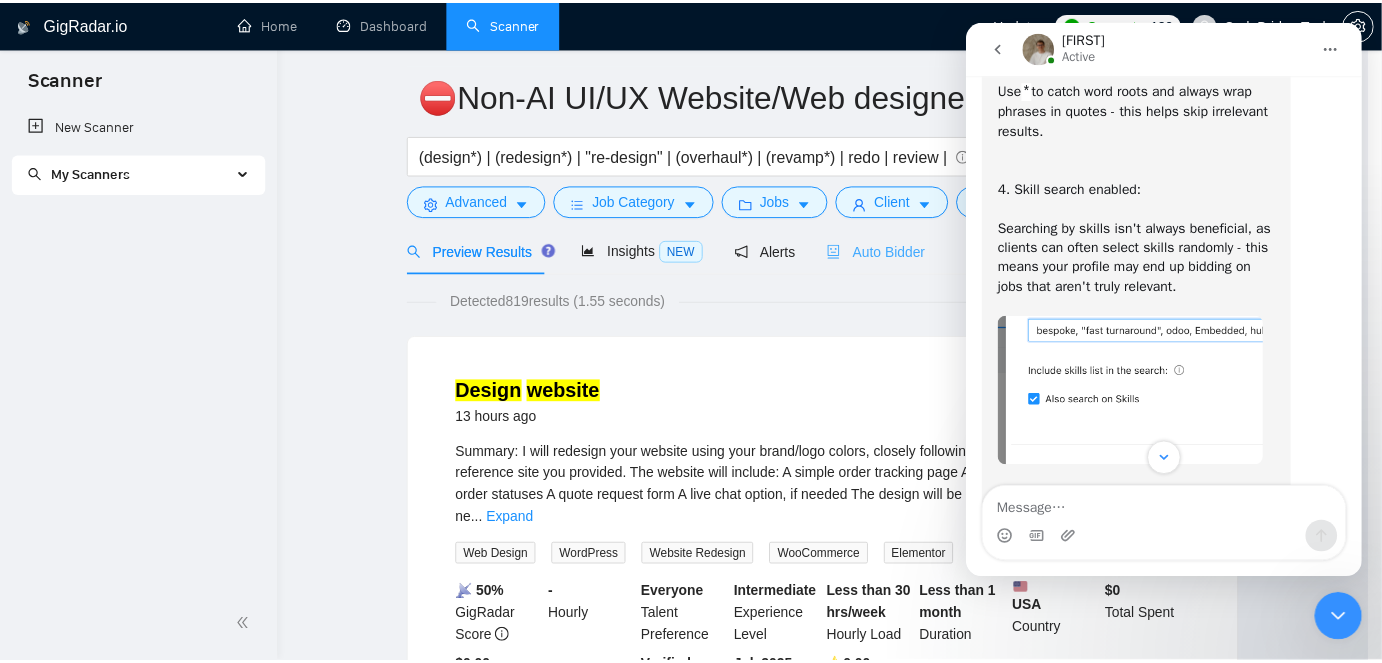 scroll, scrollTop: 68, scrollLeft: 0, axis: vertical 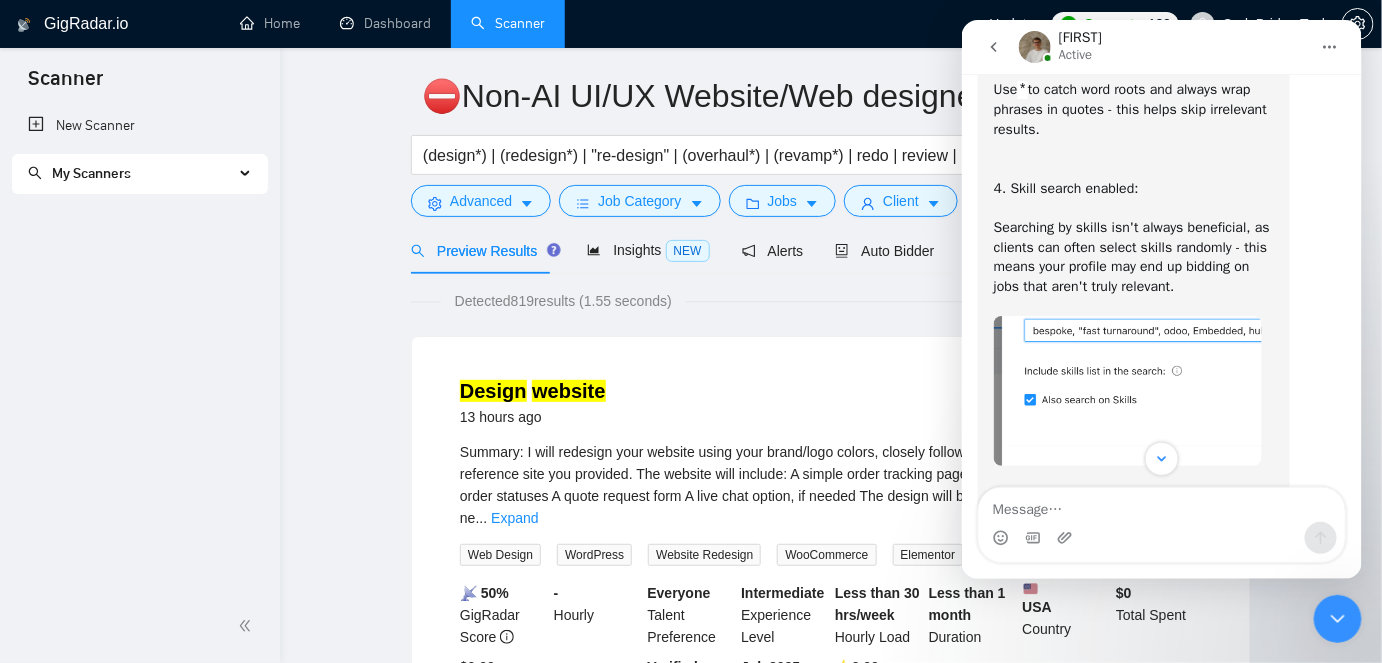 click on "My Scanners" at bounding box center [91, 173] 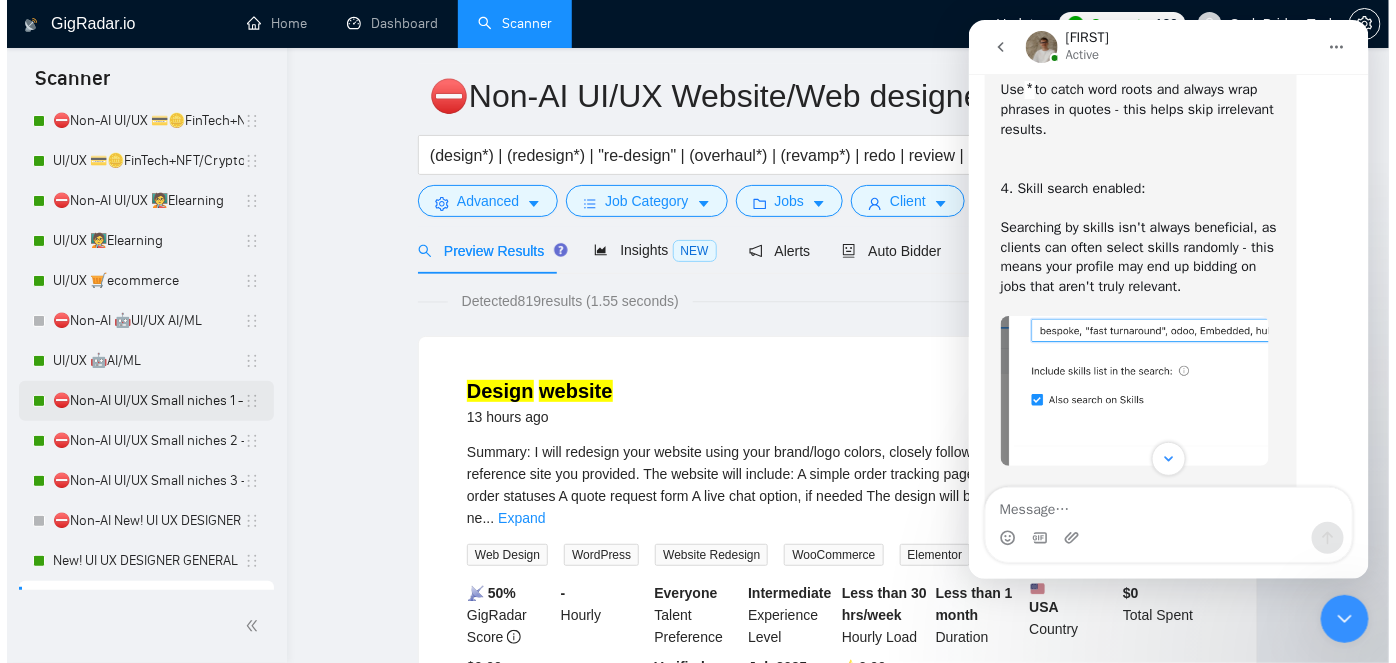 scroll, scrollTop: 454, scrollLeft: 0, axis: vertical 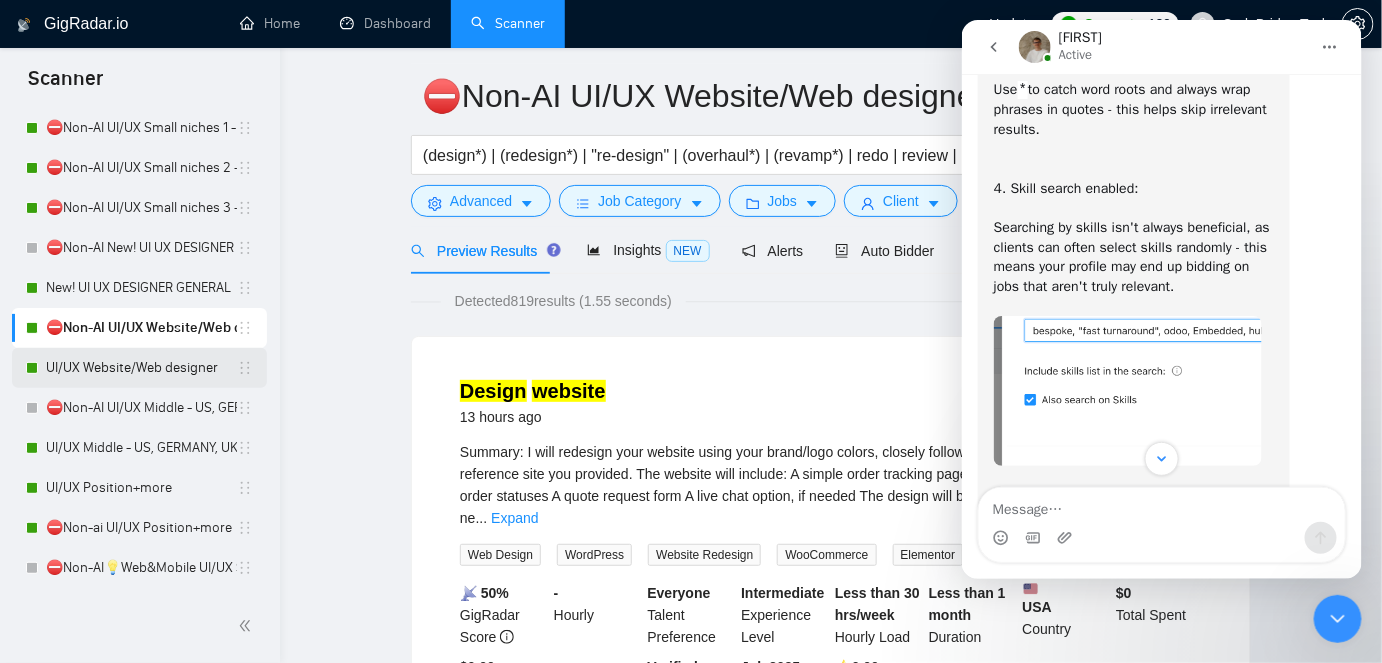 click on "UI/UX Website/Web designer" at bounding box center (141, 368) 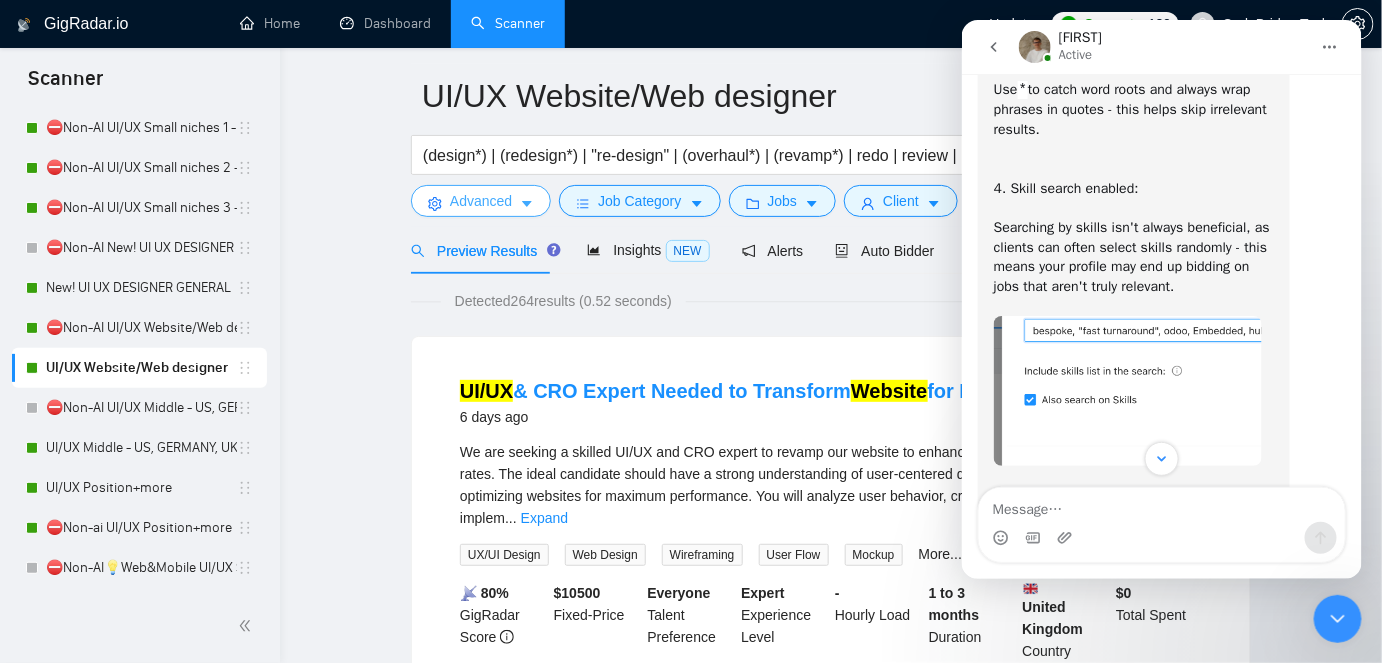 click at bounding box center [527, 203] 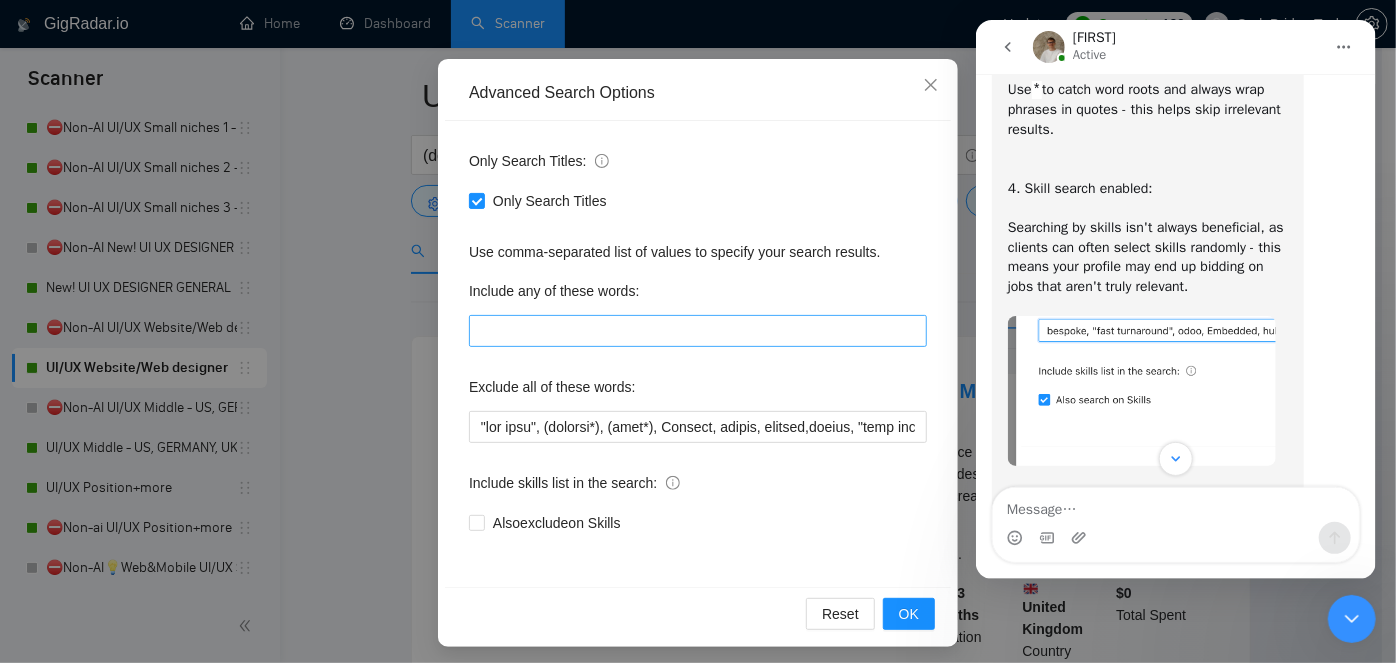 scroll, scrollTop: 168, scrollLeft: 0, axis: vertical 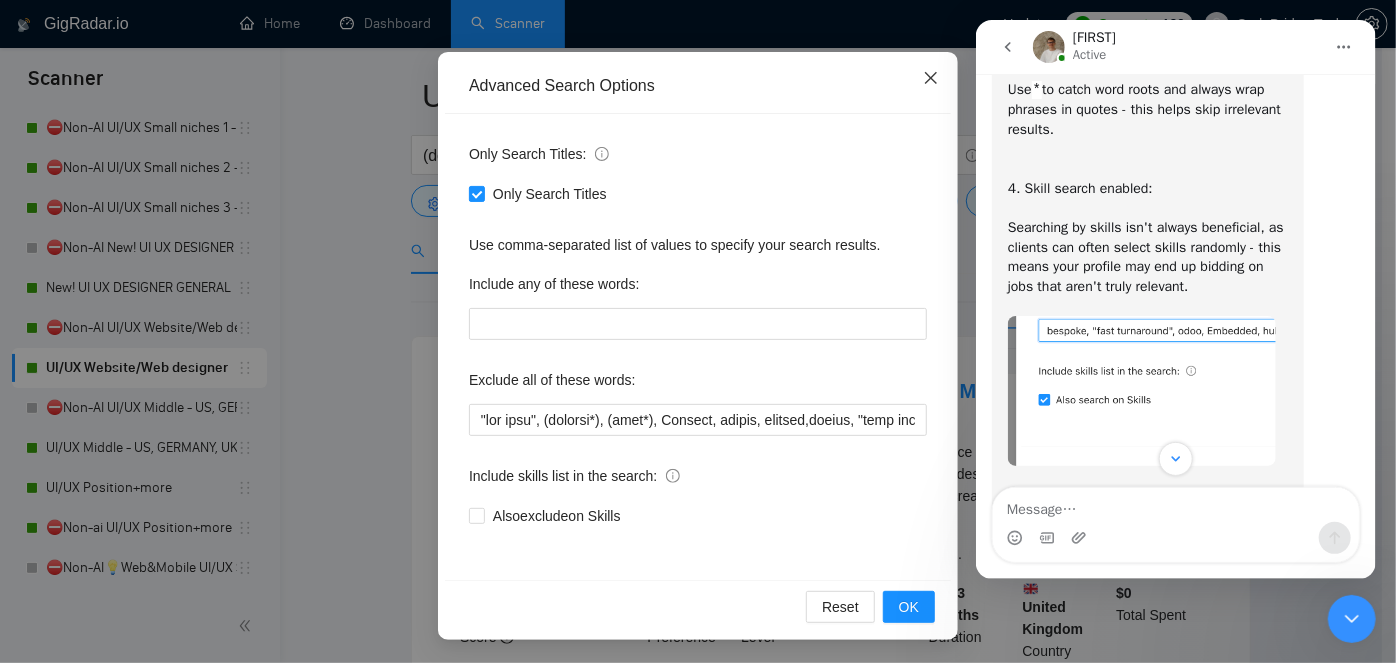 click 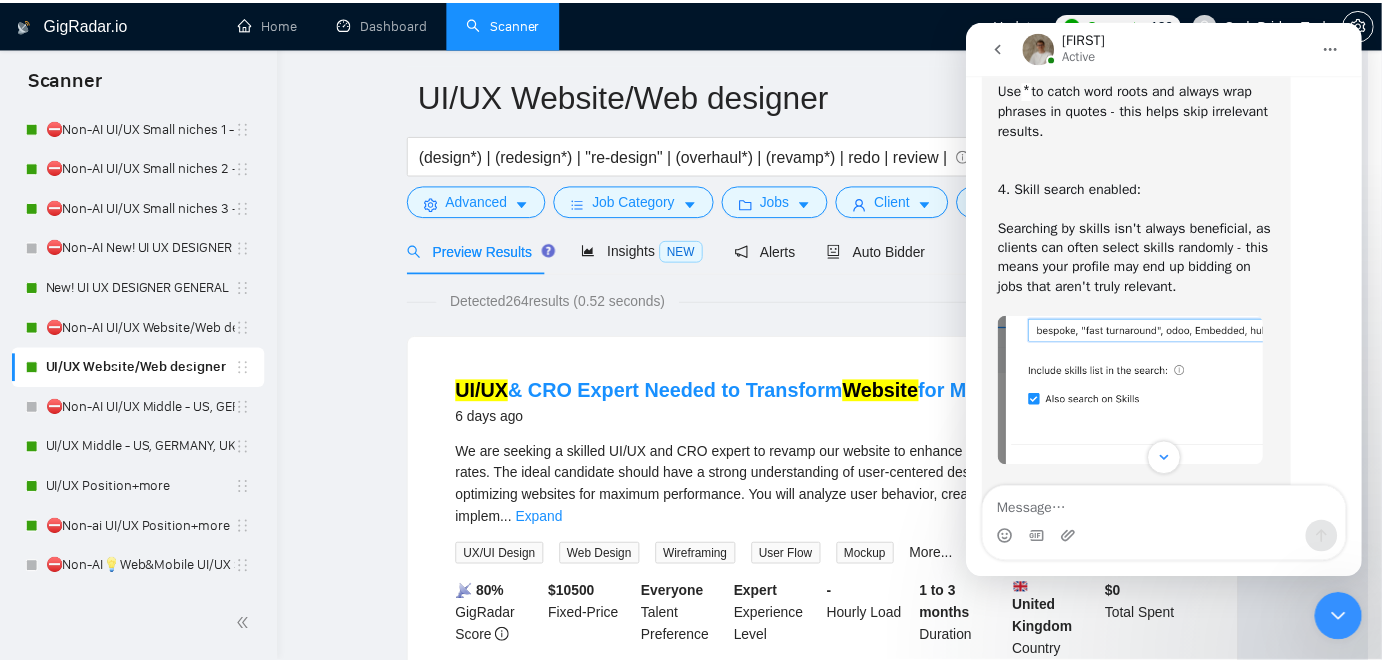 scroll, scrollTop: 68, scrollLeft: 0, axis: vertical 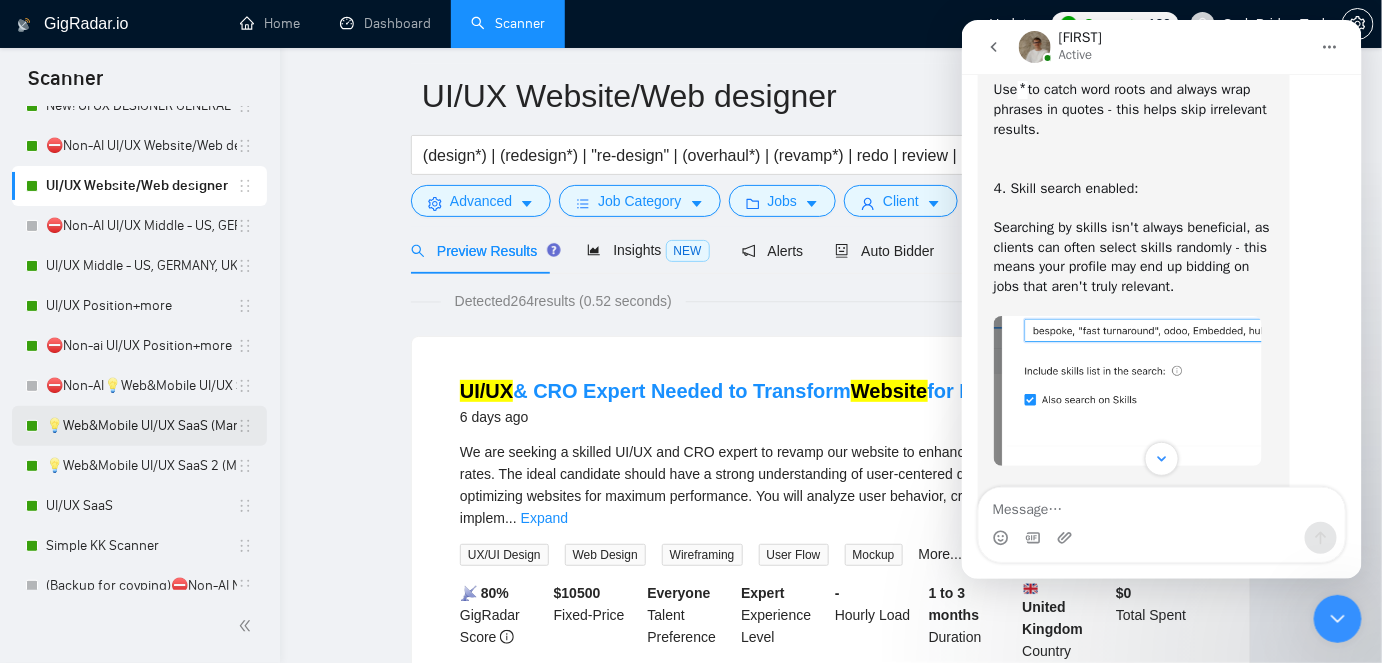 click on "💡Web&Mobile UI/UX SaaS (Mariia)" at bounding box center (141, 426) 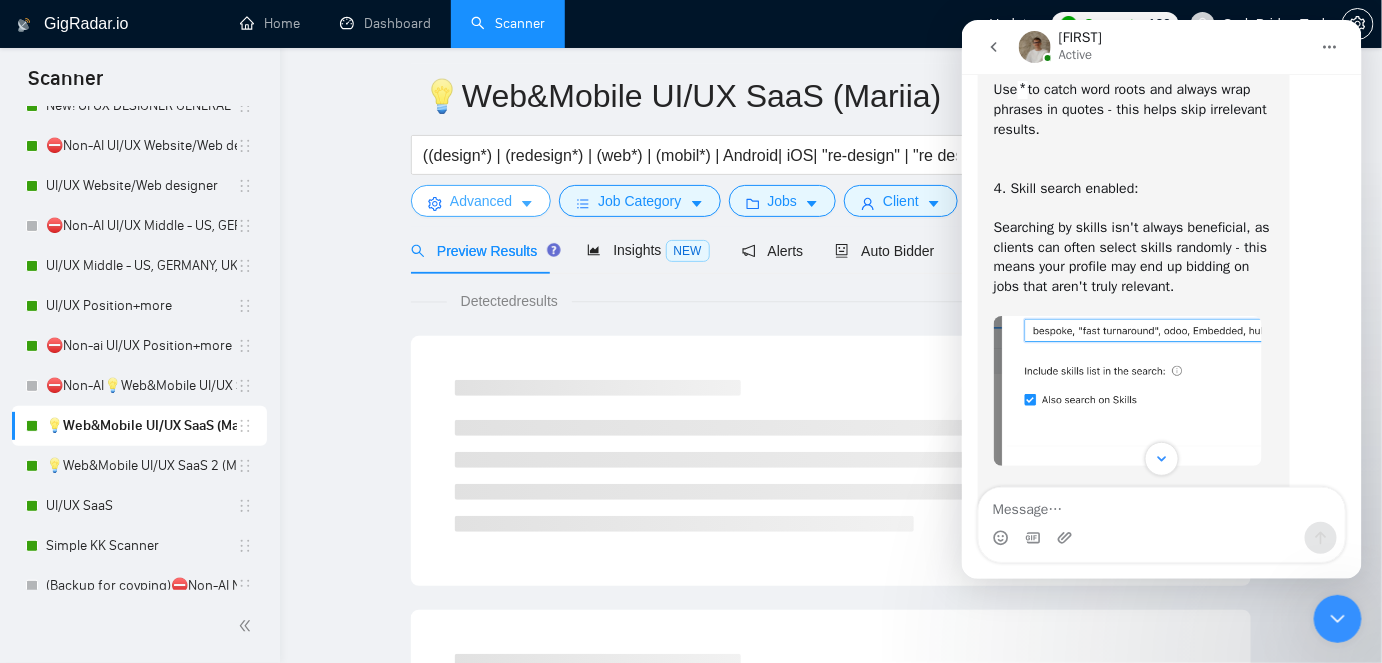click on "Advanced" at bounding box center [481, 201] 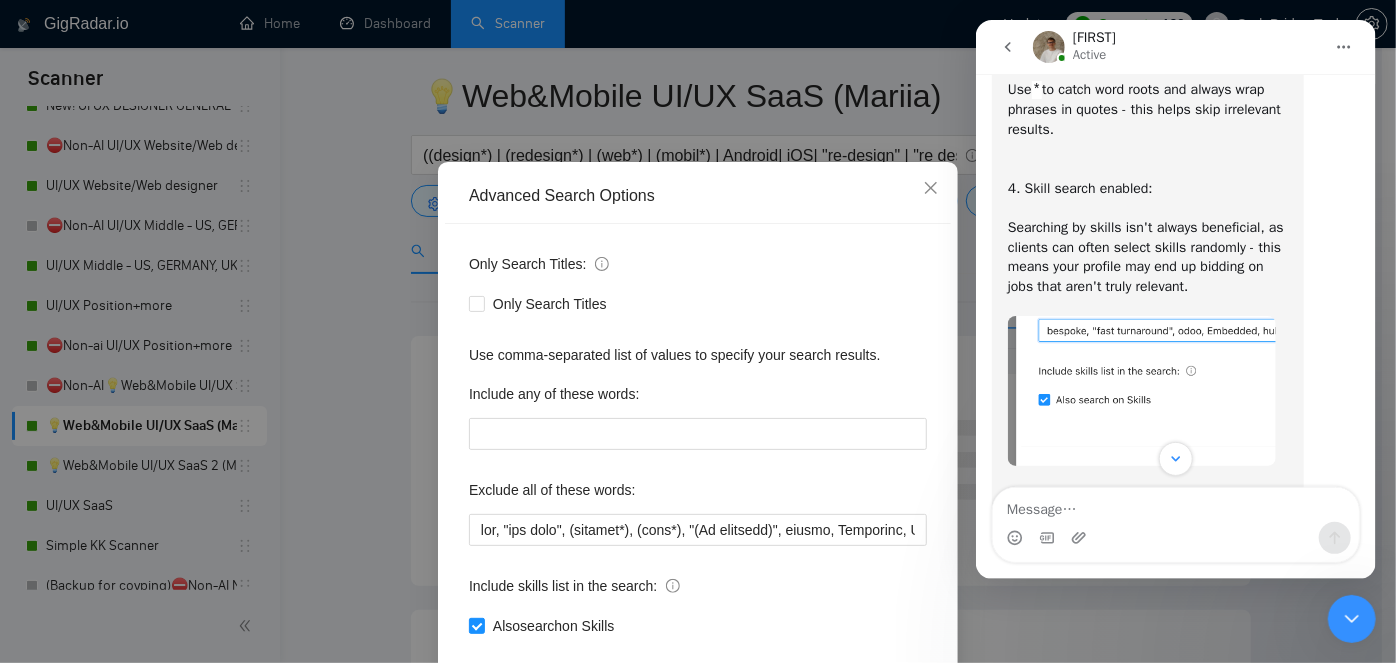scroll, scrollTop: 90, scrollLeft: 0, axis: vertical 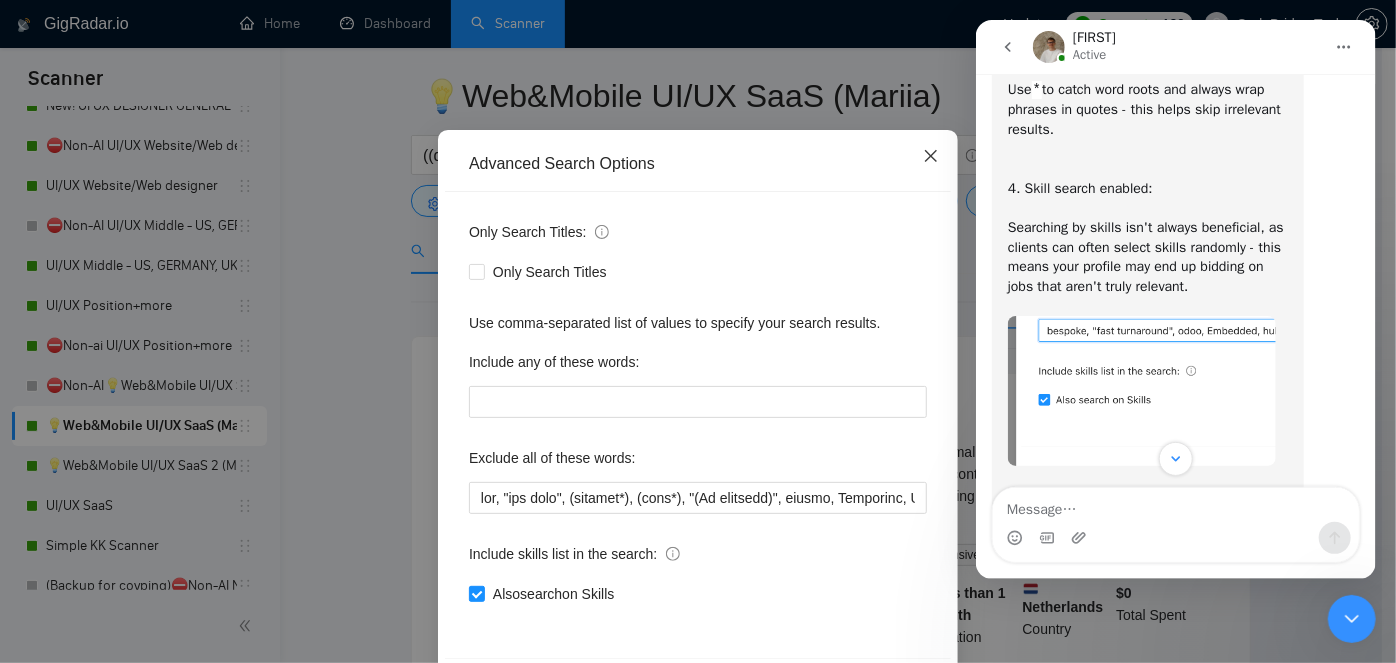 click 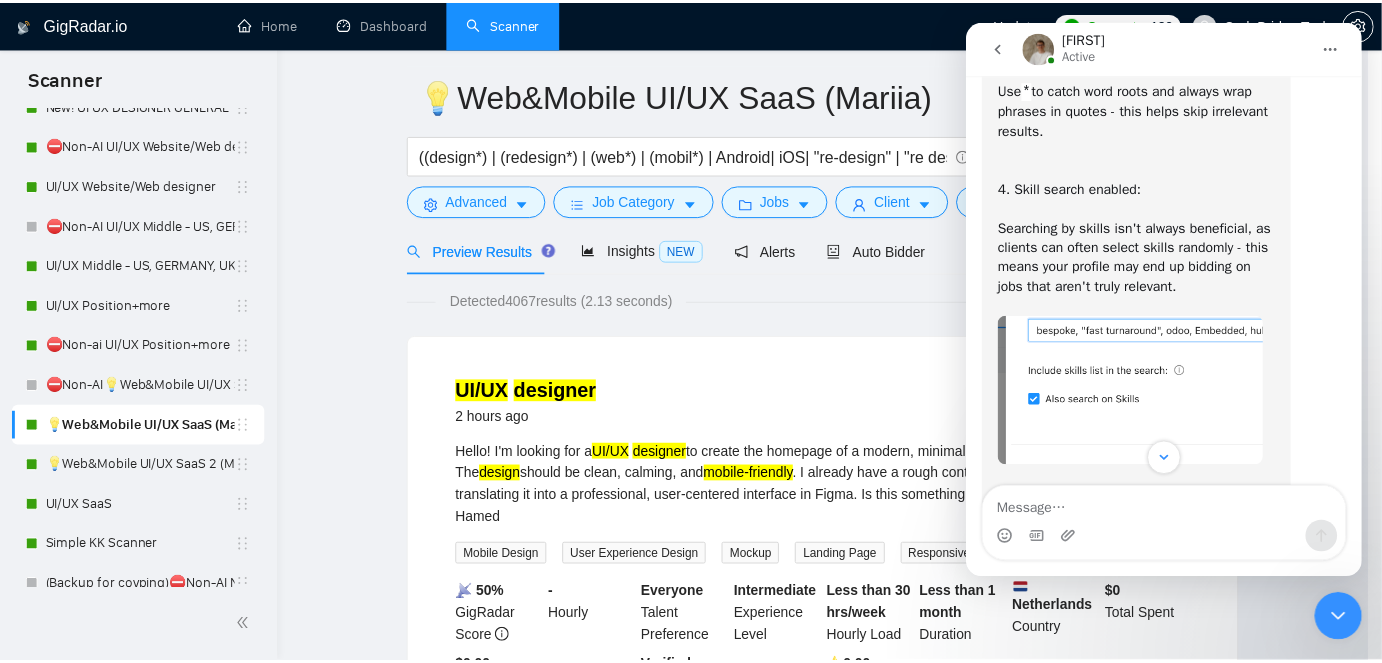 scroll, scrollTop: 68, scrollLeft: 0, axis: vertical 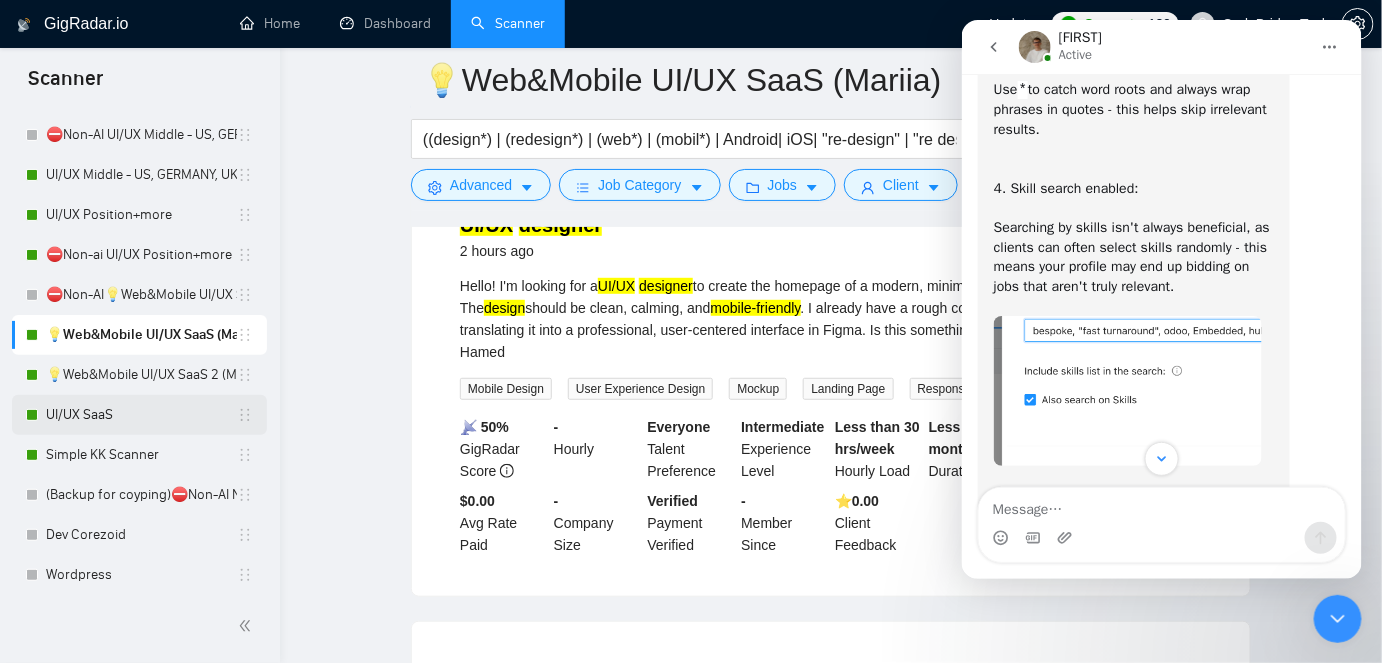click on "UI/UX SaaS" at bounding box center (141, 415) 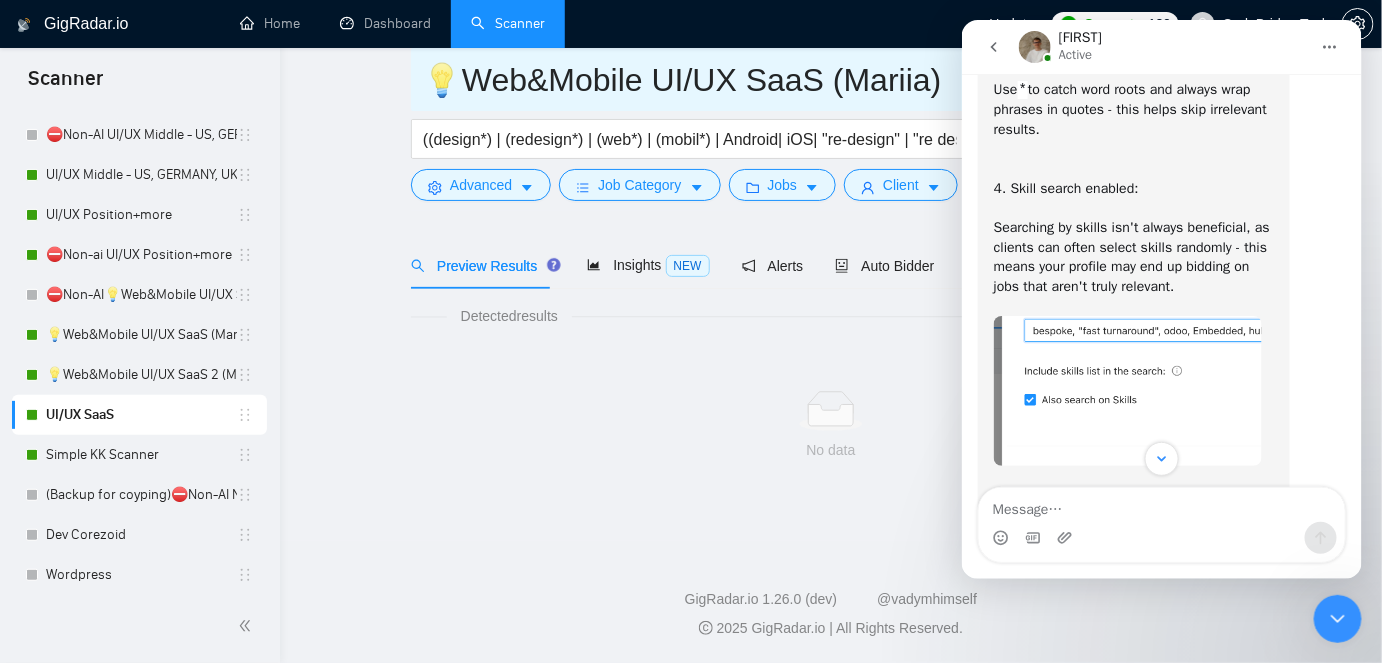scroll, scrollTop: 66, scrollLeft: 0, axis: vertical 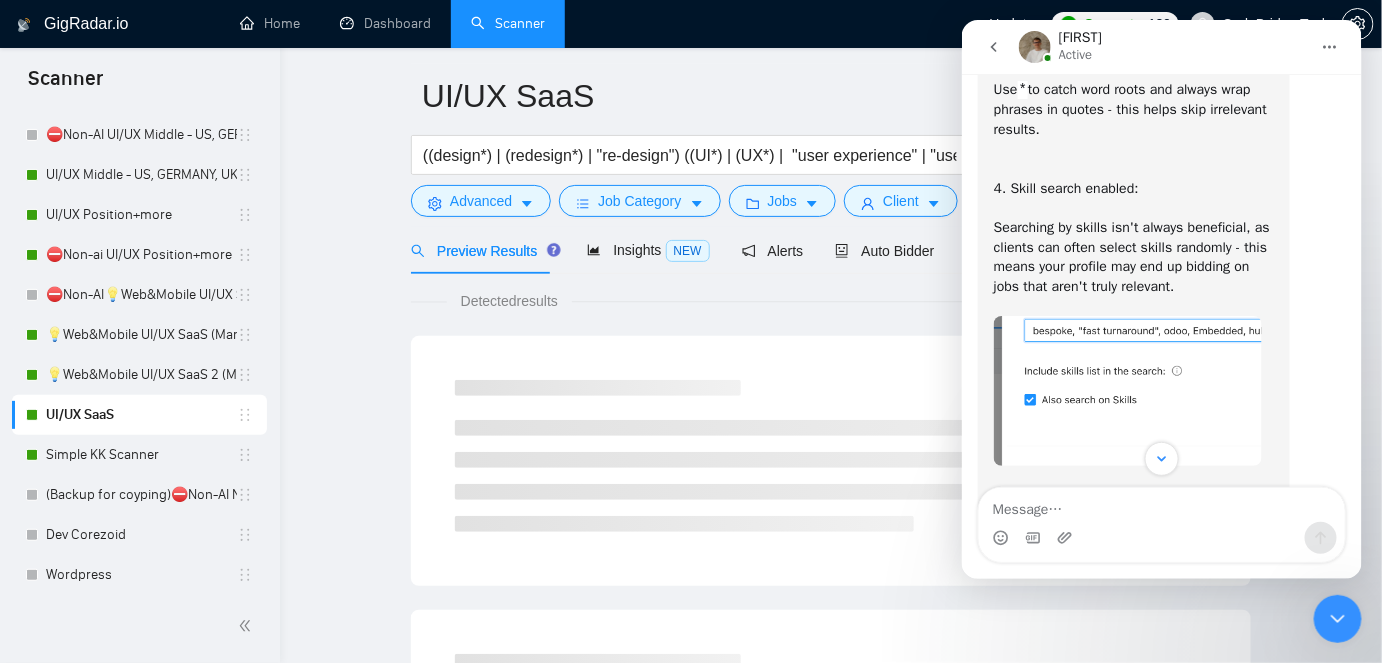 click 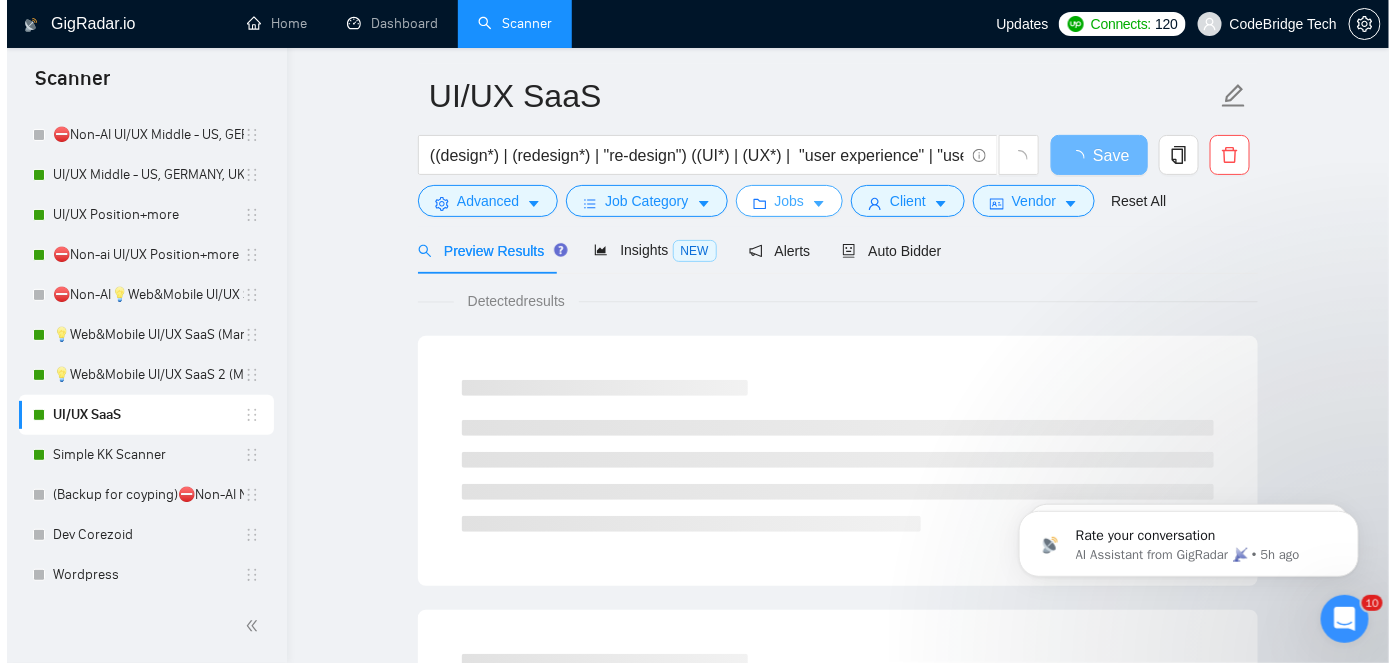 scroll, scrollTop: 0, scrollLeft: 0, axis: both 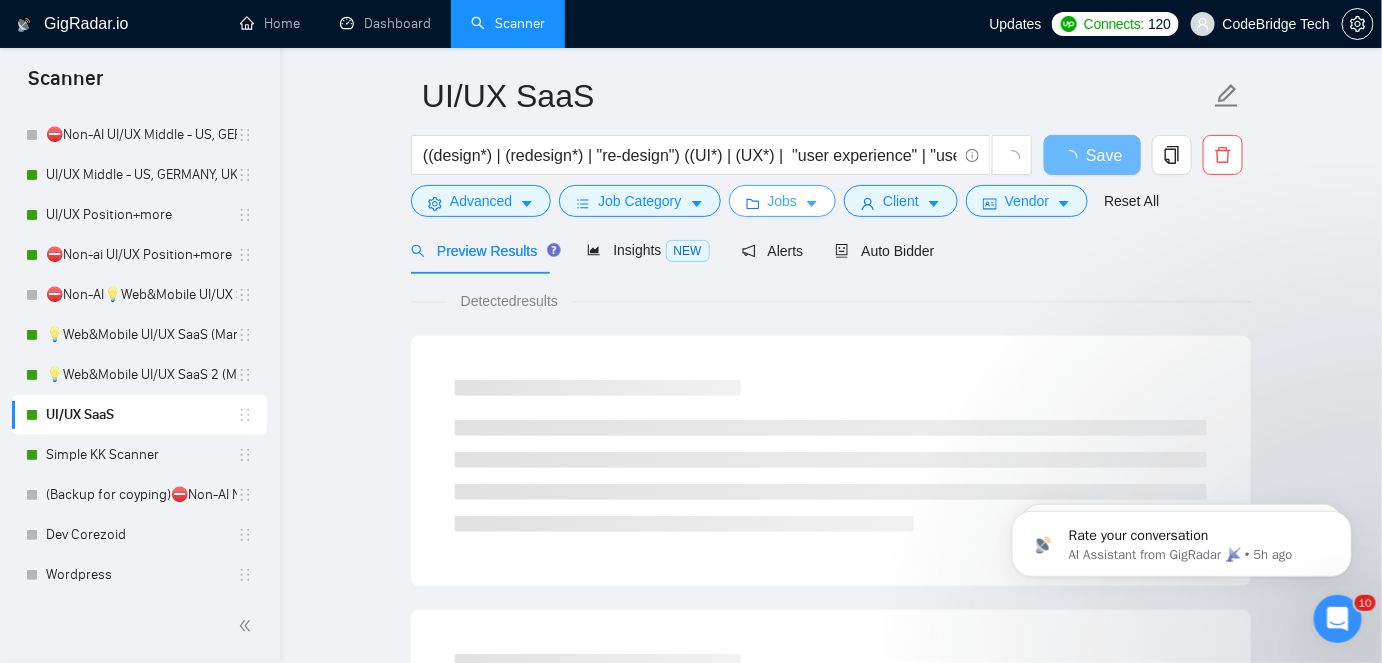 click 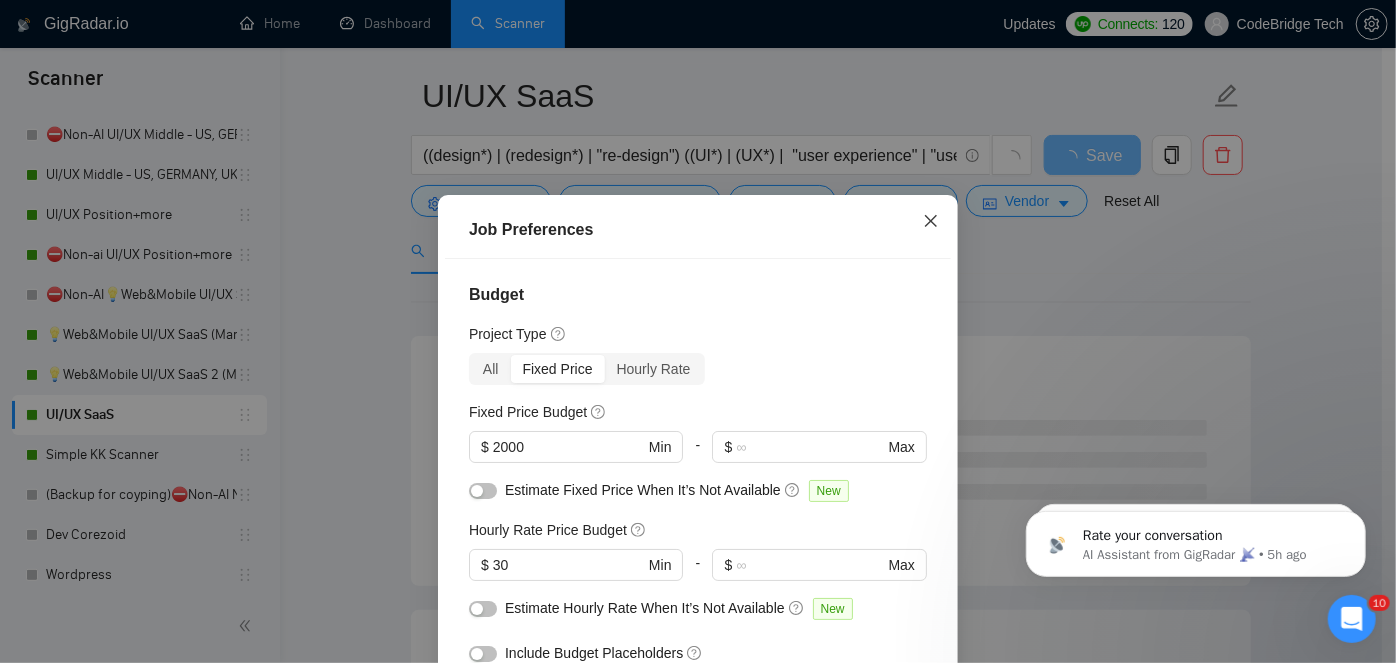 click 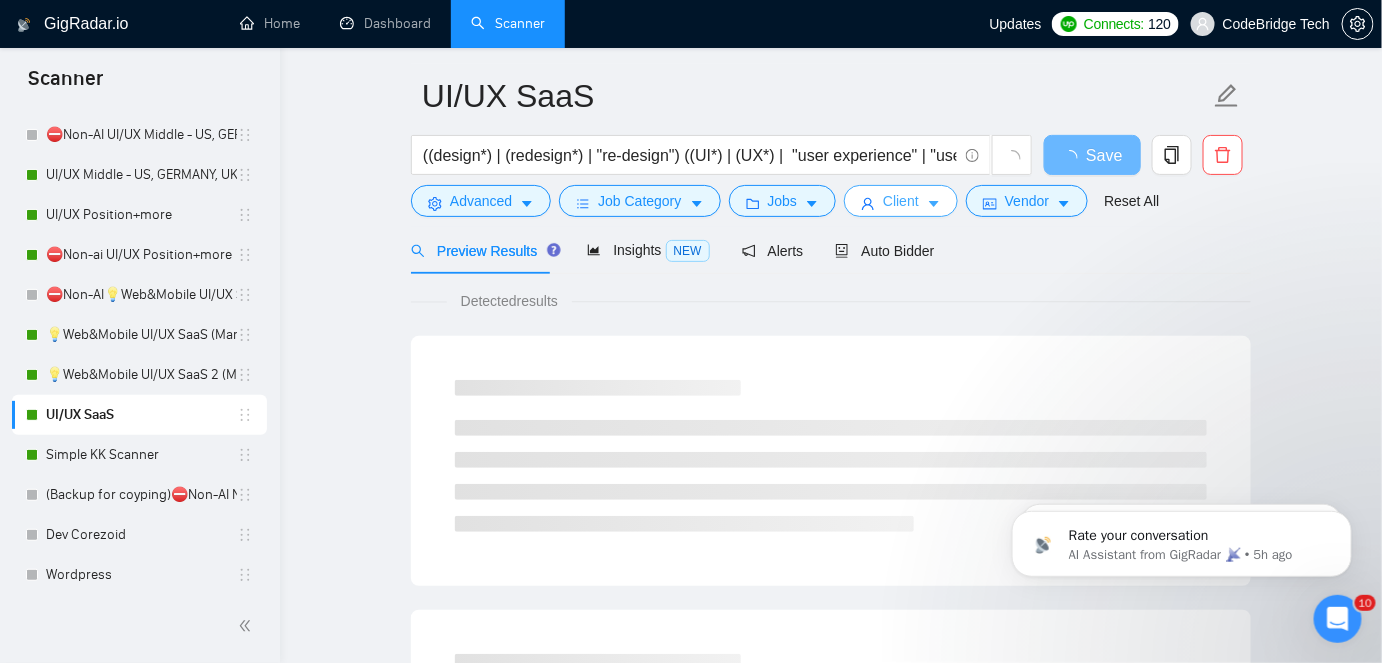 click on "Client" at bounding box center (901, 201) 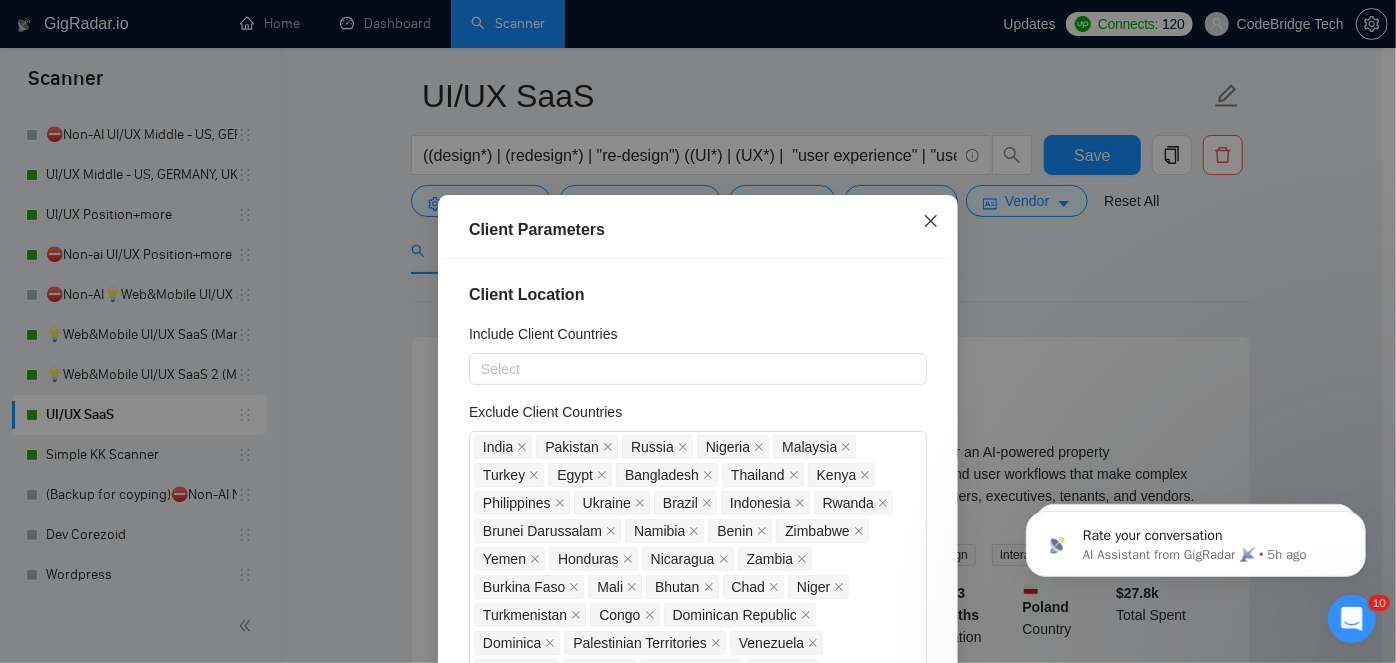 click at bounding box center (931, 222) 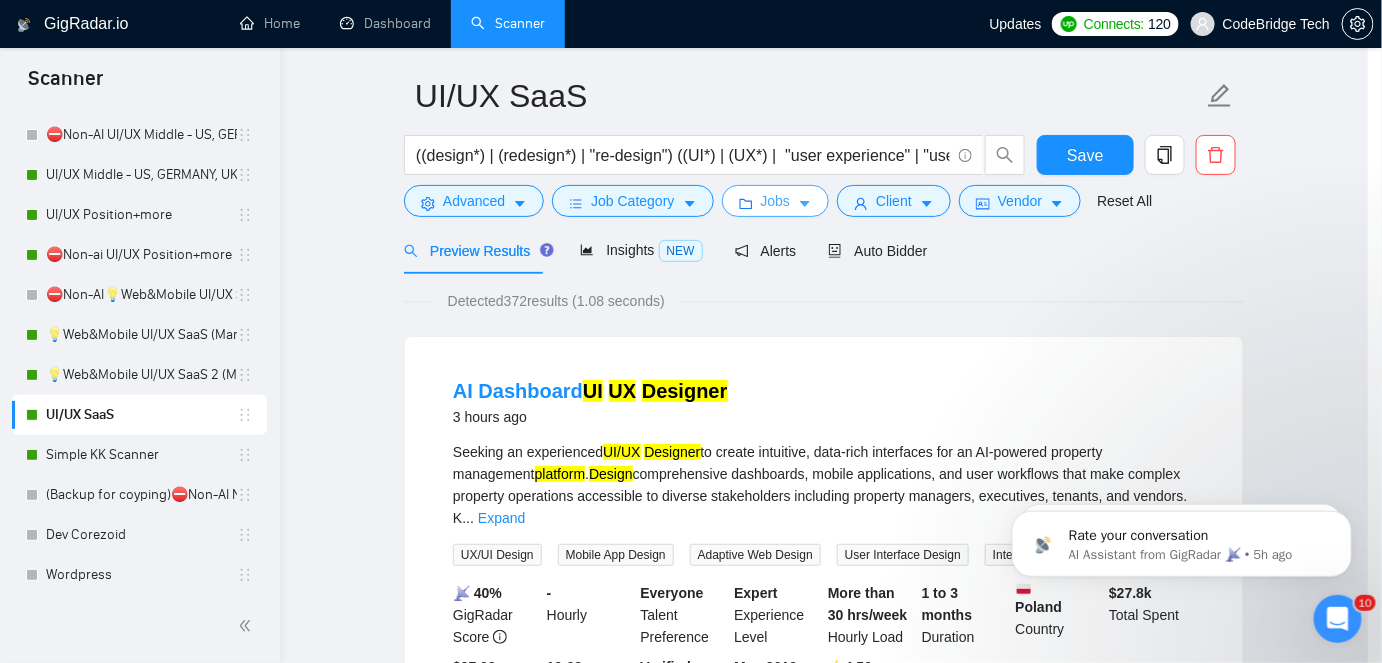 click 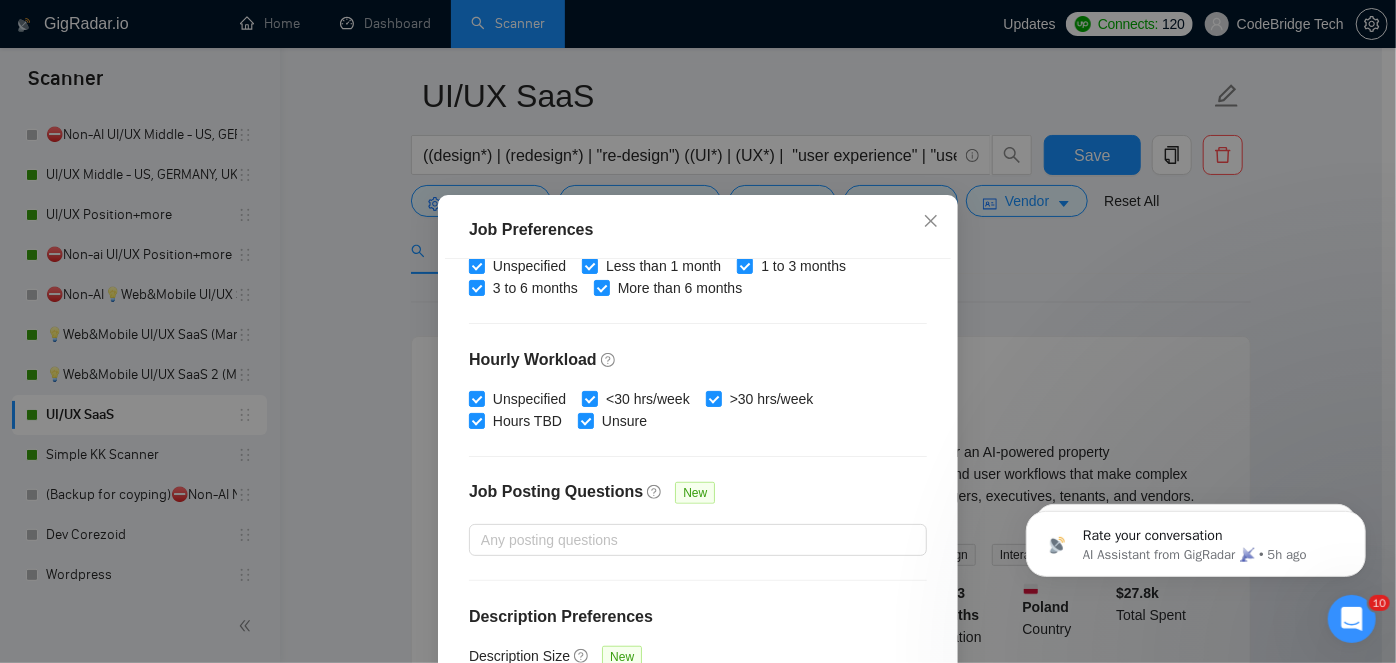 scroll, scrollTop: 662, scrollLeft: 0, axis: vertical 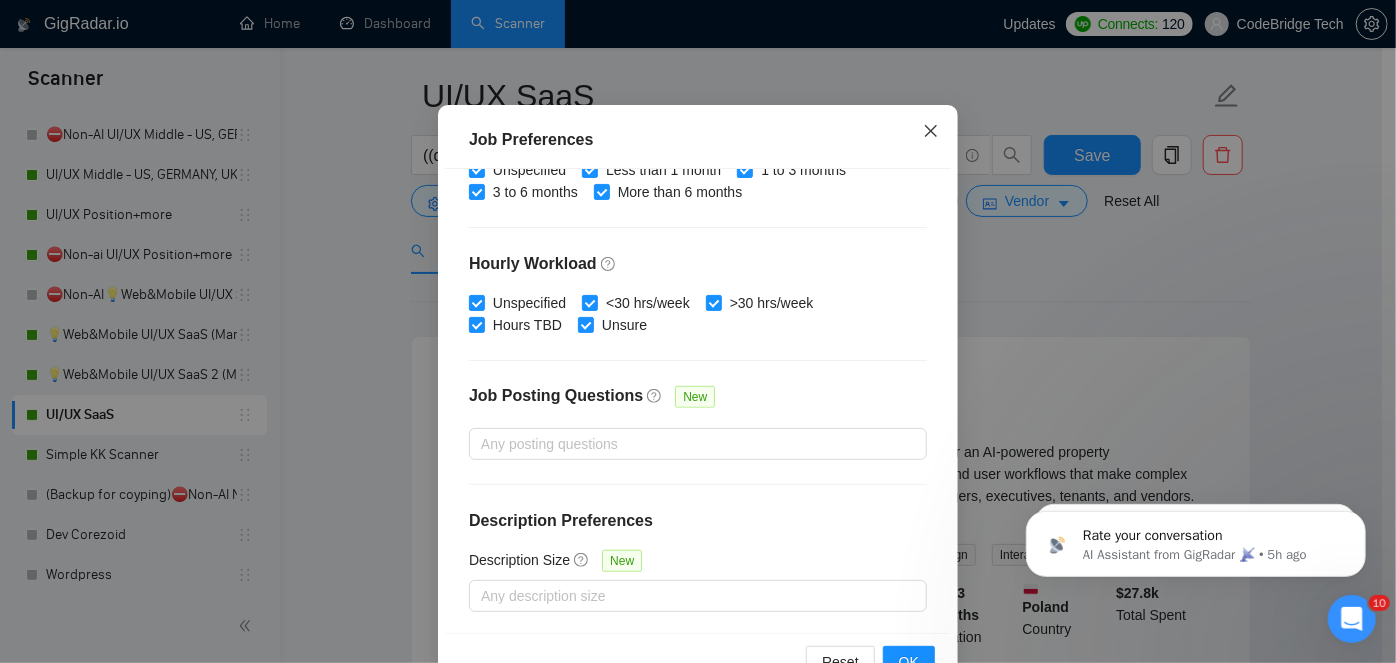 click 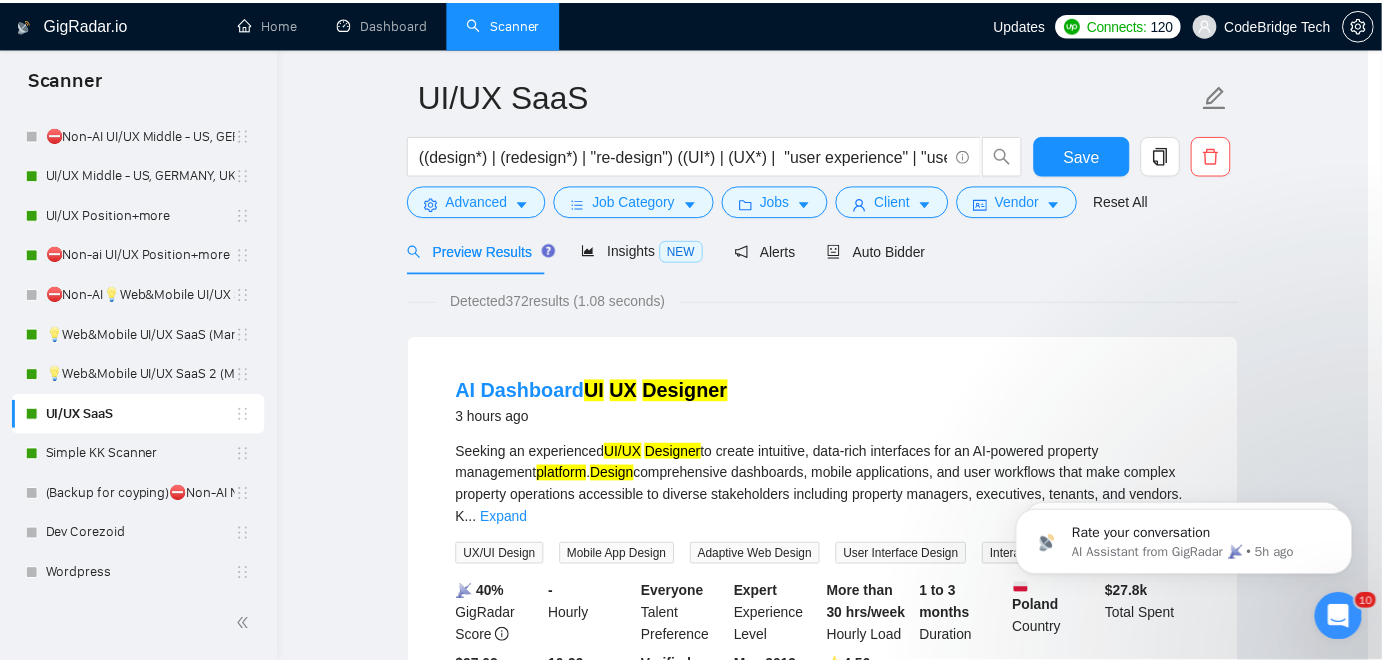 scroll, scrollTop: 72, scrollLeft: 0, axis: vertical 